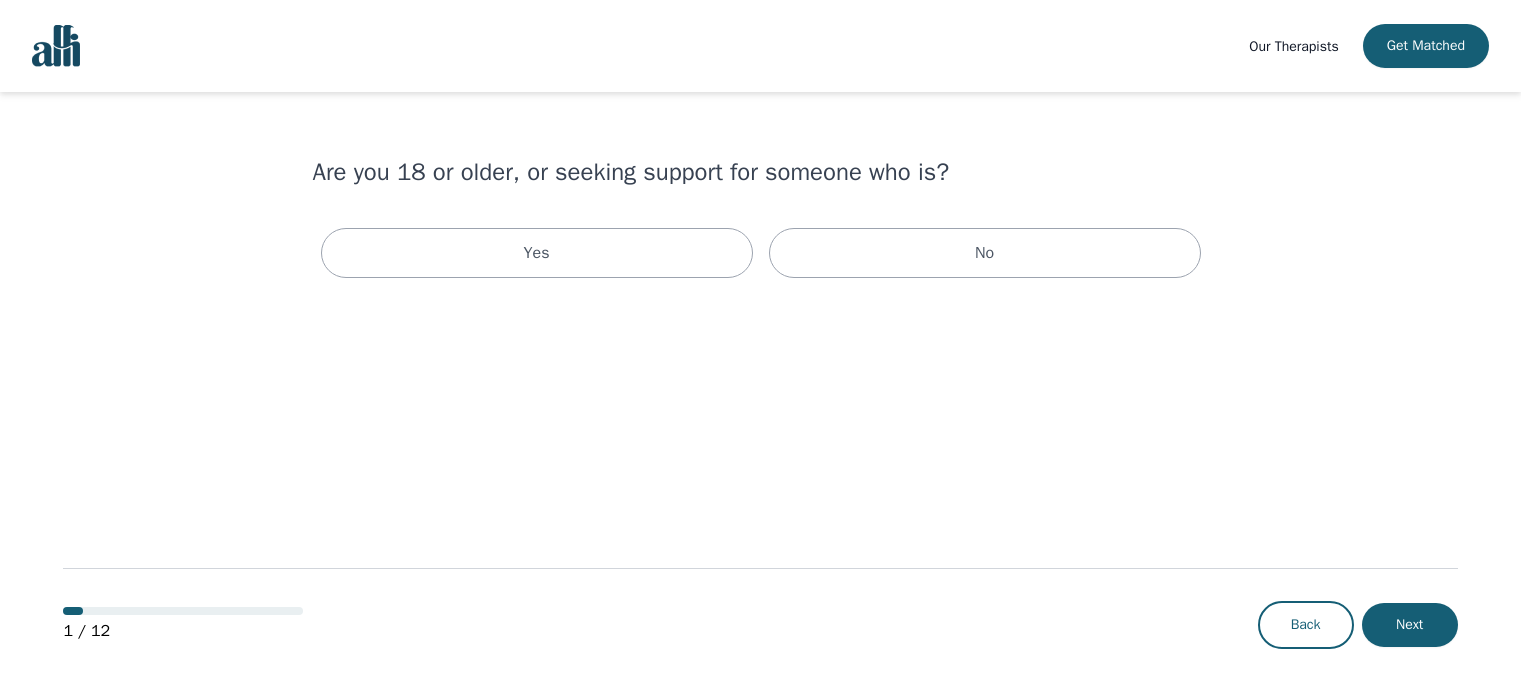 scroll, scrollTop: 0, scrollLeft: 0, axis: both 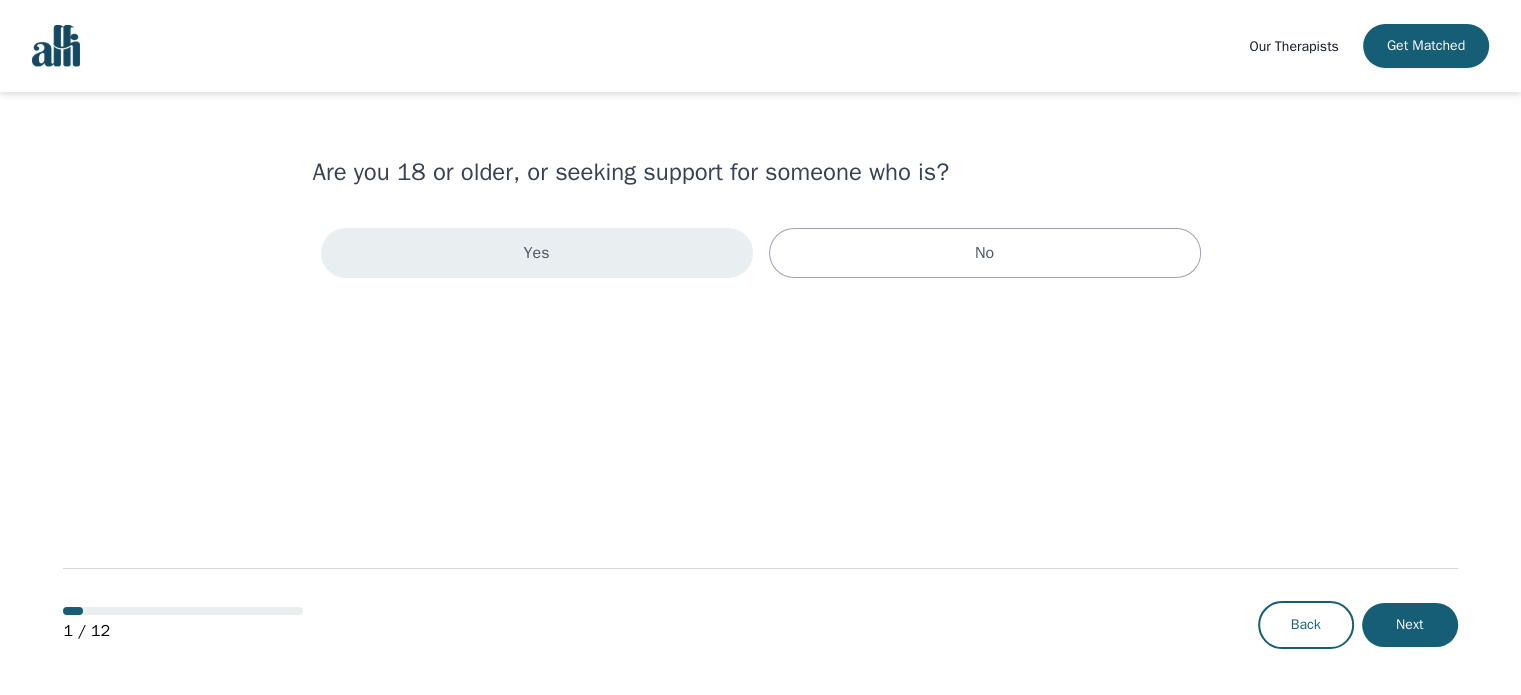 click on "Yes" at bounding box center [537, 253] 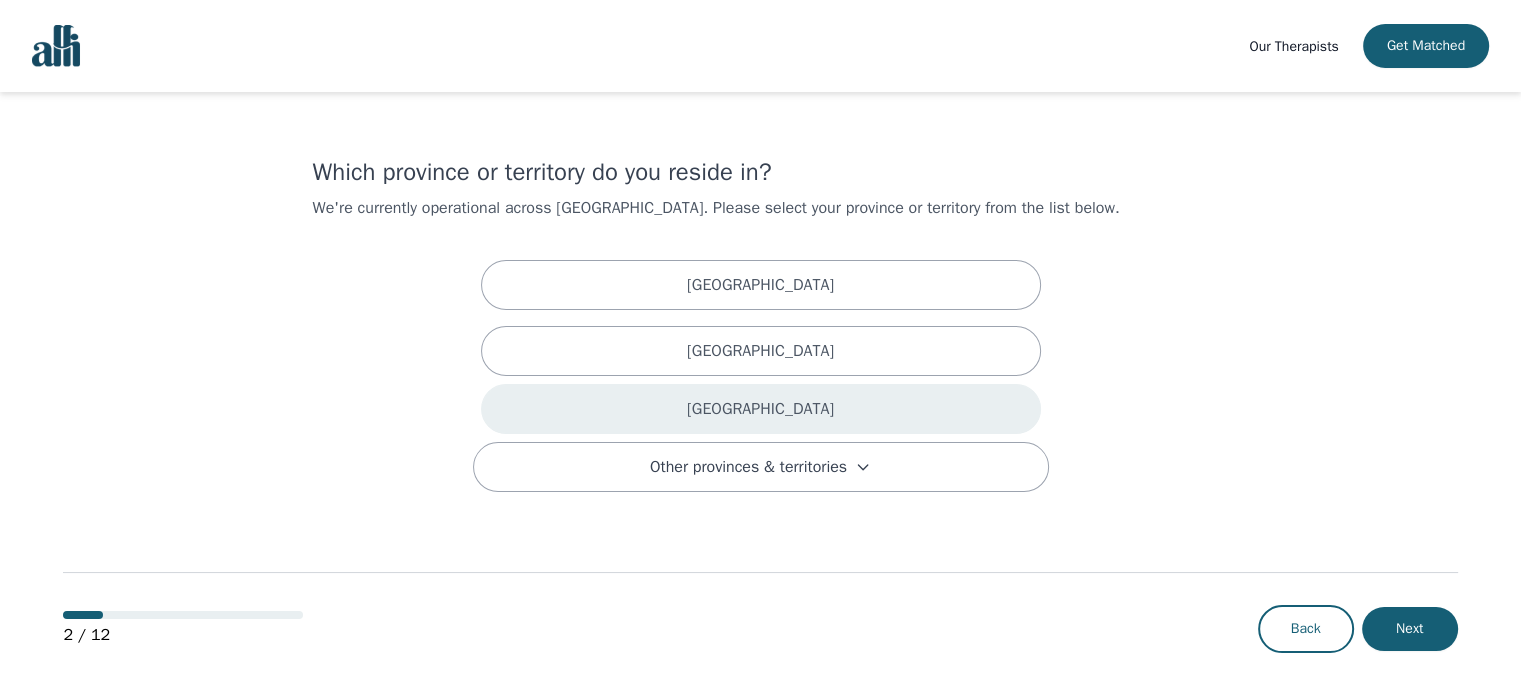 click on "[GEOGRAPHIC_DATA]" at bounding box center [761, 409] 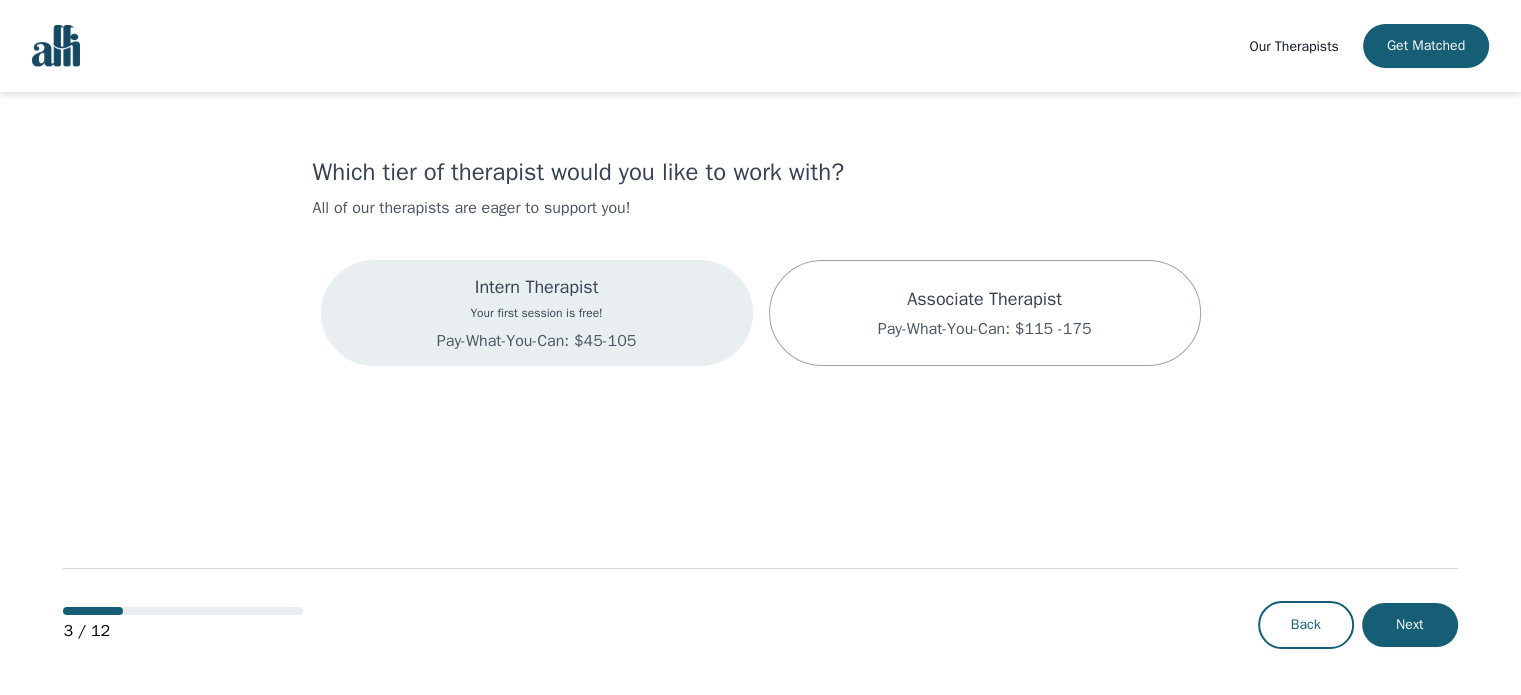 click on "Intern Therapist Your first session is free! Pay-What-You-Can: $45-105" at bounding box center (537, 313) 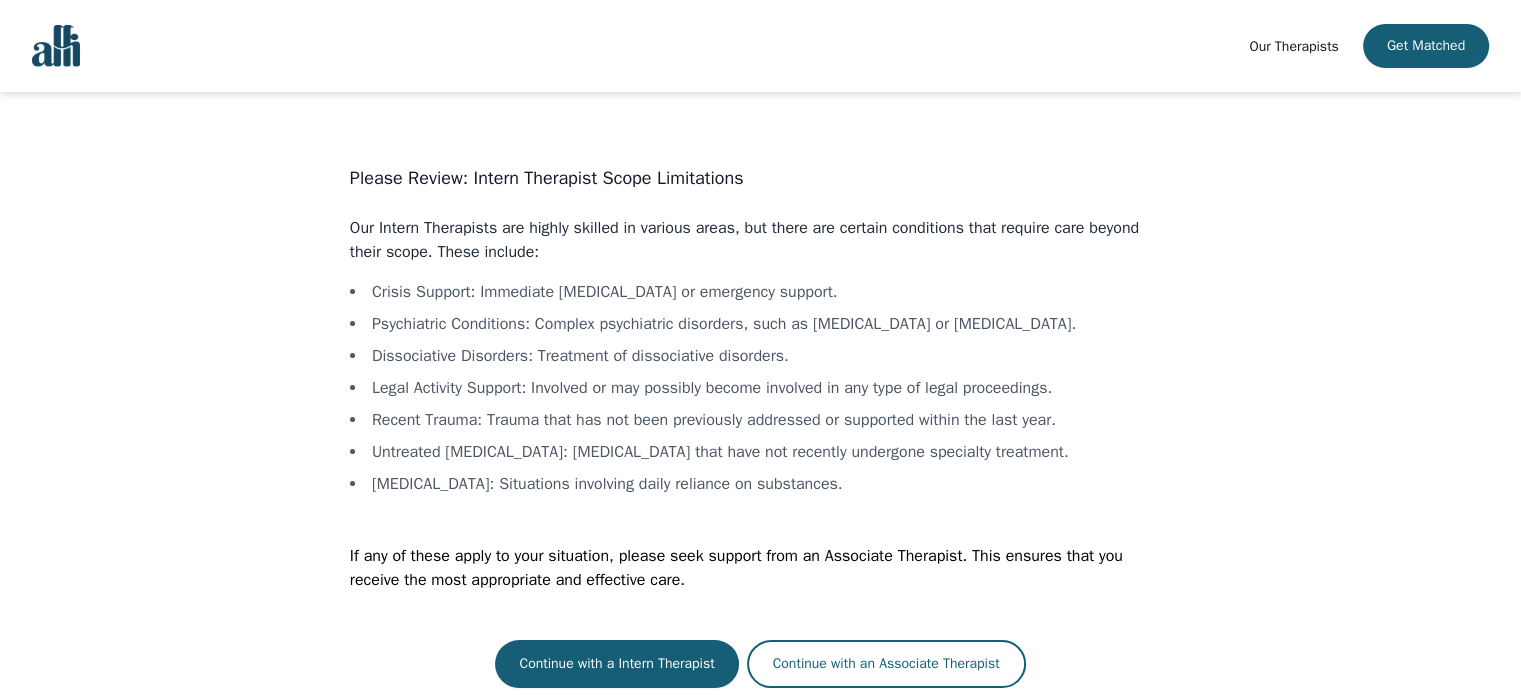 scroll, scrollTop: 2, scrollLeft: 0, axis: vertical 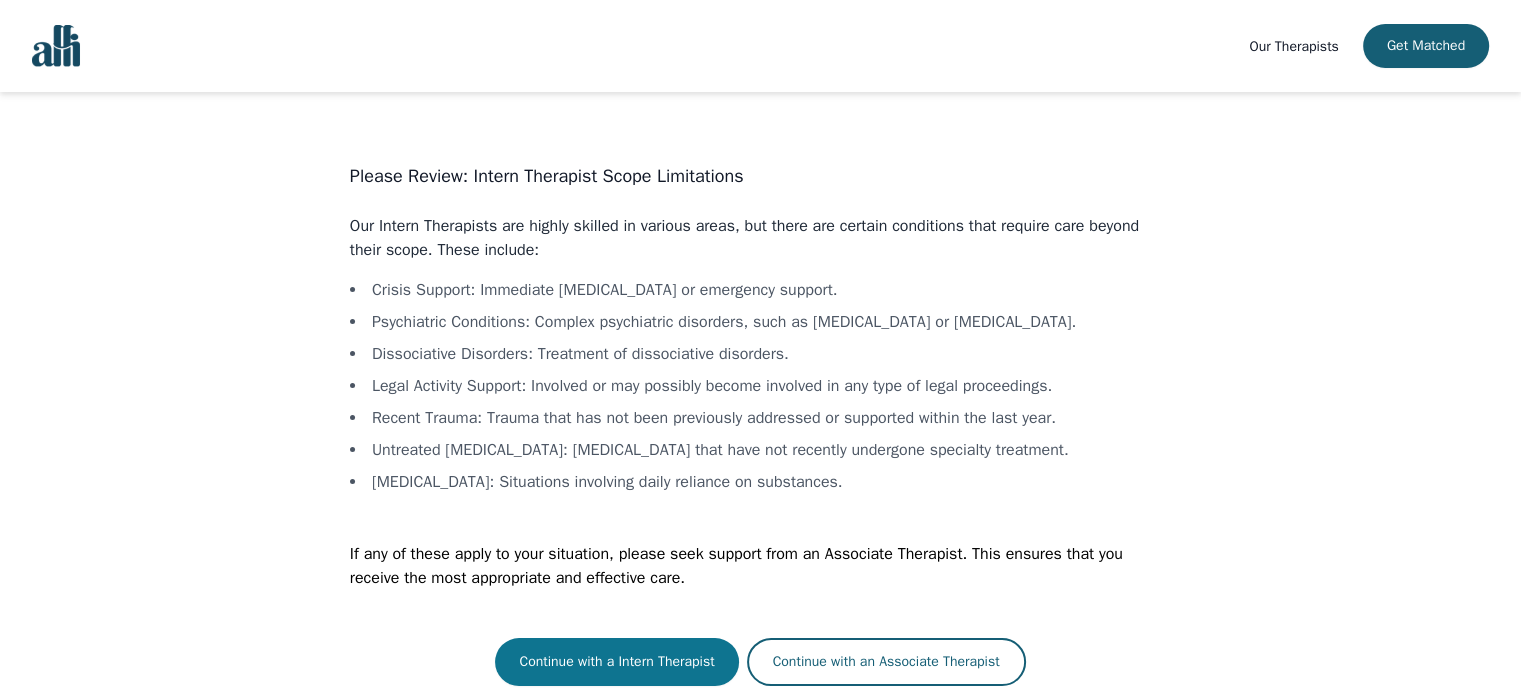 click on "Continue with a Intern Therapist" at bounding box center [616, 662] 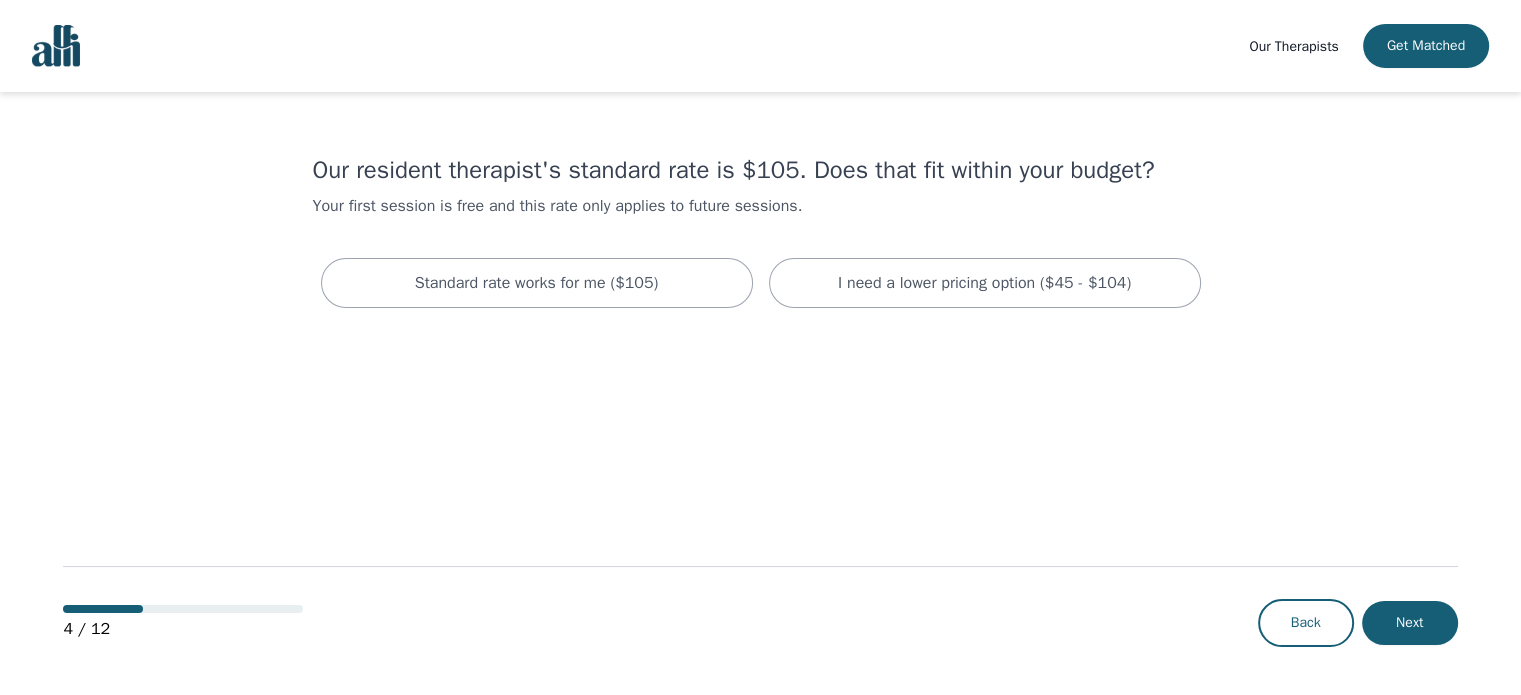 scroll, scrollTop: 0, scrollLeft: 0, axis: both 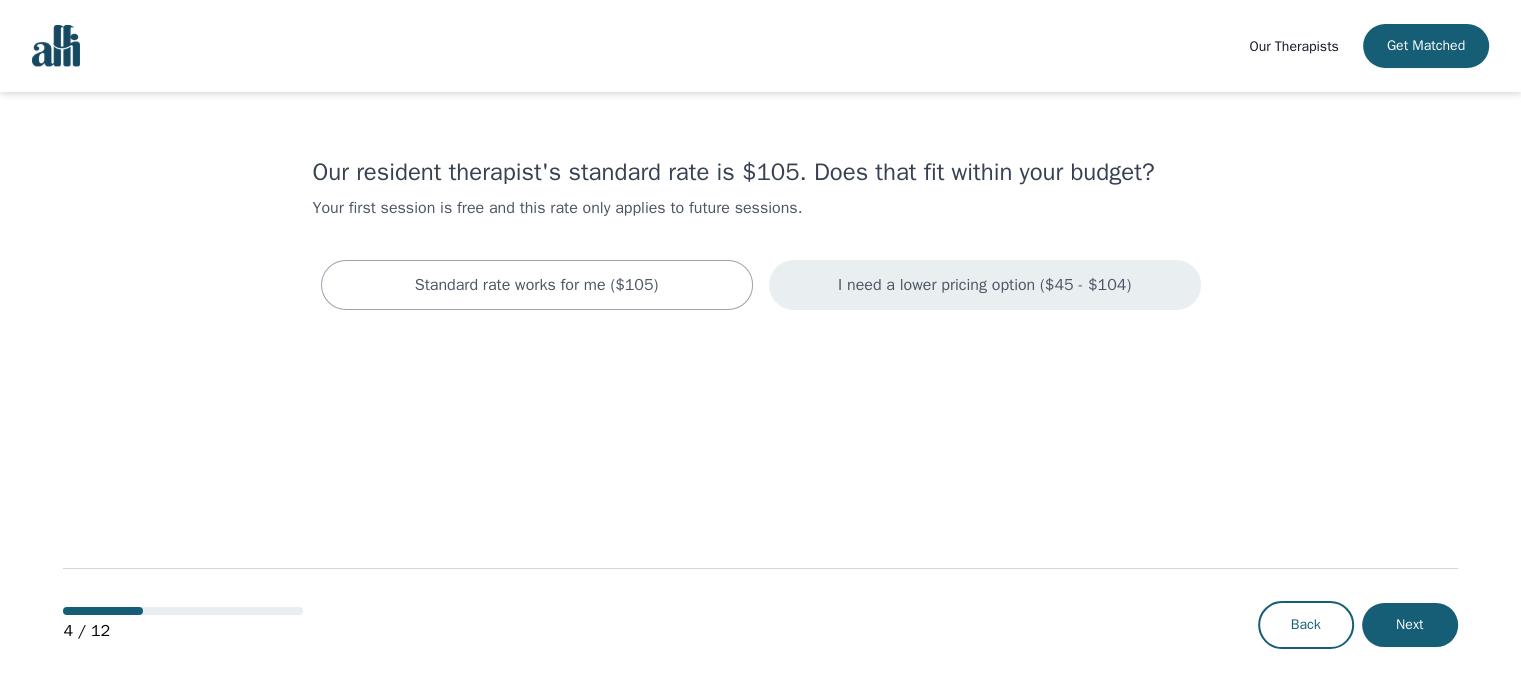 click on "I need a lower pricing option ($45 - $104)" at bounding box center [984, 285] 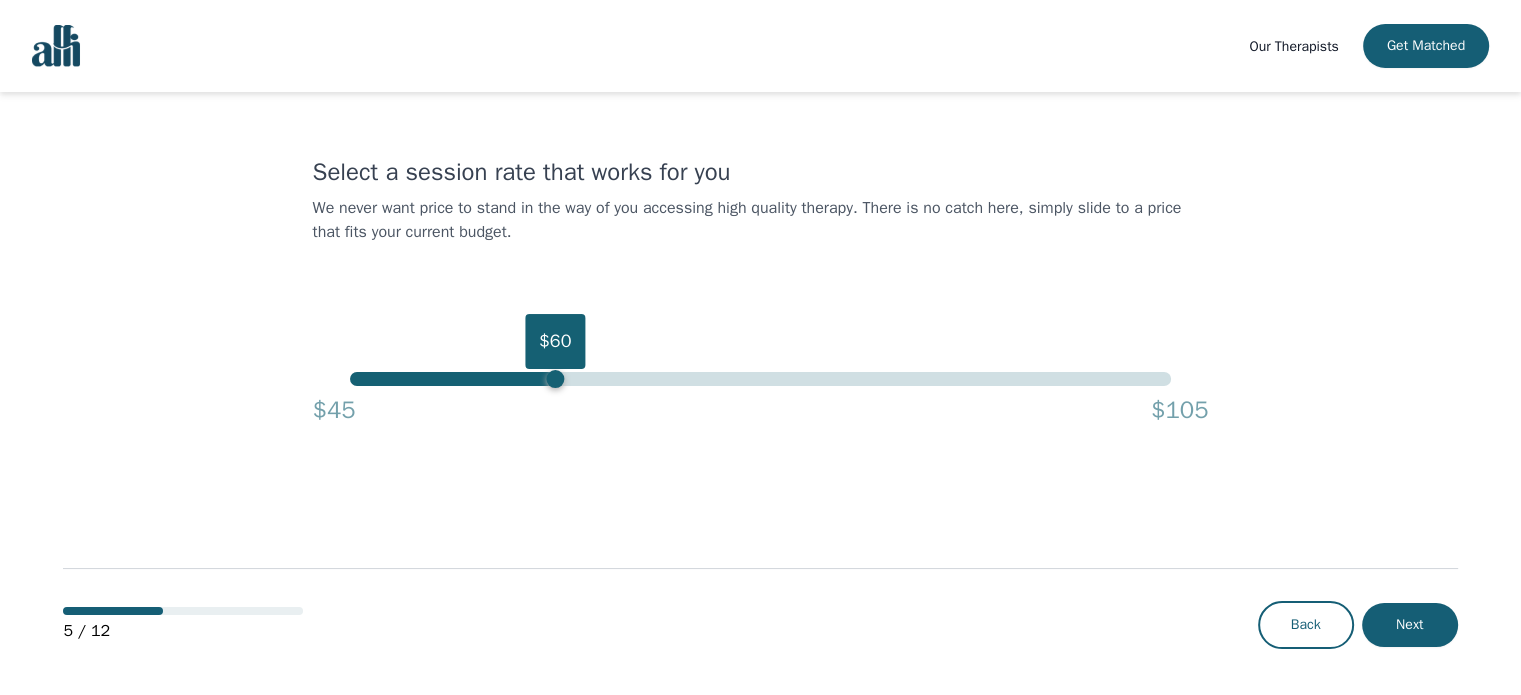 drag, startPoint x: 1169, startPoint y: 379, endPoint x: 220, endPoint y: 346, distance: 949.5736 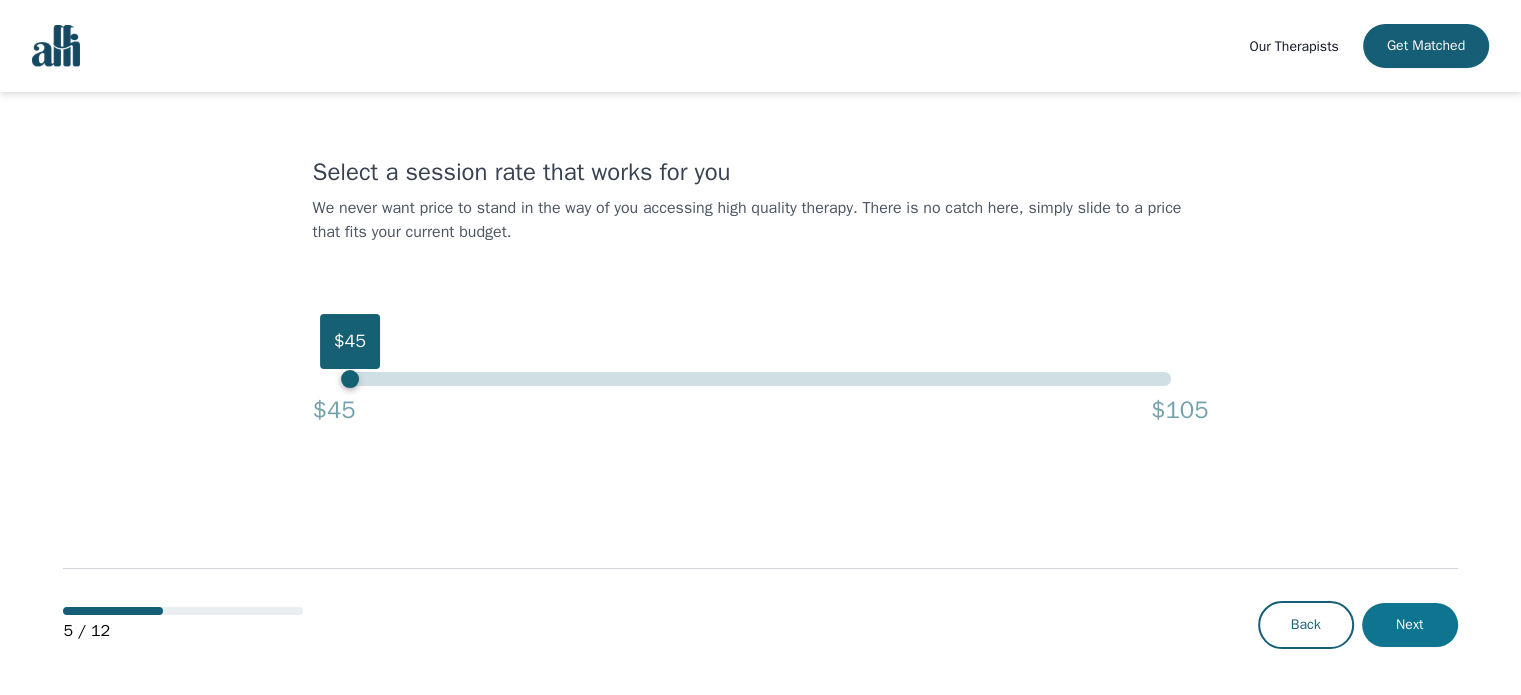 click on "Next" at bounding box center (1410, 625) 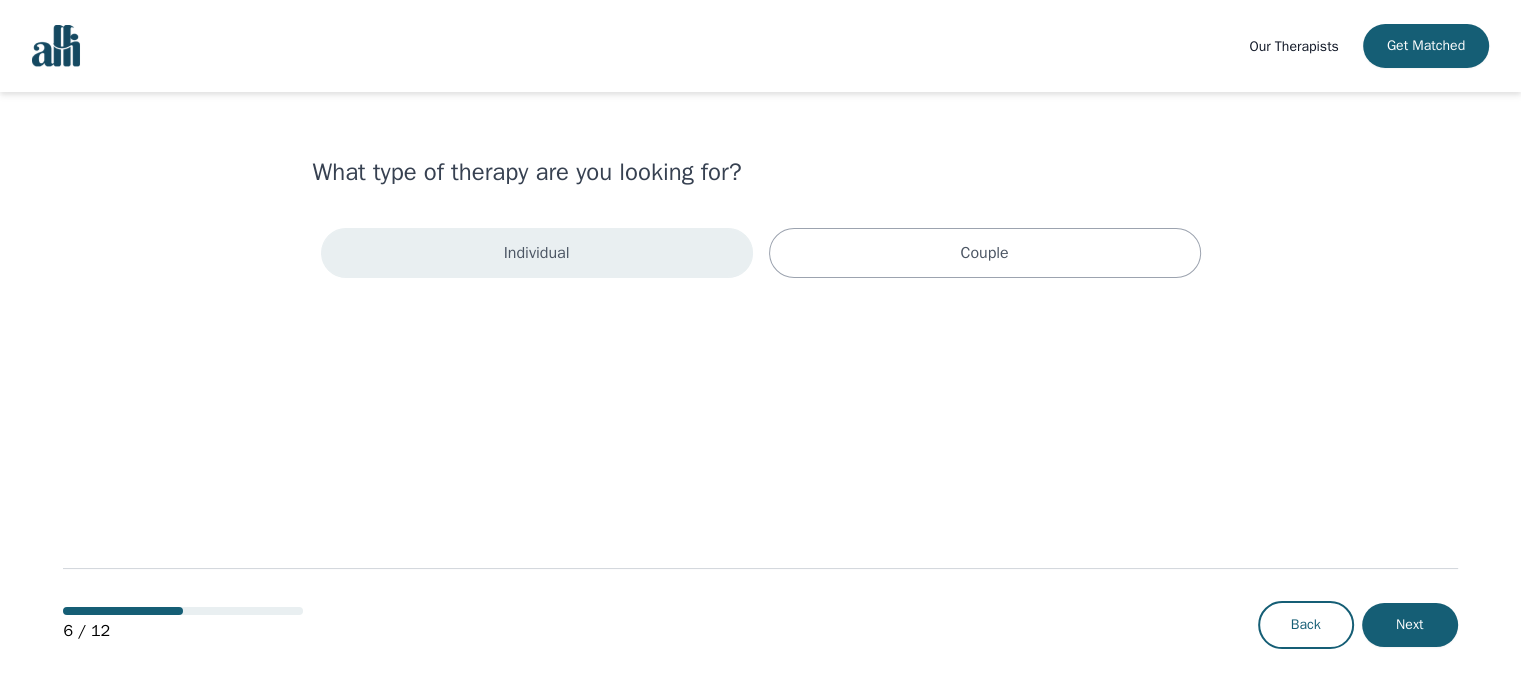 click on "Individual" at bounding box center (537, 253) 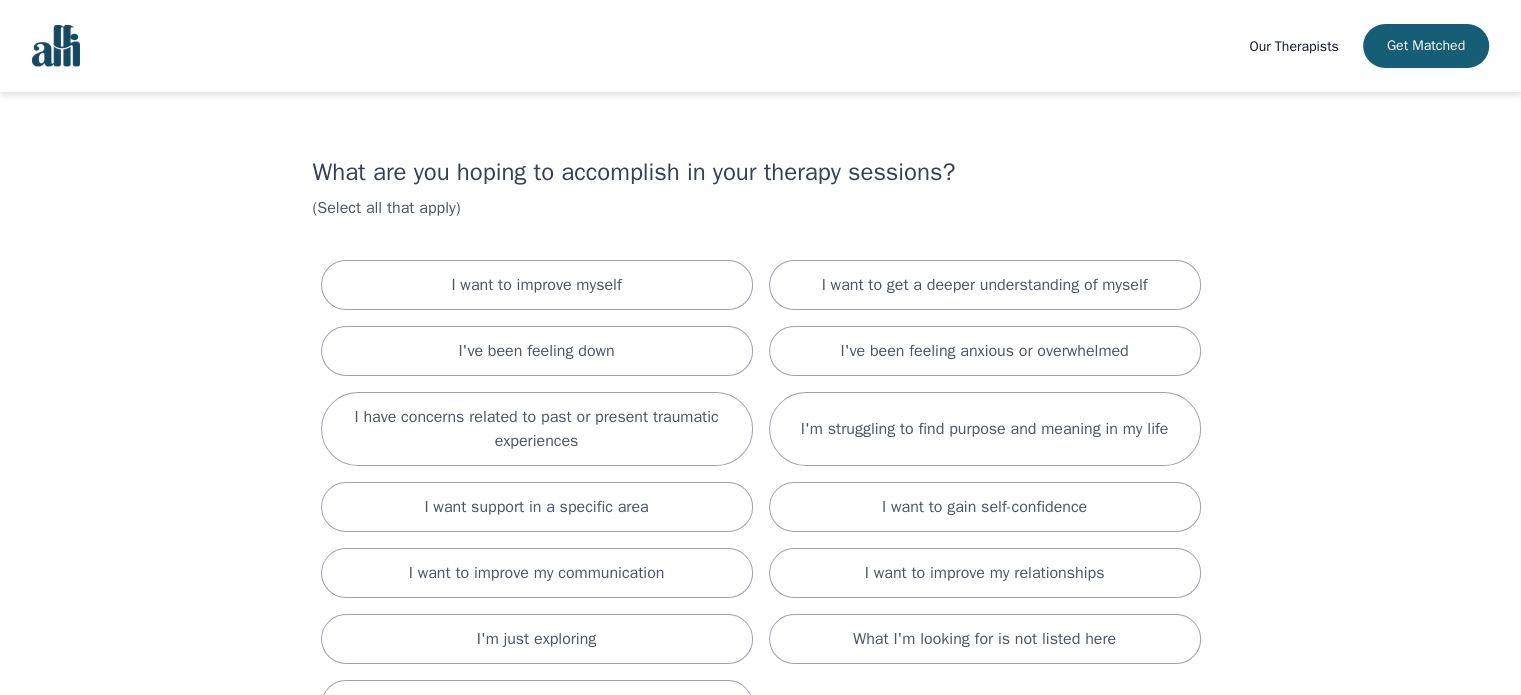 scroll, scrollTop: 60, scrollLeft: 0, axis: vertical 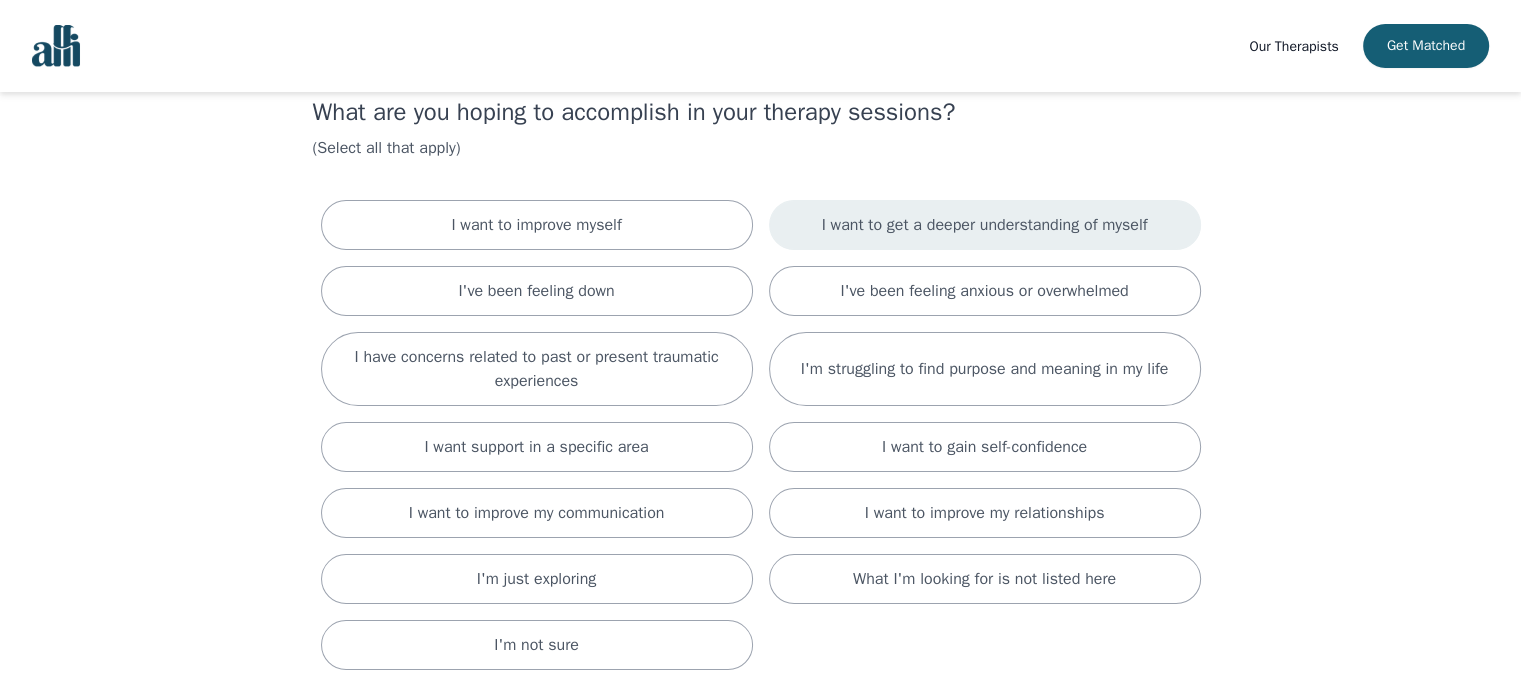 click on "I want to get a deeper understanding of myself" at bounding box center [985, 225] 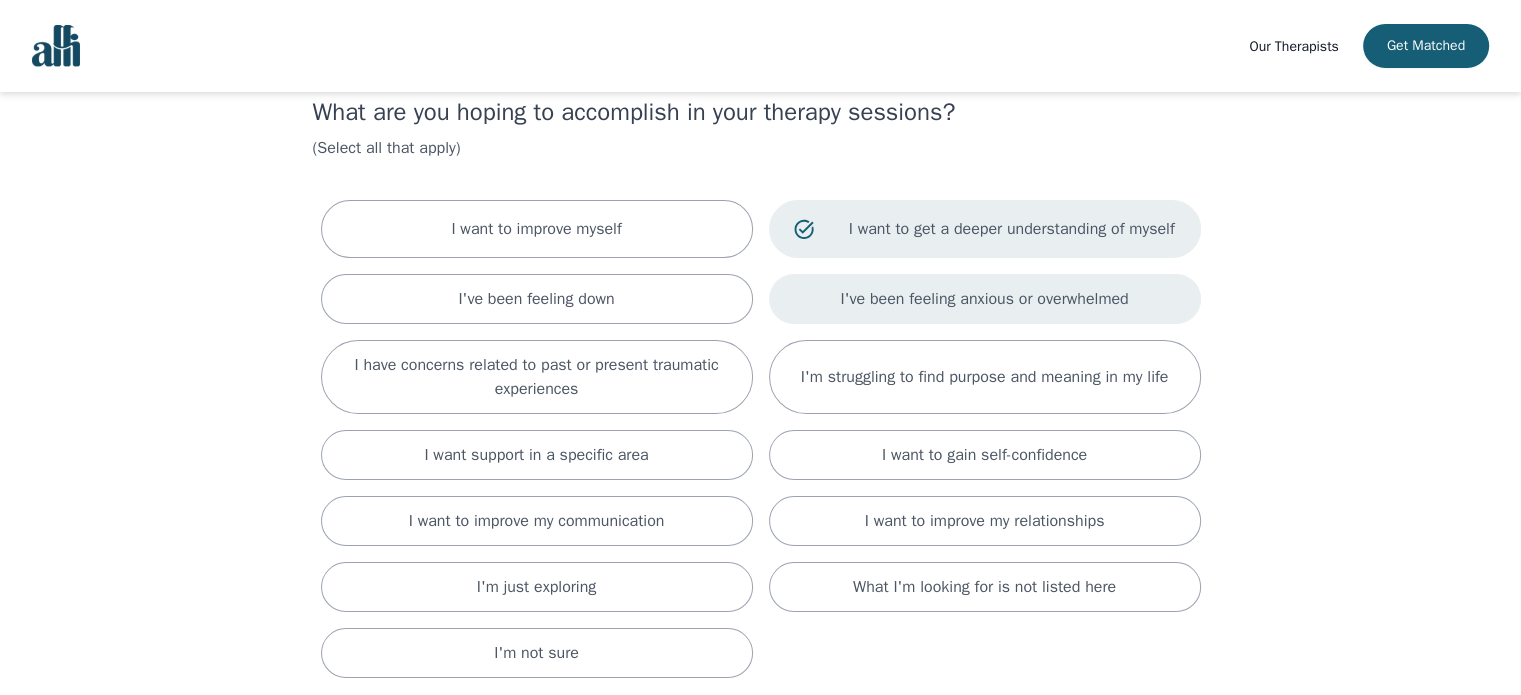 click on "I've been feeling anxious or overwhelmed" at bounding box center [984, 299] 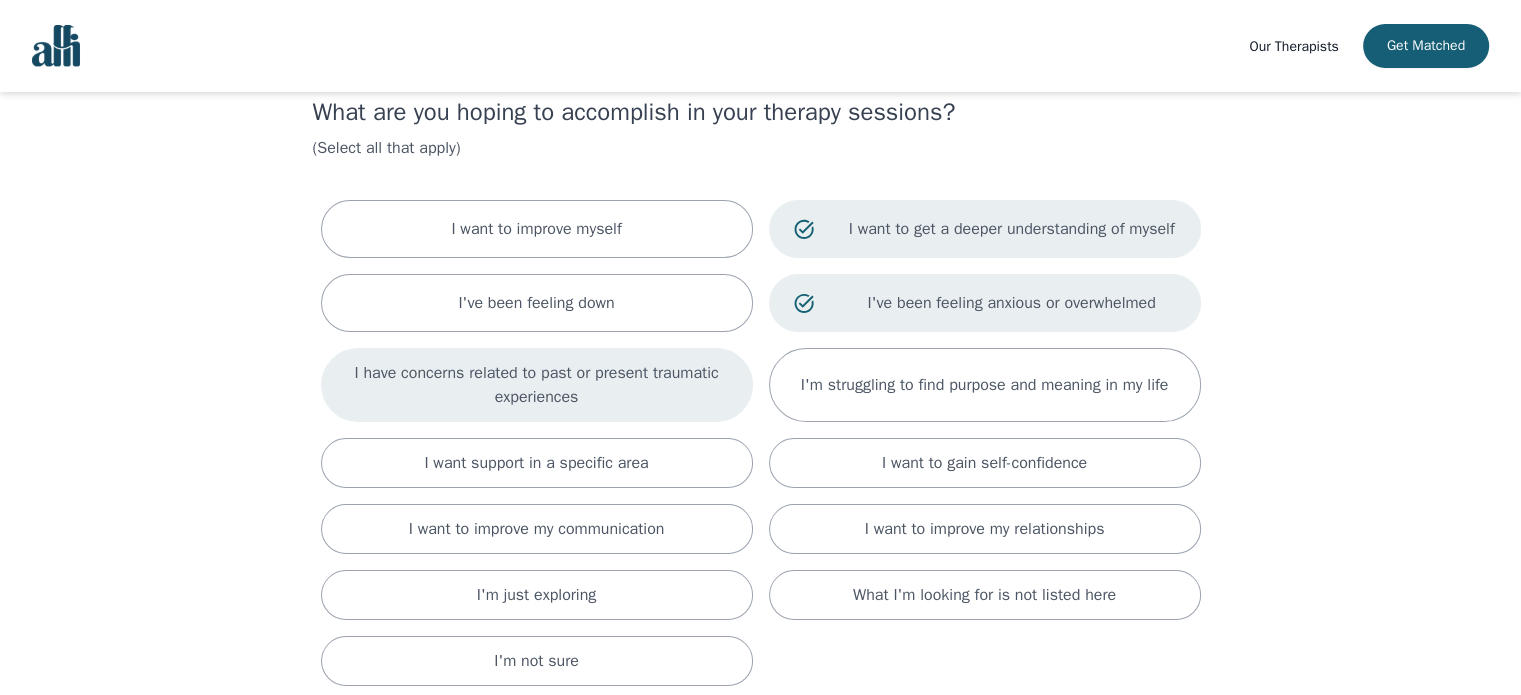 click on "I have concerns related to past or present traumatic experiences" at bounding box center (537, 385) 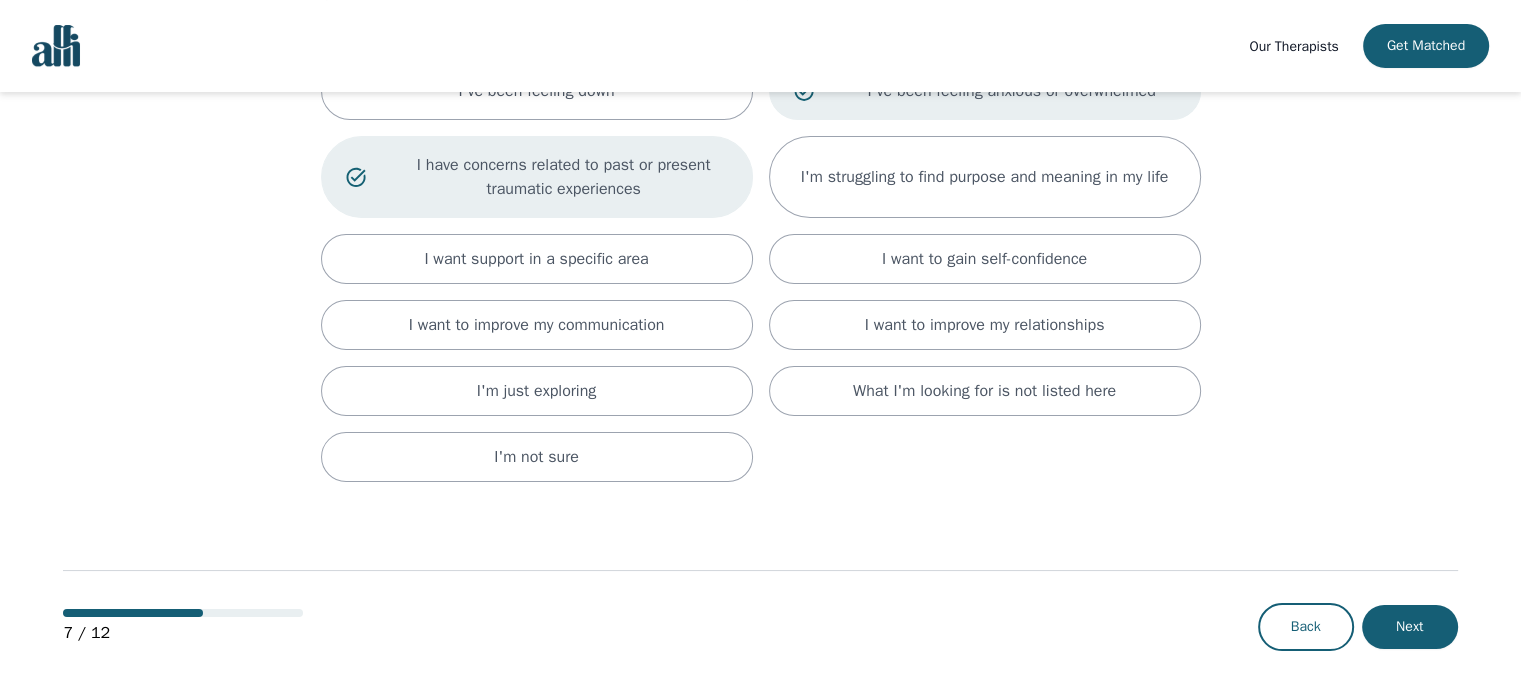 scroll, scrollTop: 271, scrollLeft: 0, axis: vertical 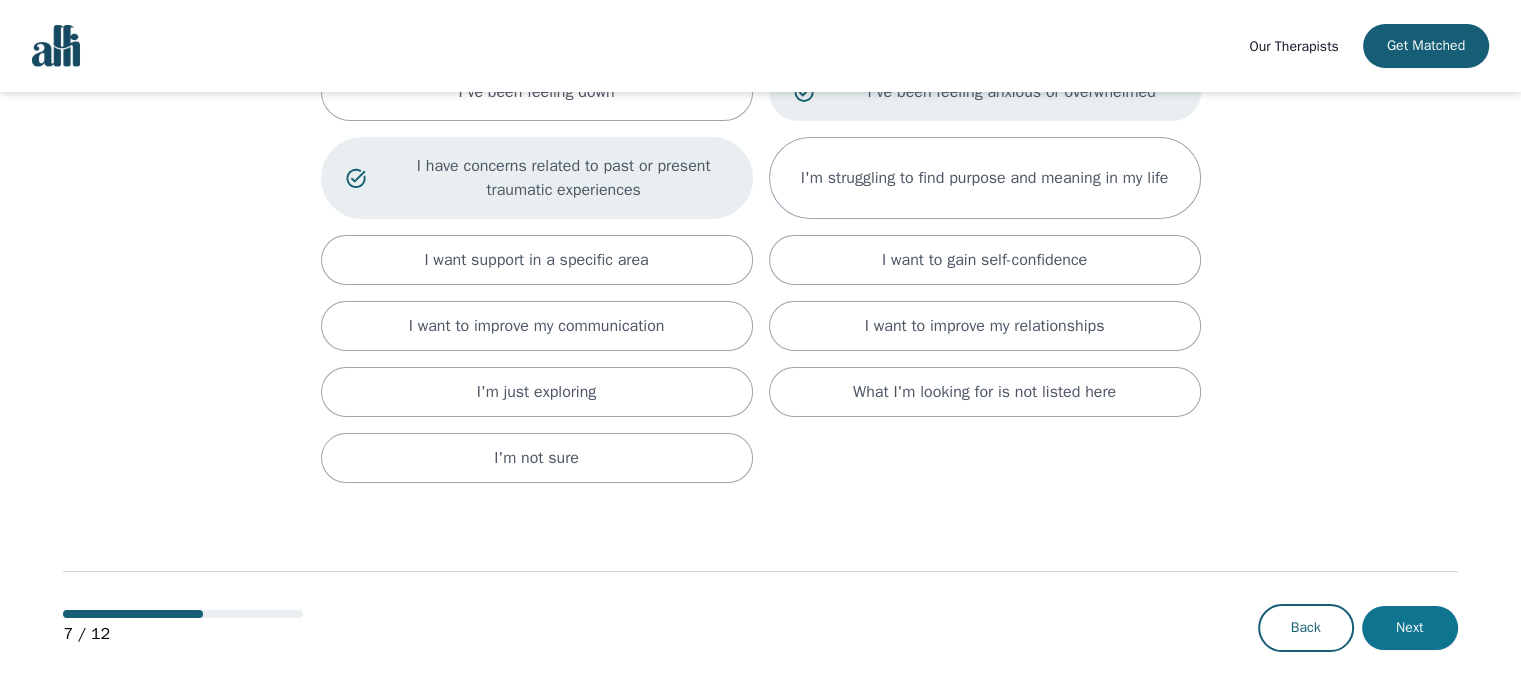 click on "Next" at bounding box center [1410, 628] 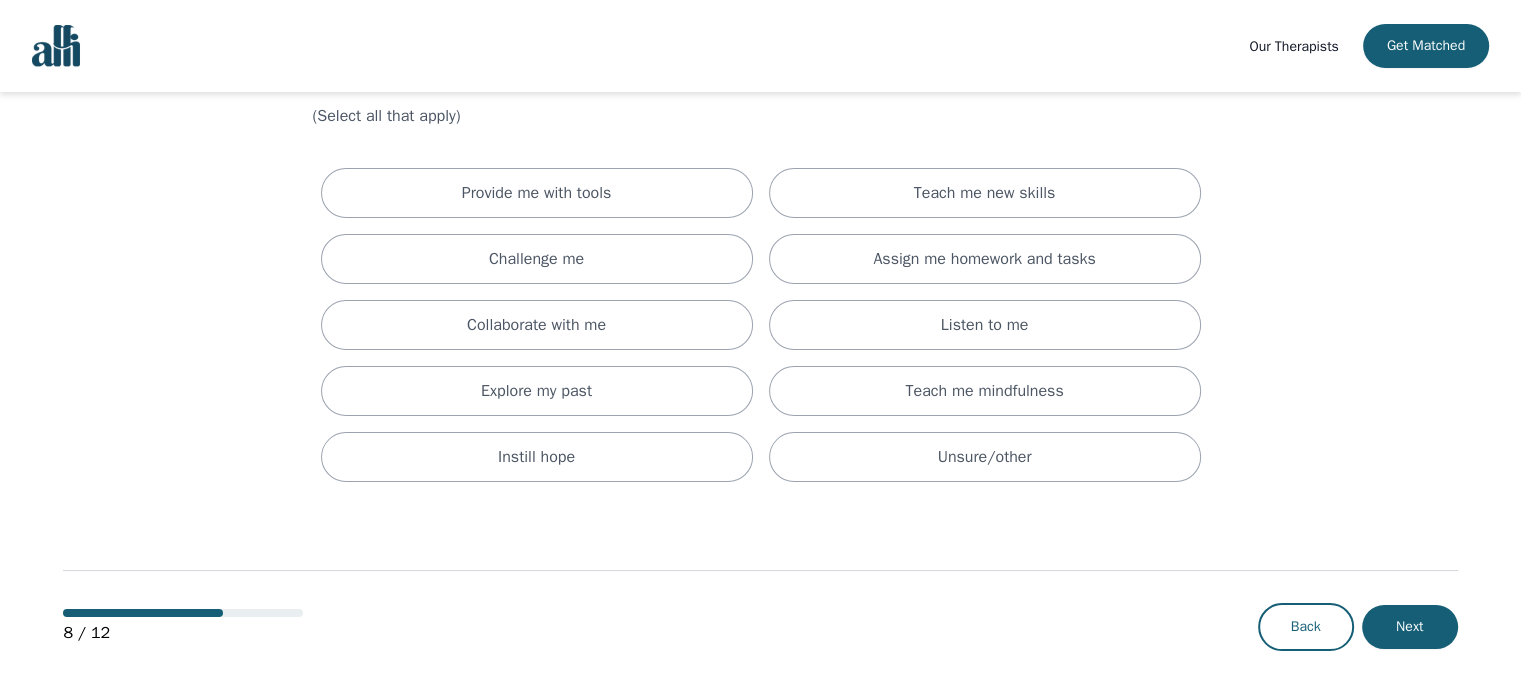 scroll, scrollTop: 0, scrollLeft: 0, axis: both 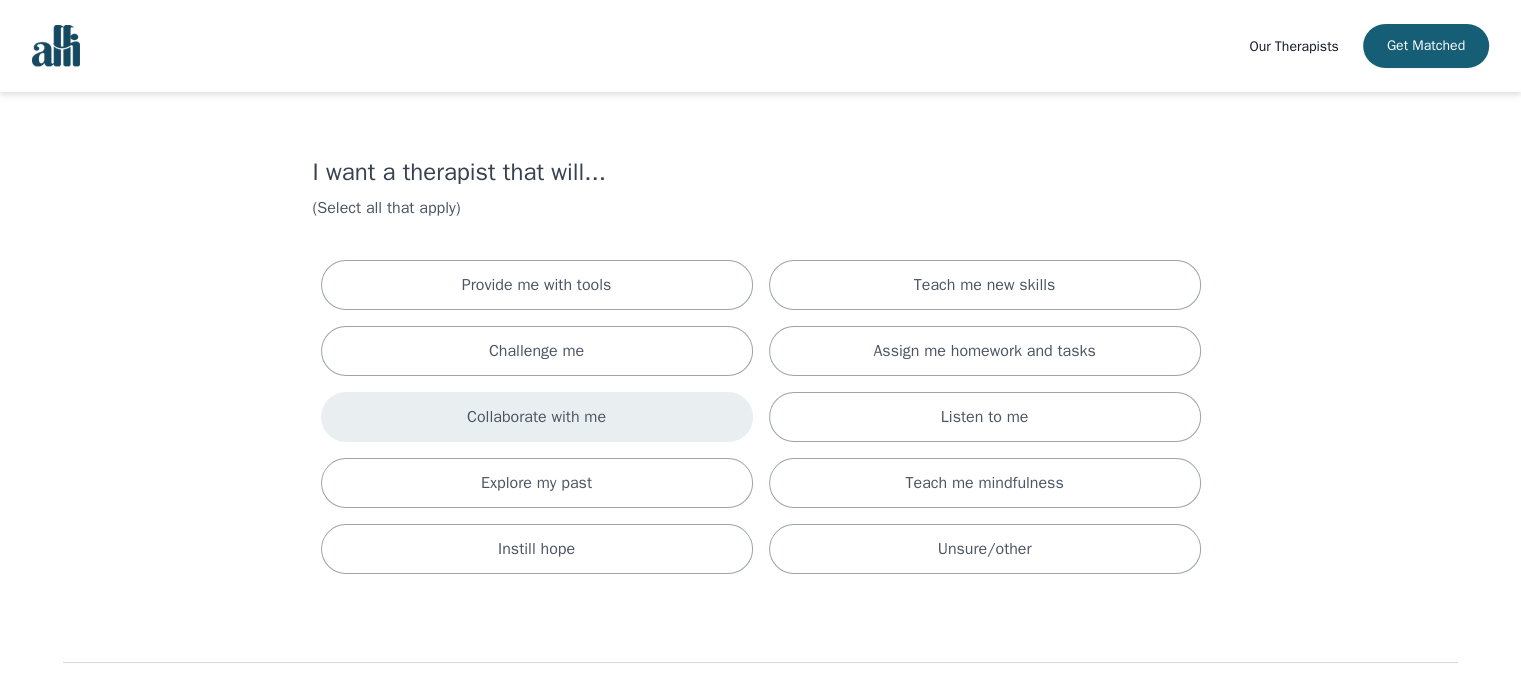 click on "Collaborate with me" at bounding box center (537, 417) 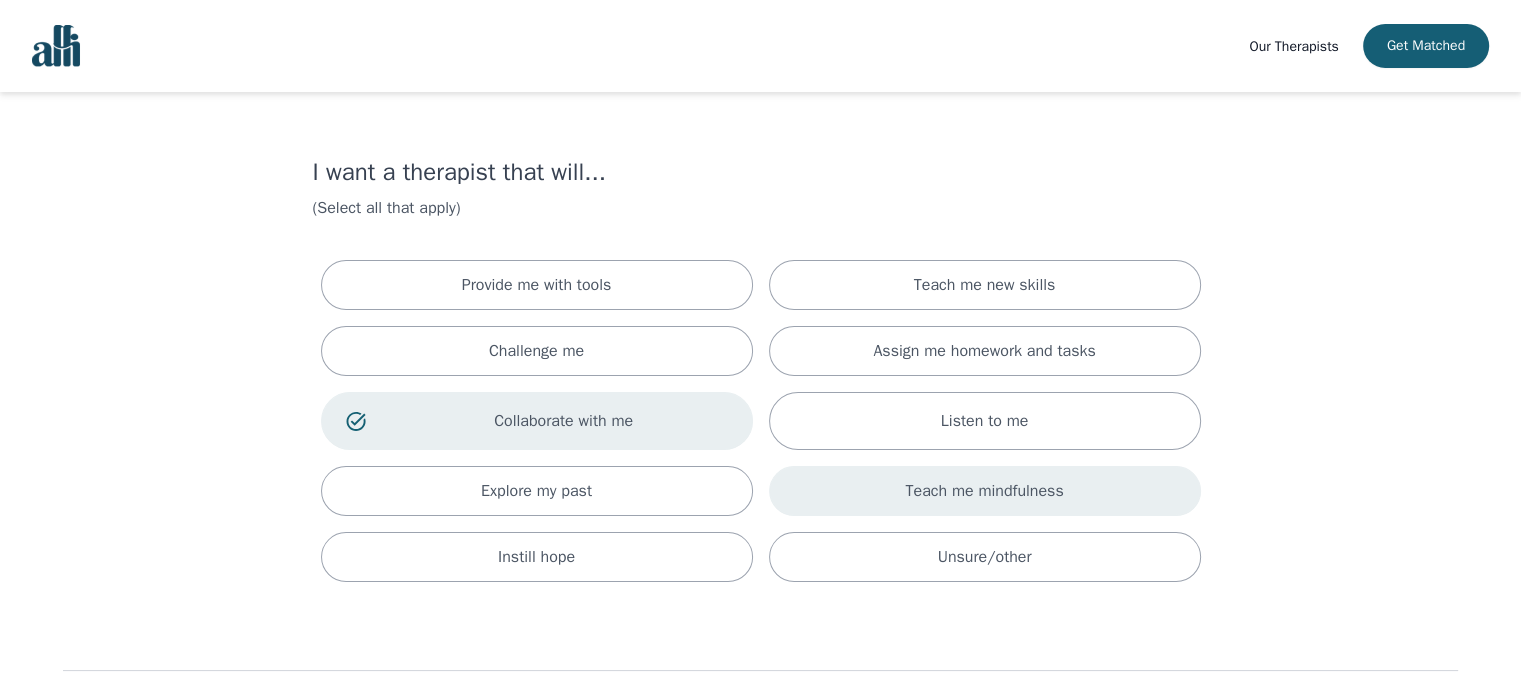 click on "Teach me mindfulness" at bounding box center (984, 491) 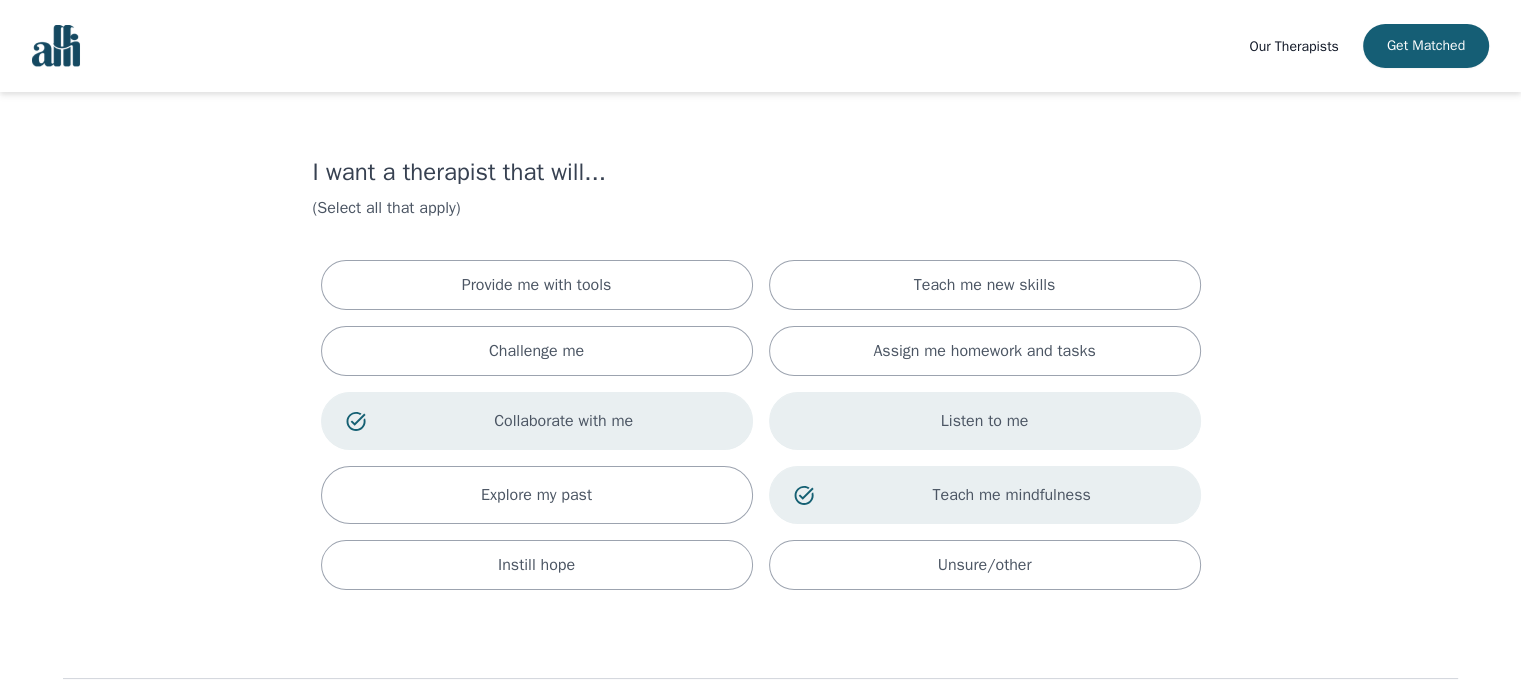 click on "Listen to me" at bounding box center [985, 421] 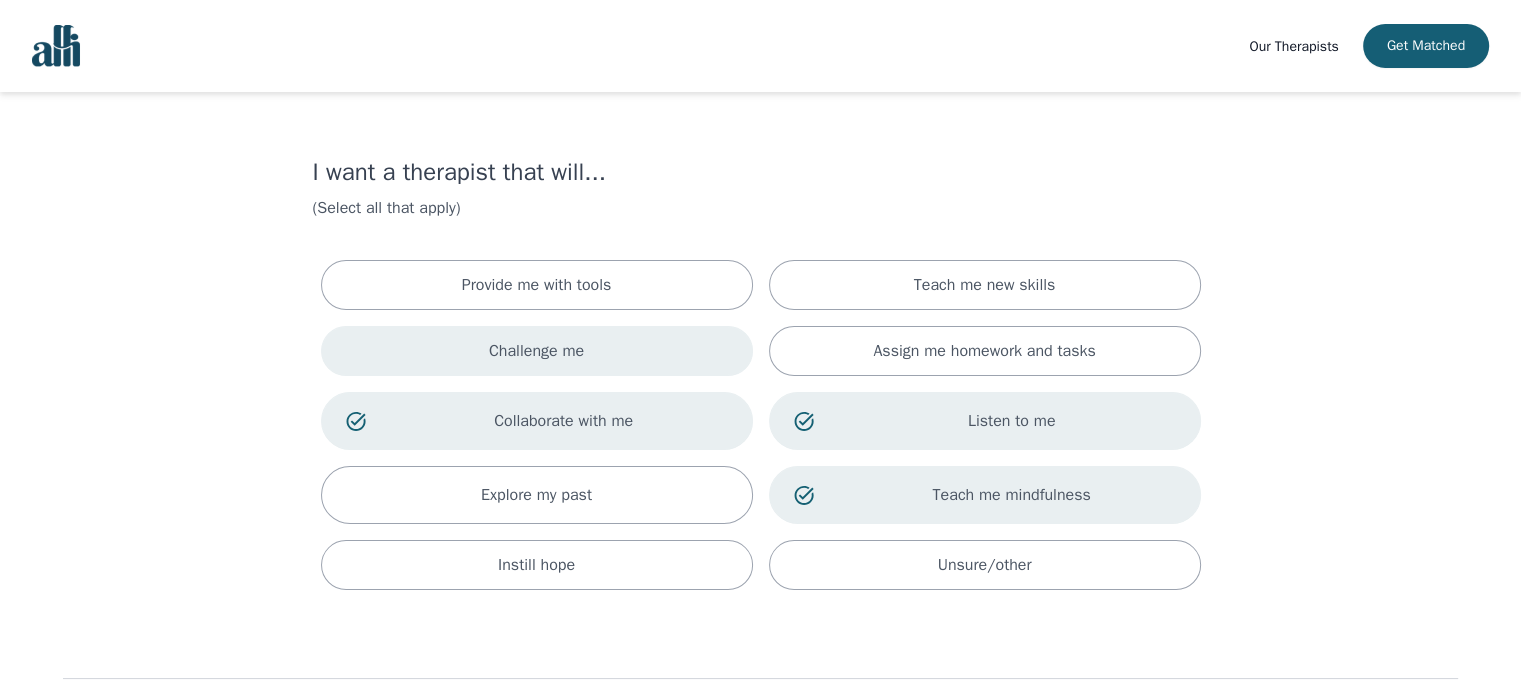 click on "Challenge me" at bounding box center (537, 351) 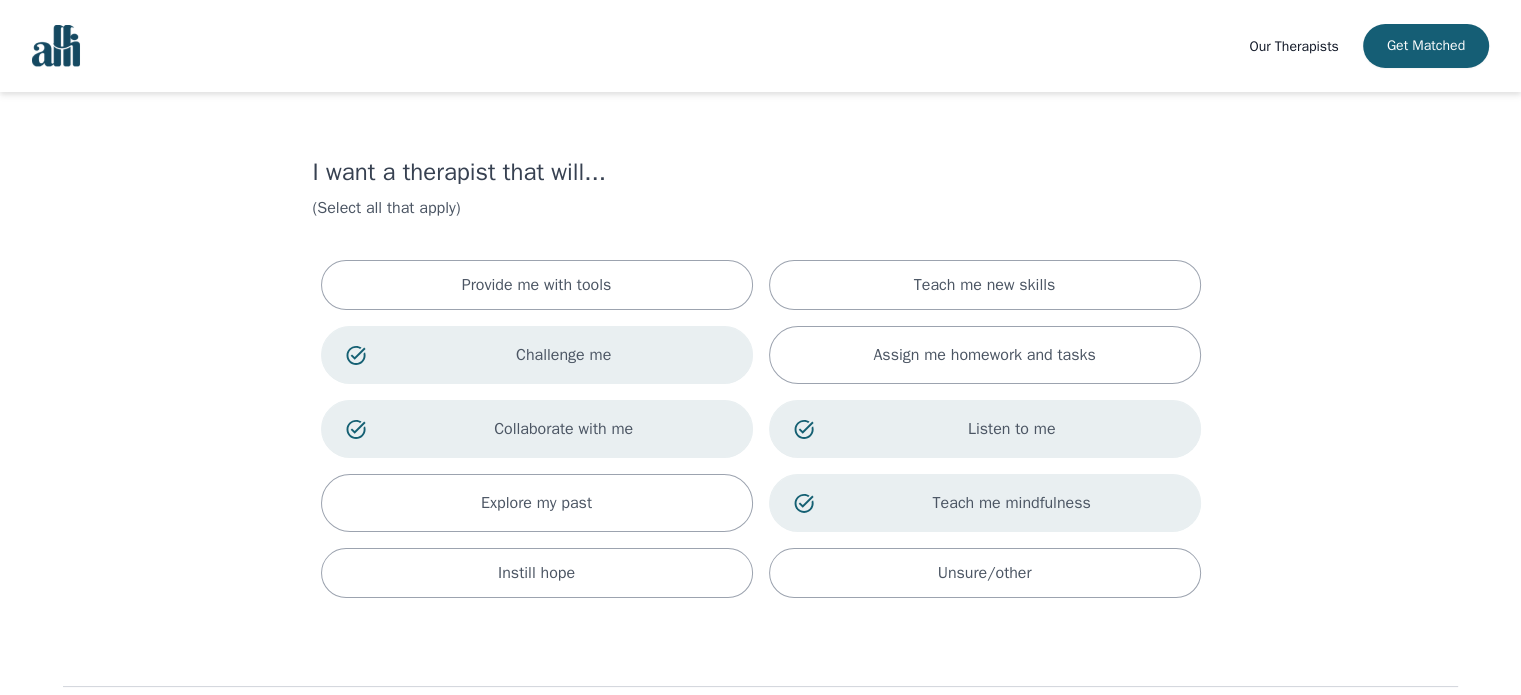 scroll, scrollTop: 116, scrollLeft: 0, axis: vertical 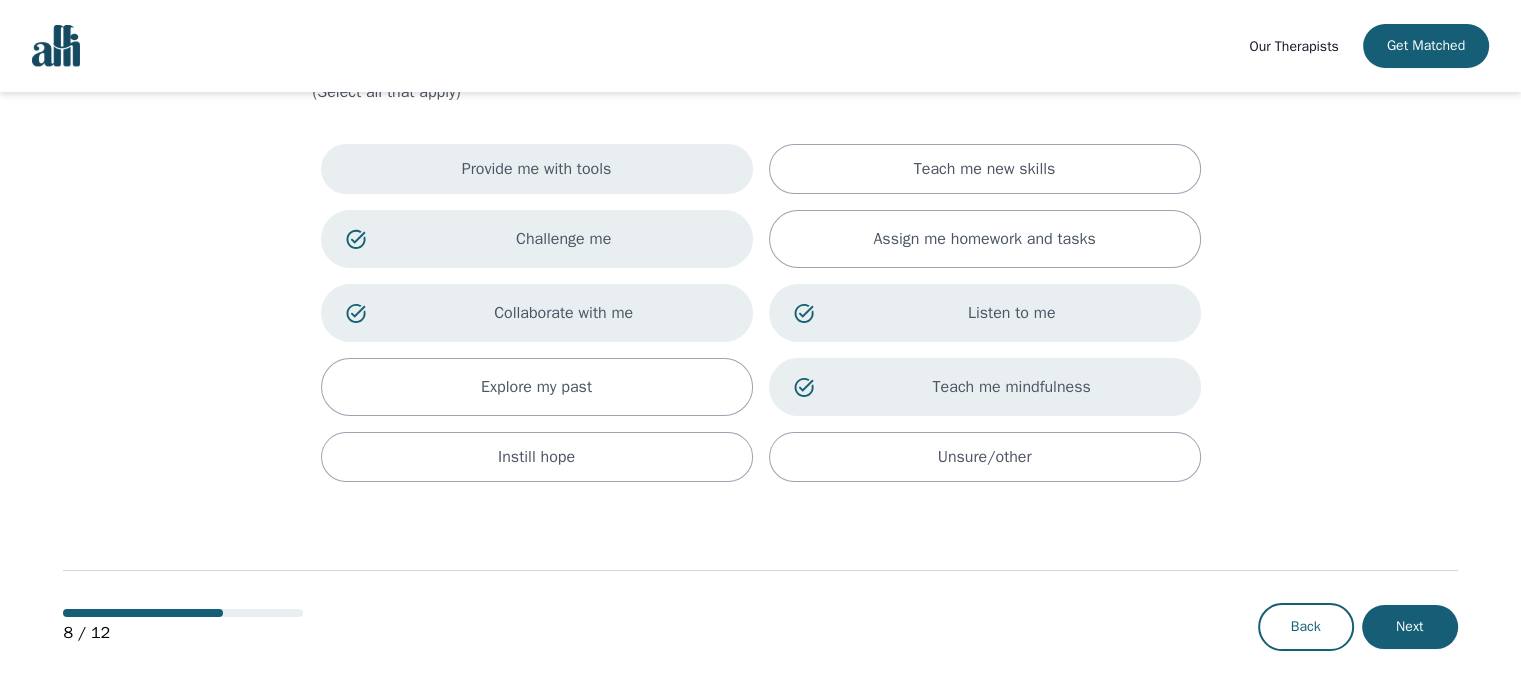 click on "Provide me with tools" at bounding box center (537, 169) 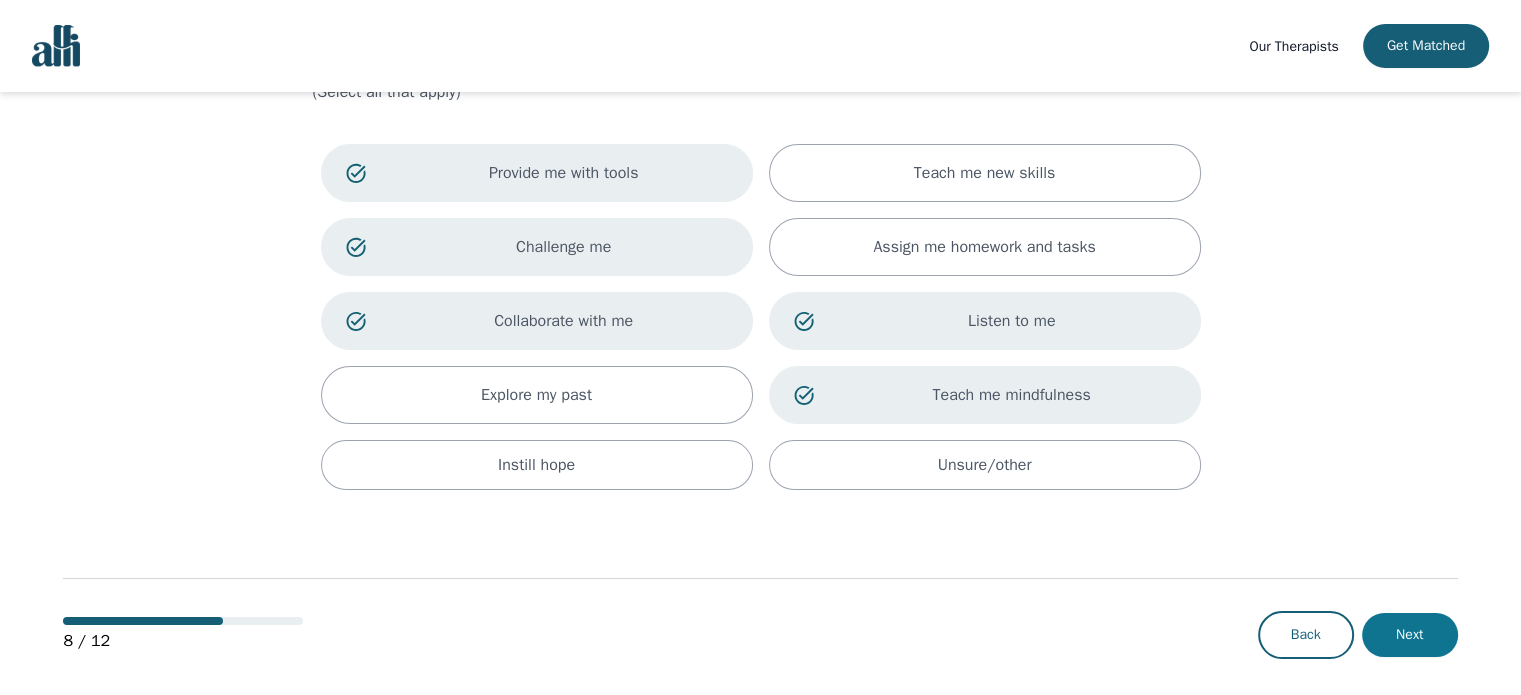 click on "Next" at bounding box center [1410, 635] 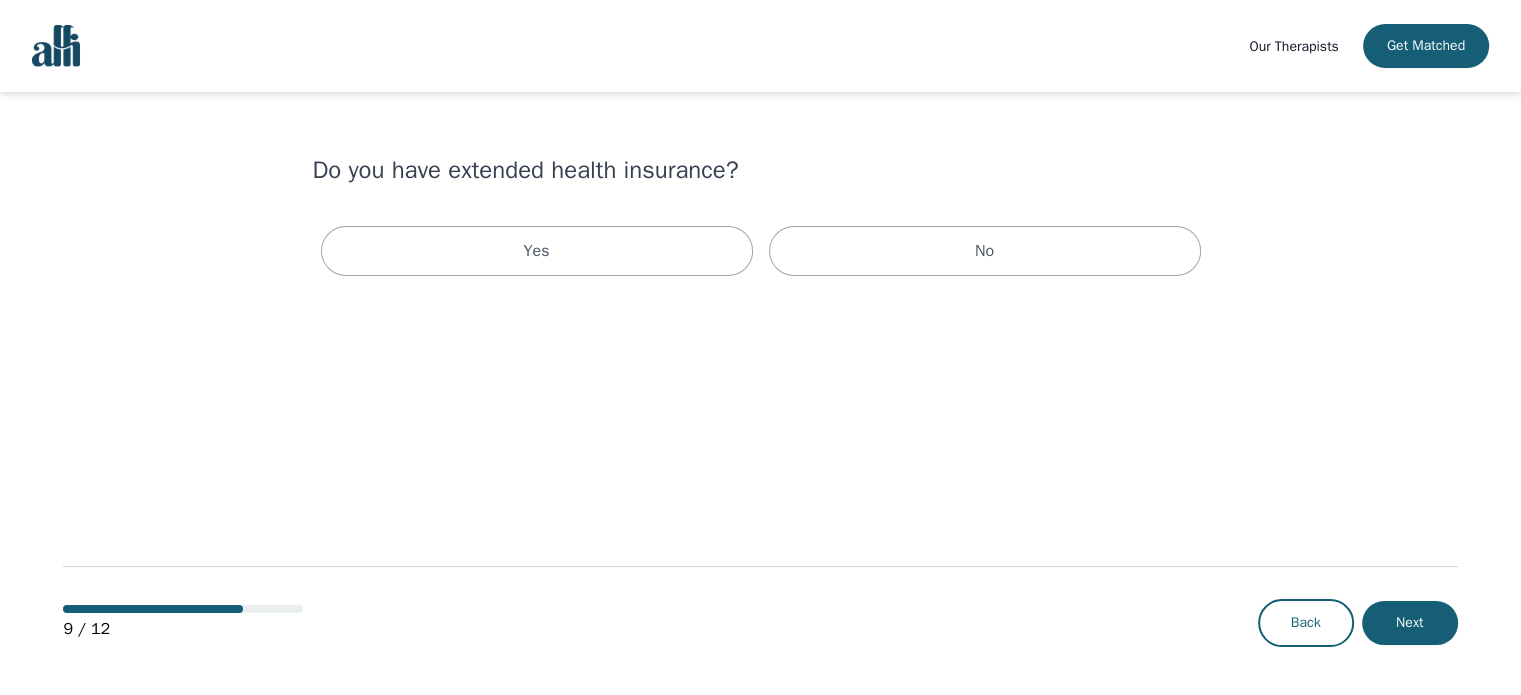 scroll, scrollTop: 0, scrollLeft: 0, axis: both 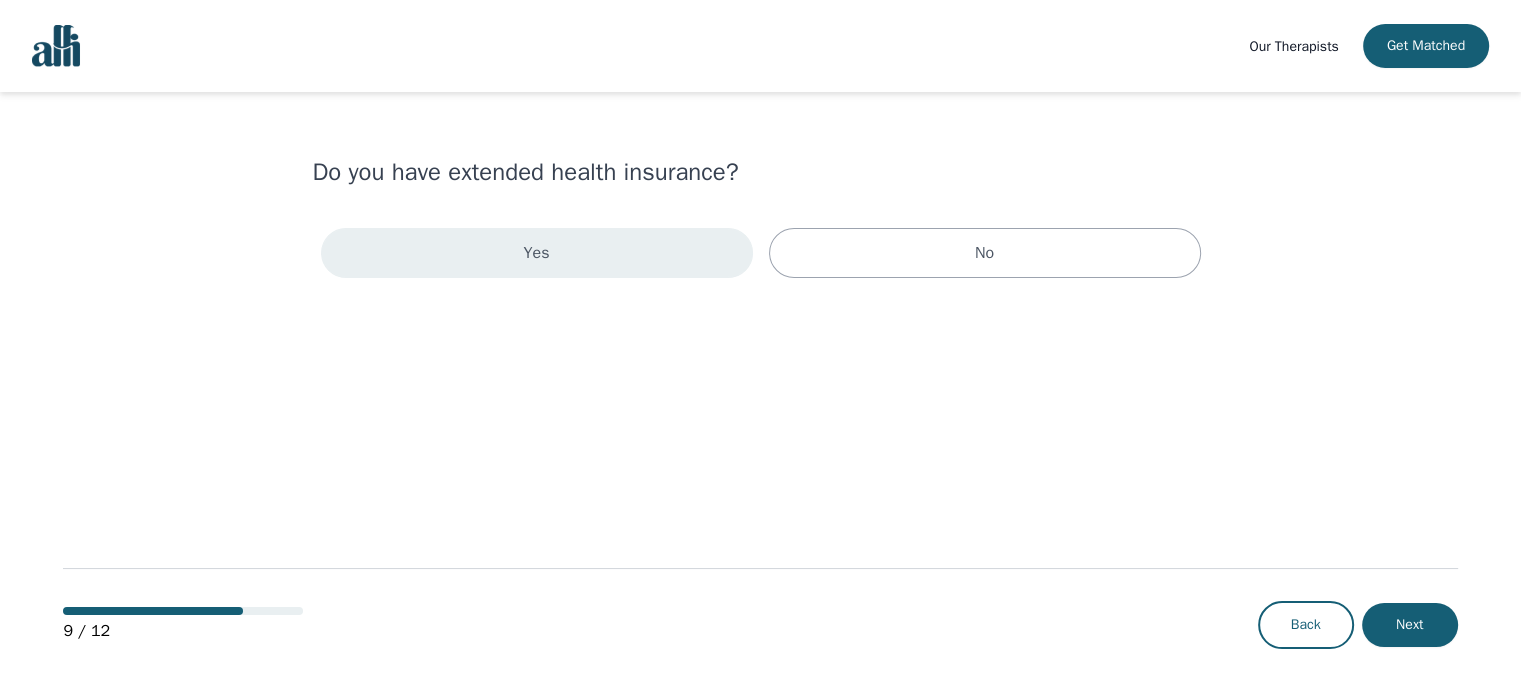 click on "Yes" at bounding box center [537, 253] 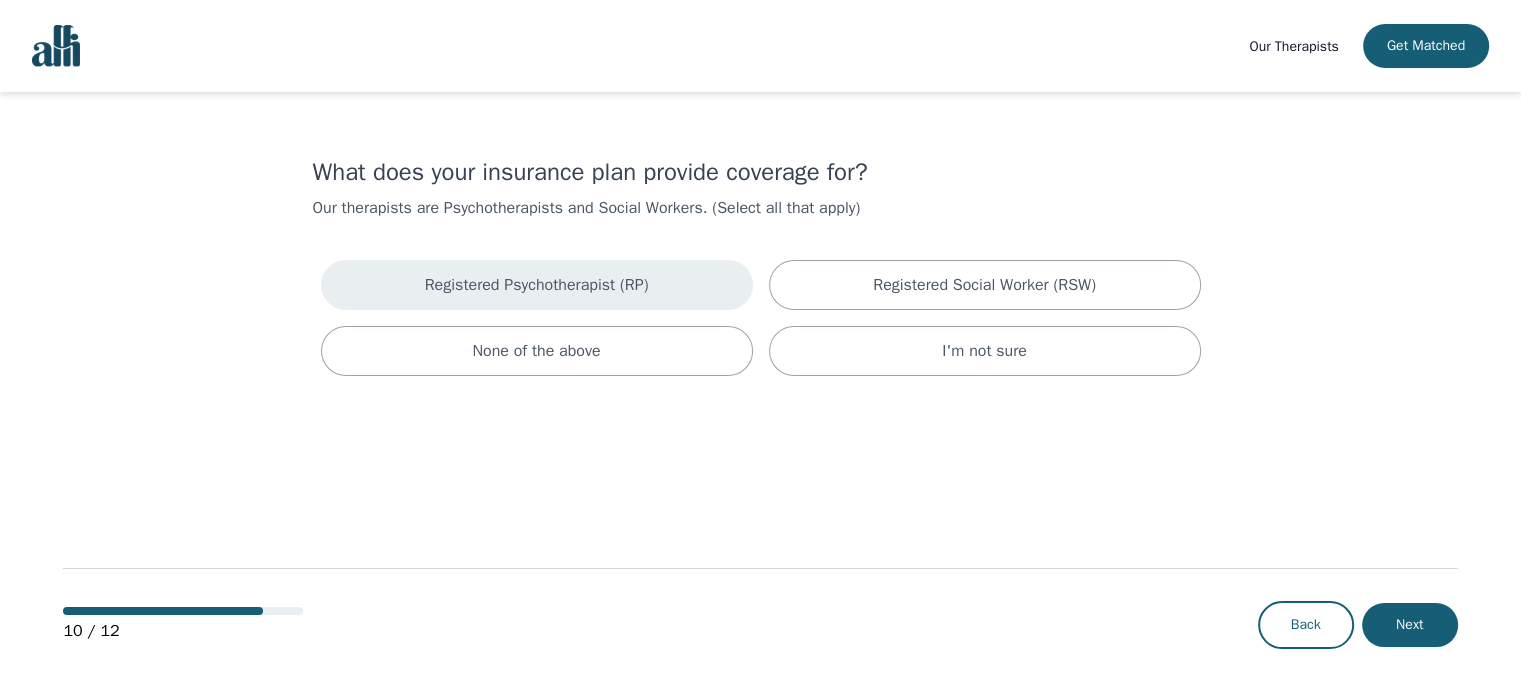 click on "Registered Psychotherapist (RP)" at bounding box center (537, 285) 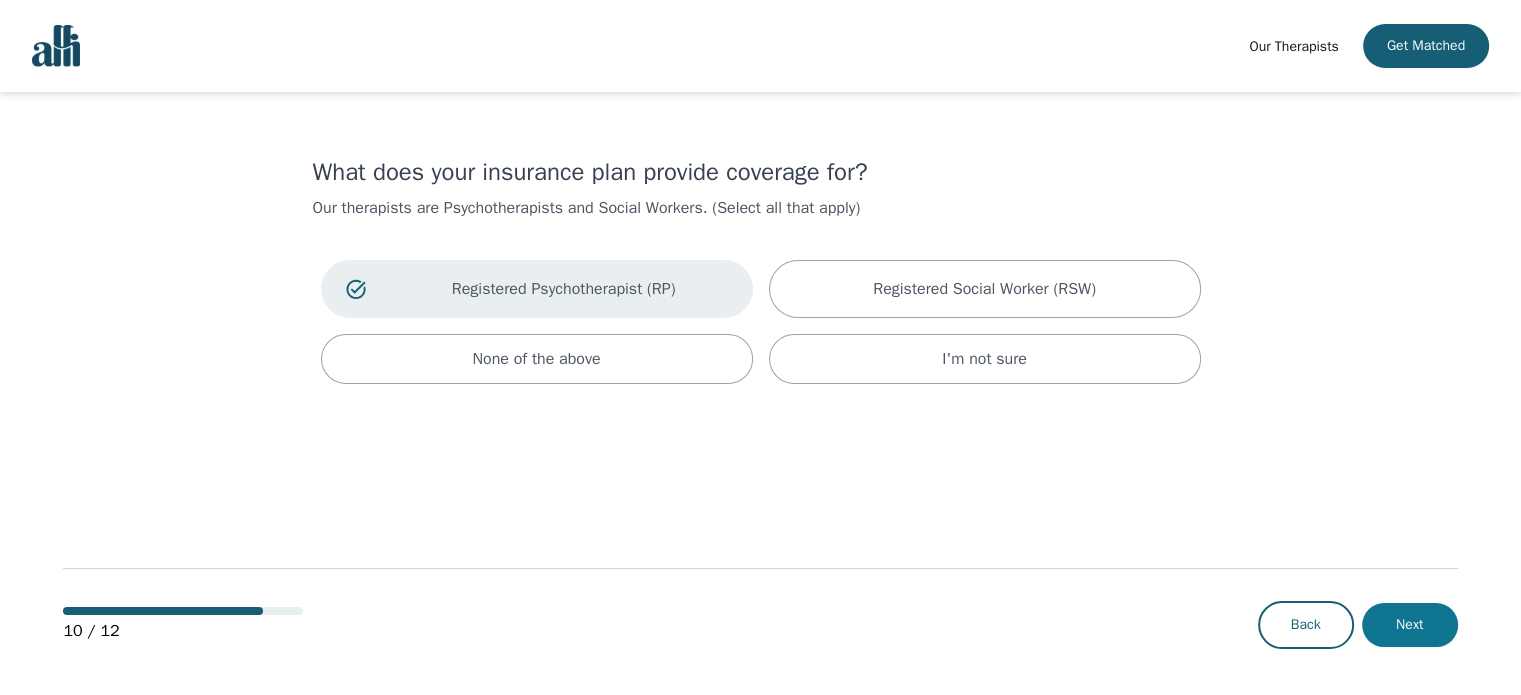 click on "Next" at bounding box center (1410, 625) 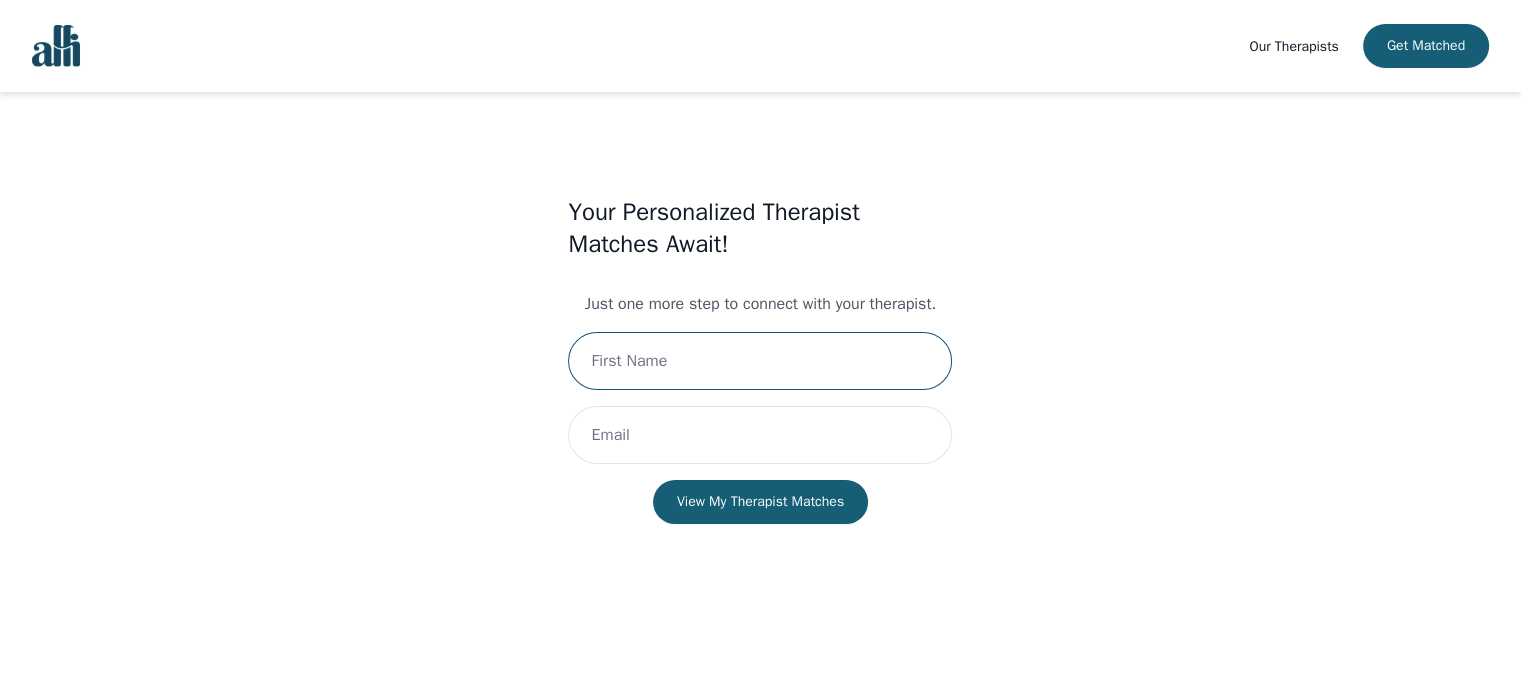 click at bounding box center (760, 361) 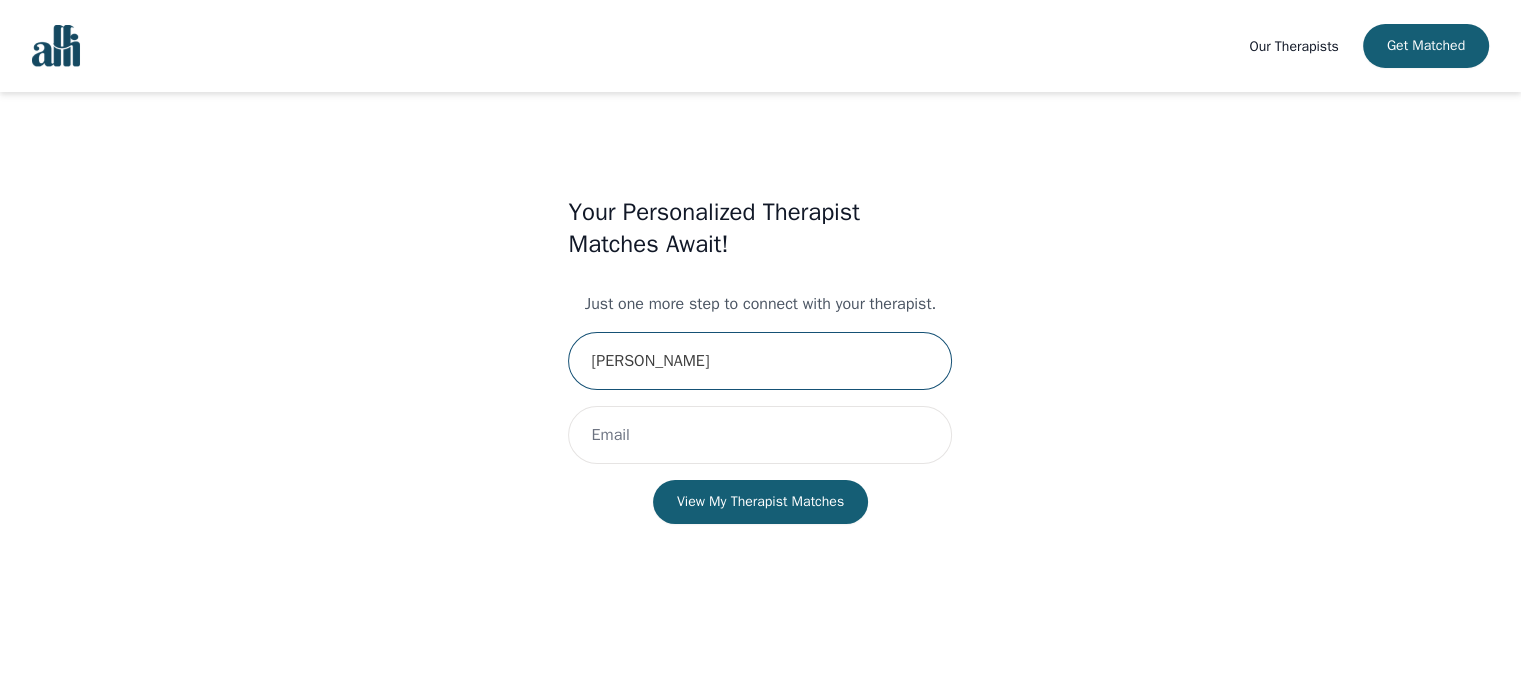 type on "[PERSON_NAME]" 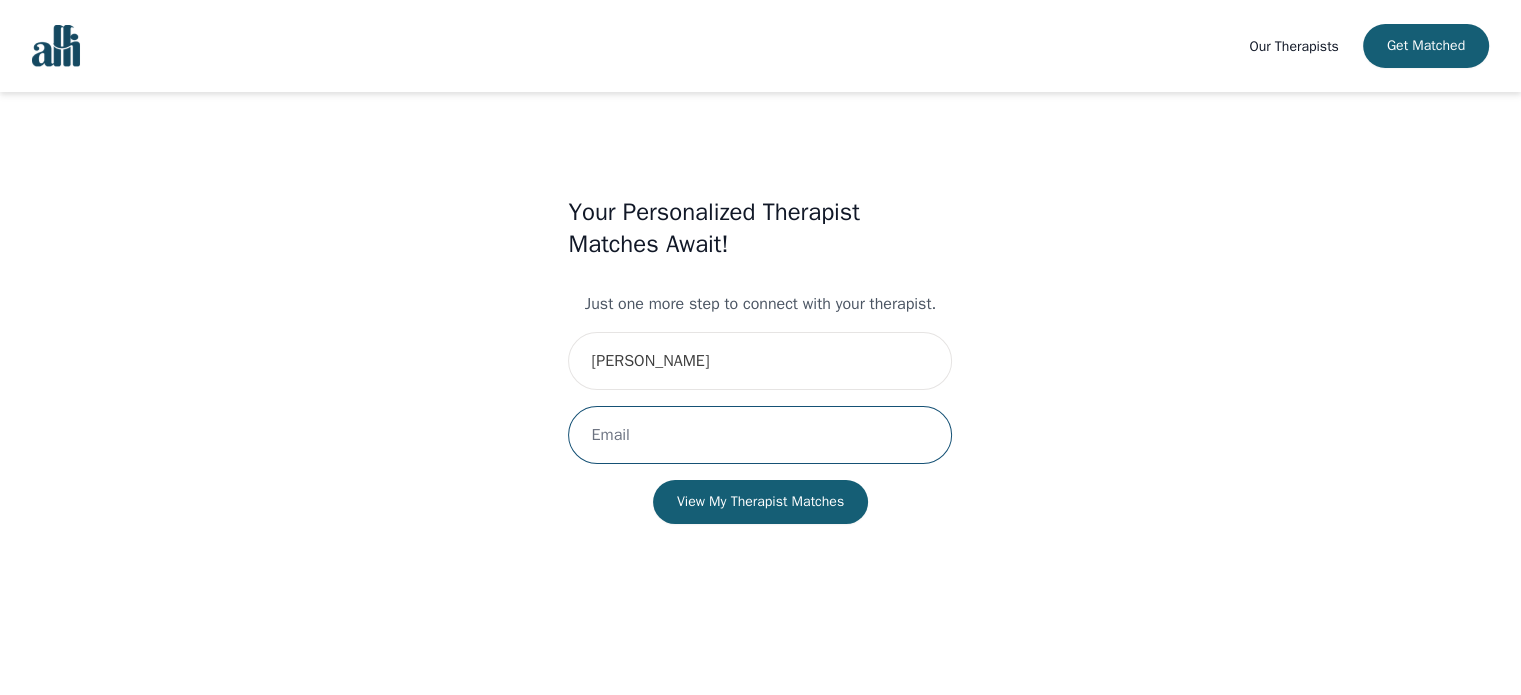 click at bounding box center (760, 435) 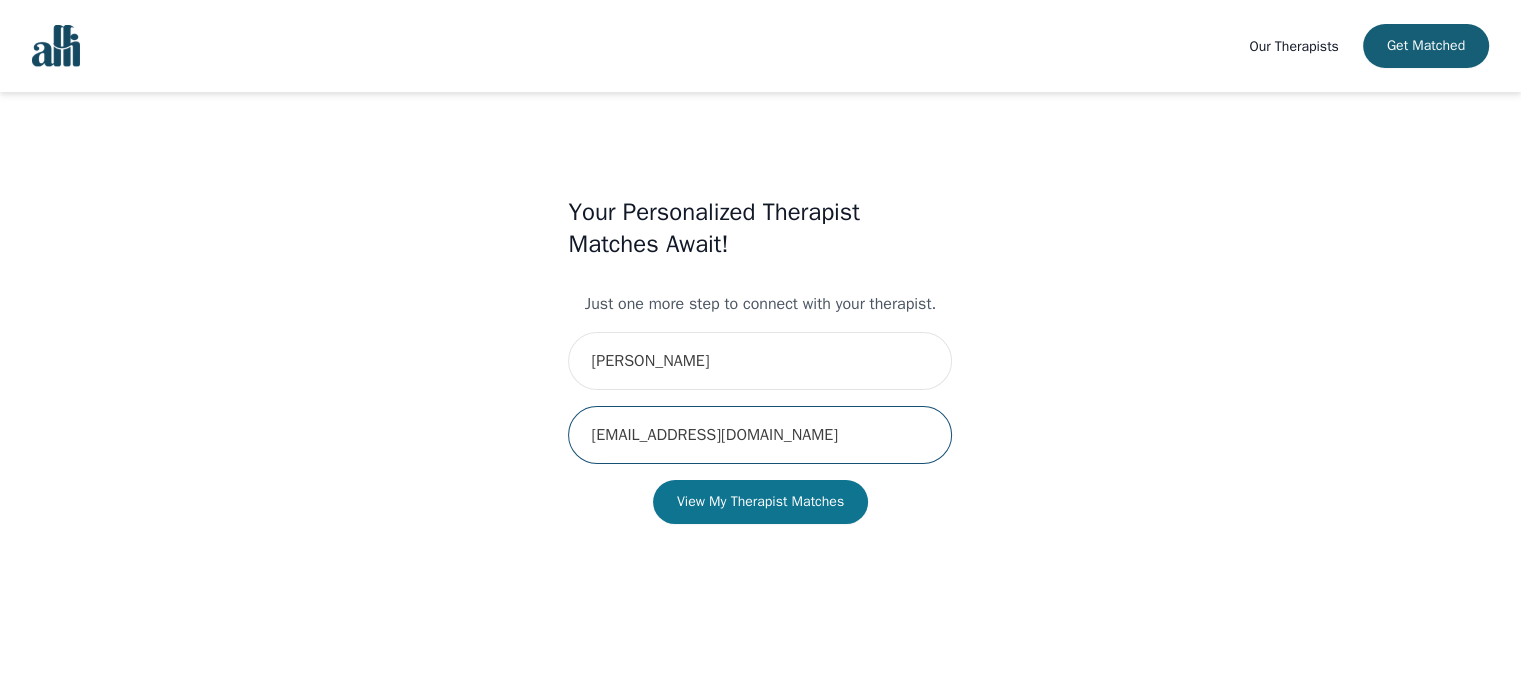 type on "[EMAIL_ADDRESS][DOMAIN_NAME]" 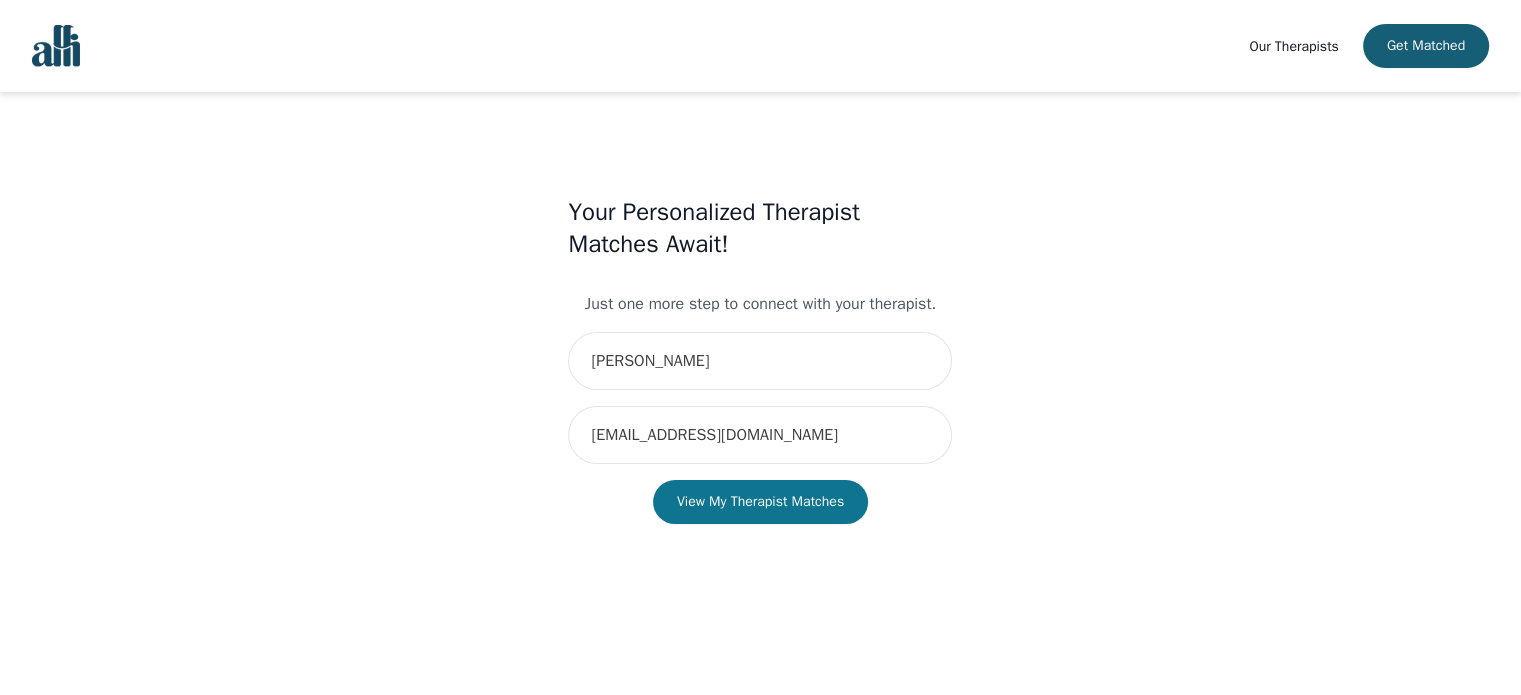 click on "View My Therapist Matches" at bounding box center [760, 502] 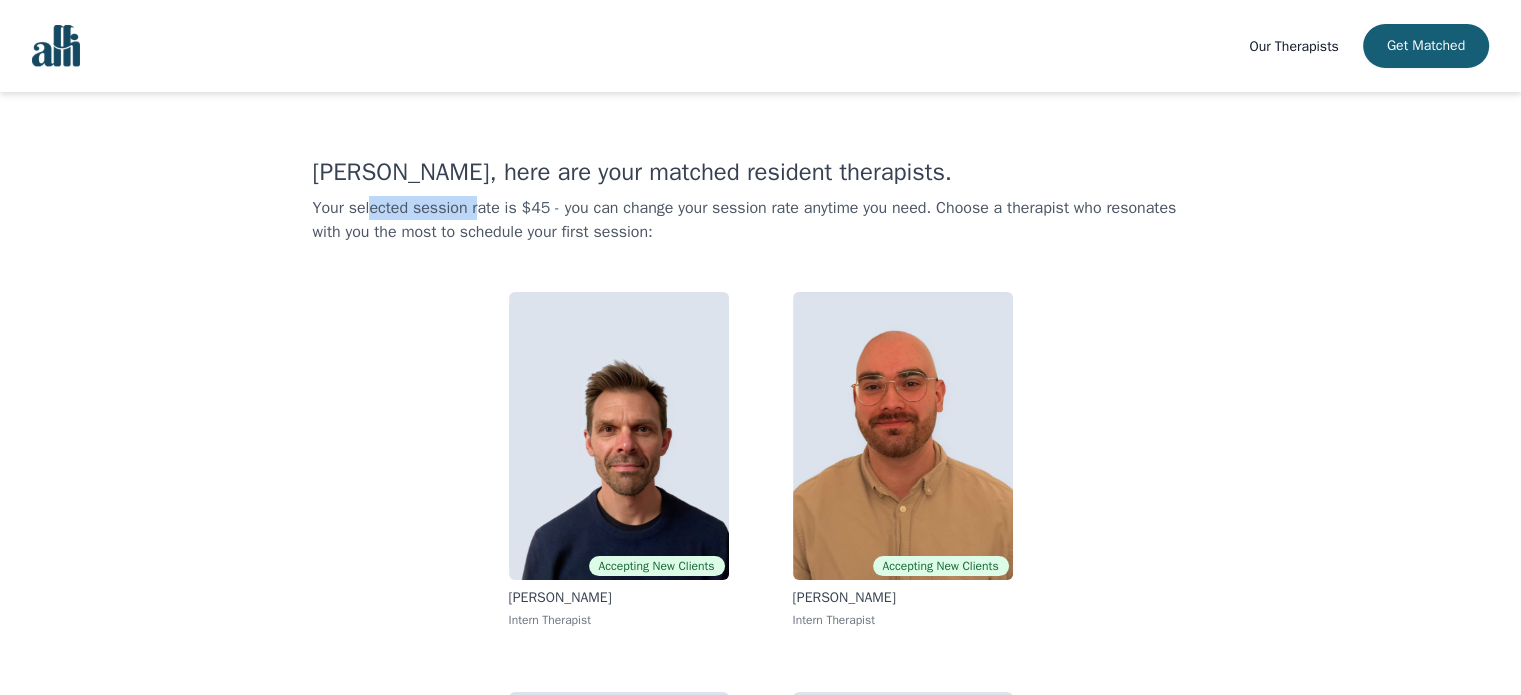 drag, startPoint x: 368, startPoint y: 207, endPoint x: 464, endPoint y: 196, distance: 96.62815 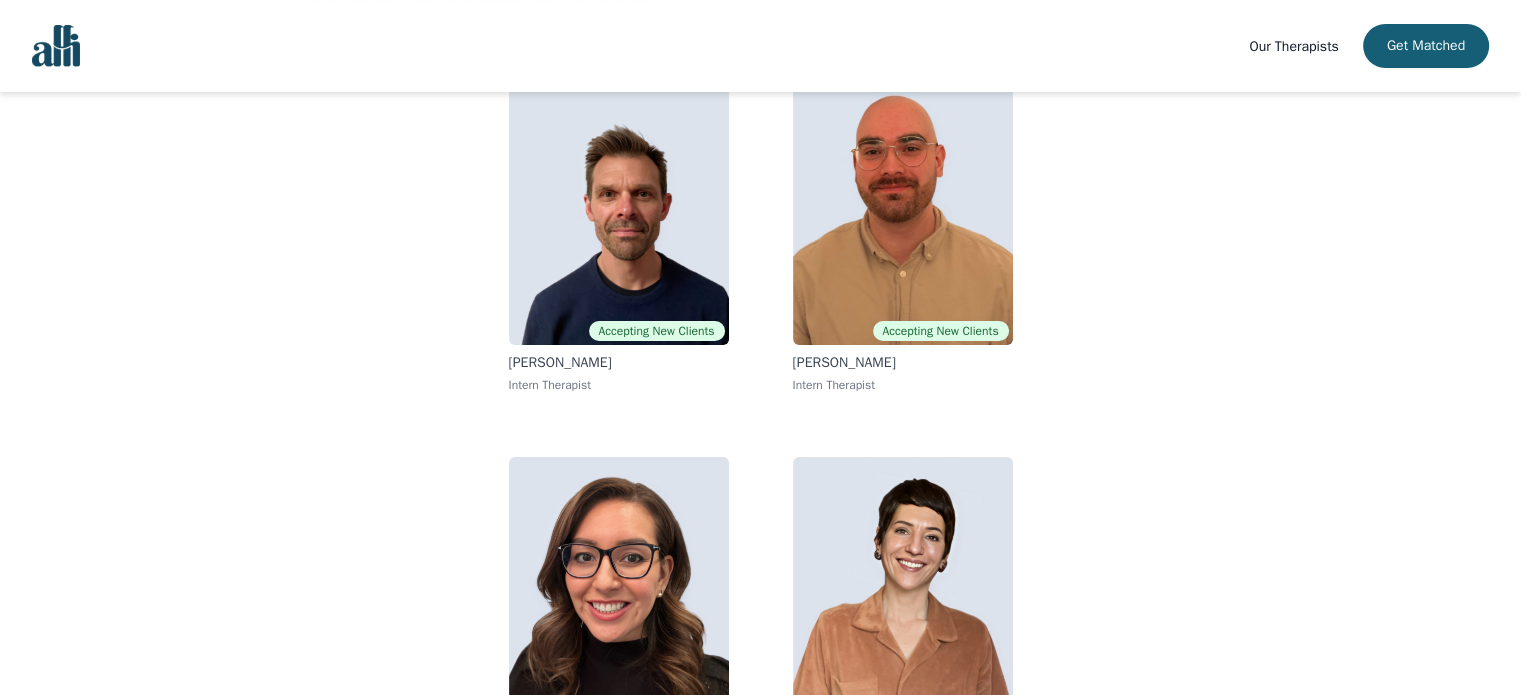 scroll, scrollTop: 348, scrollLeft: 0, axis: vertical 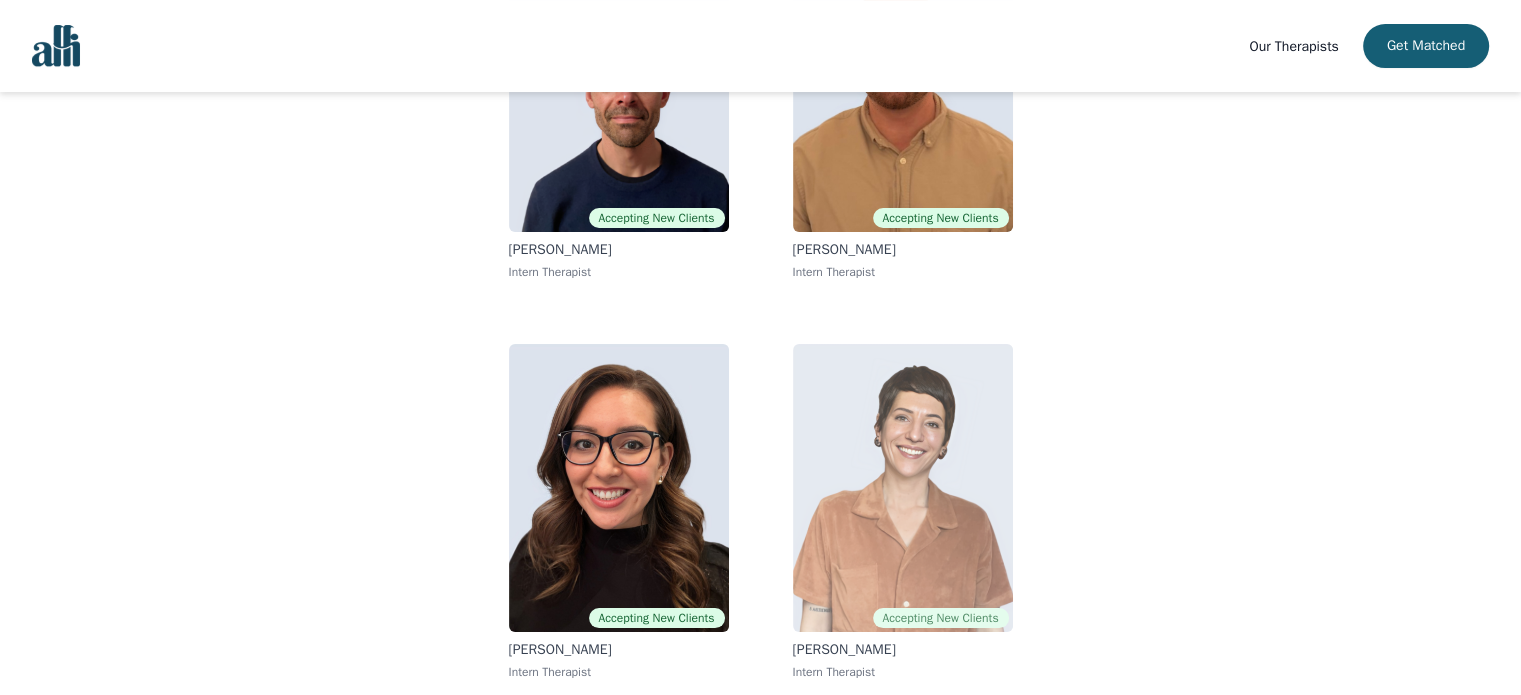 click at bounding box center (903, 488) 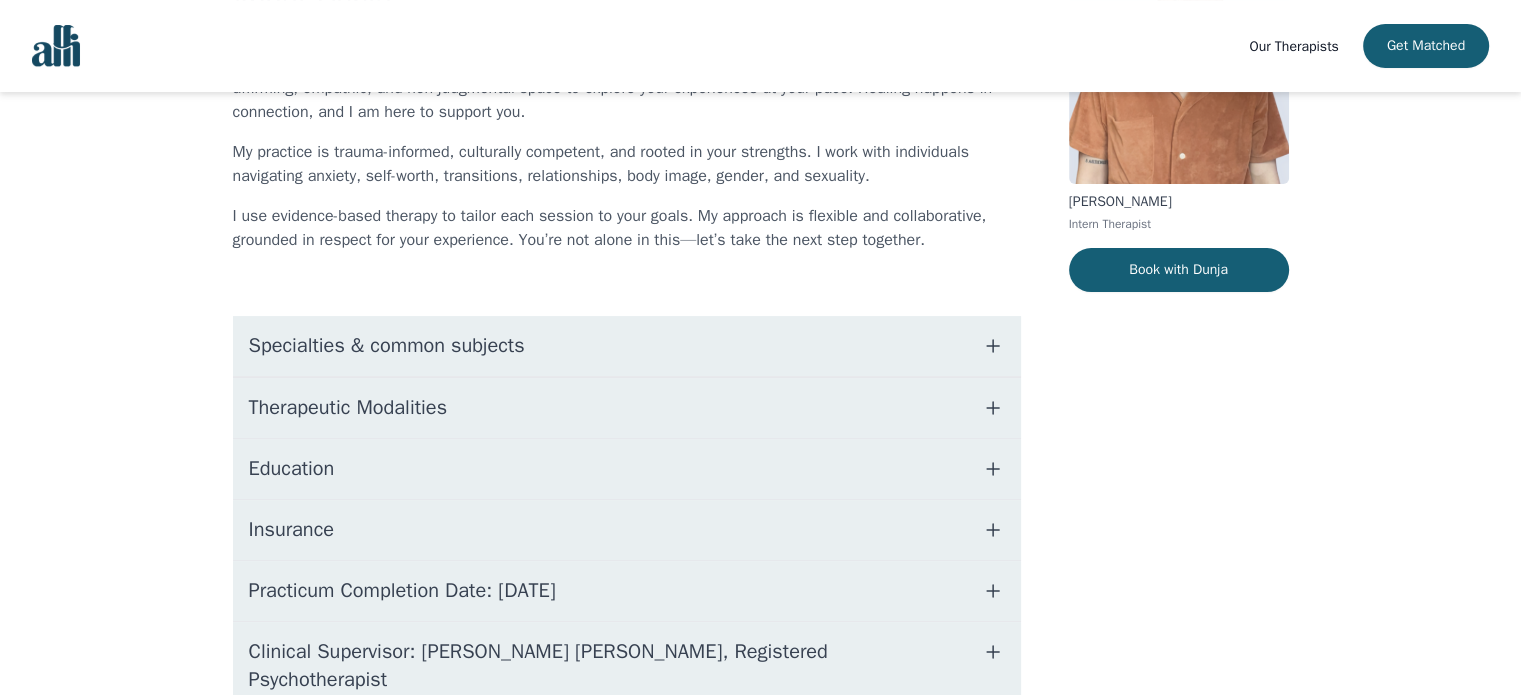 scroll, scrollTop: 248, scrollLeft: 0, axis: vertical 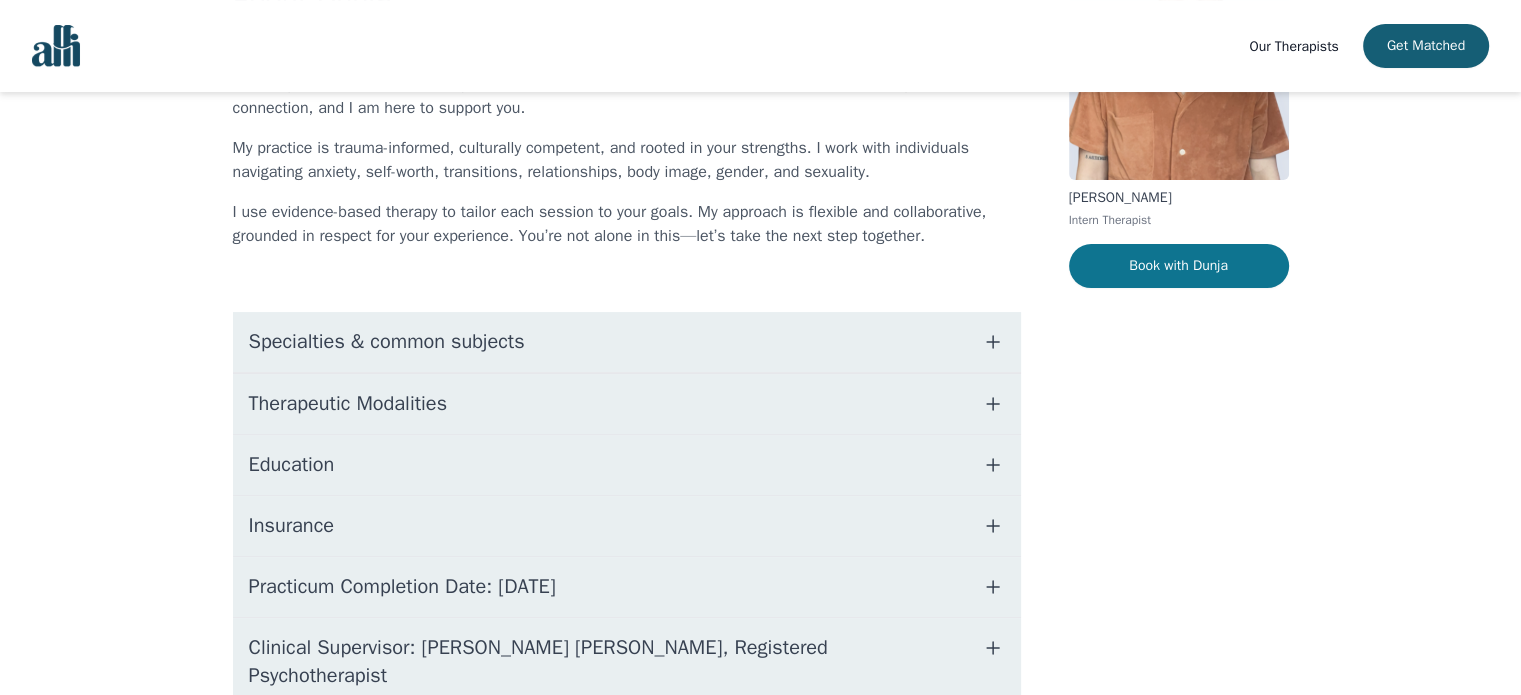 click on "Book with Dunja" at bounding box center [1179, 266] 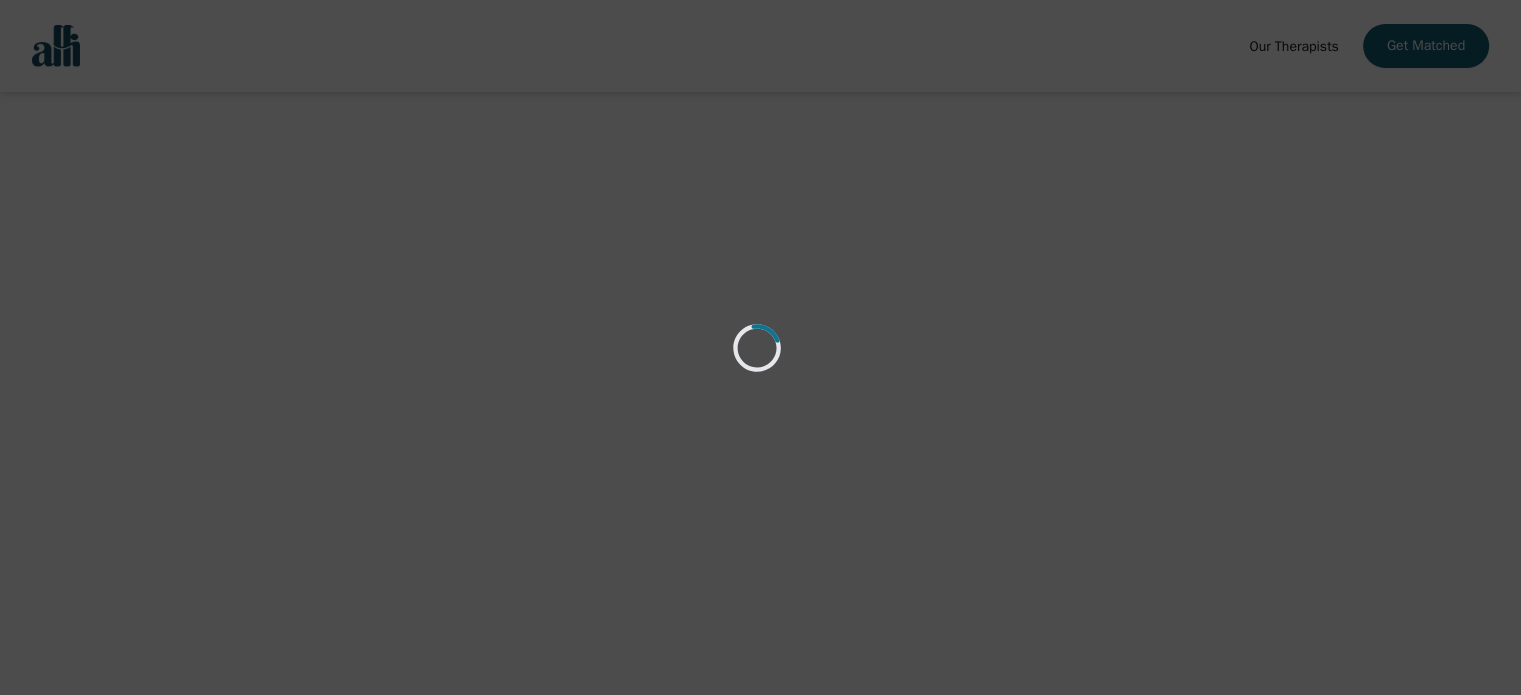 scroll, scrollTop: 0, scrollLeft: 0, axis: both 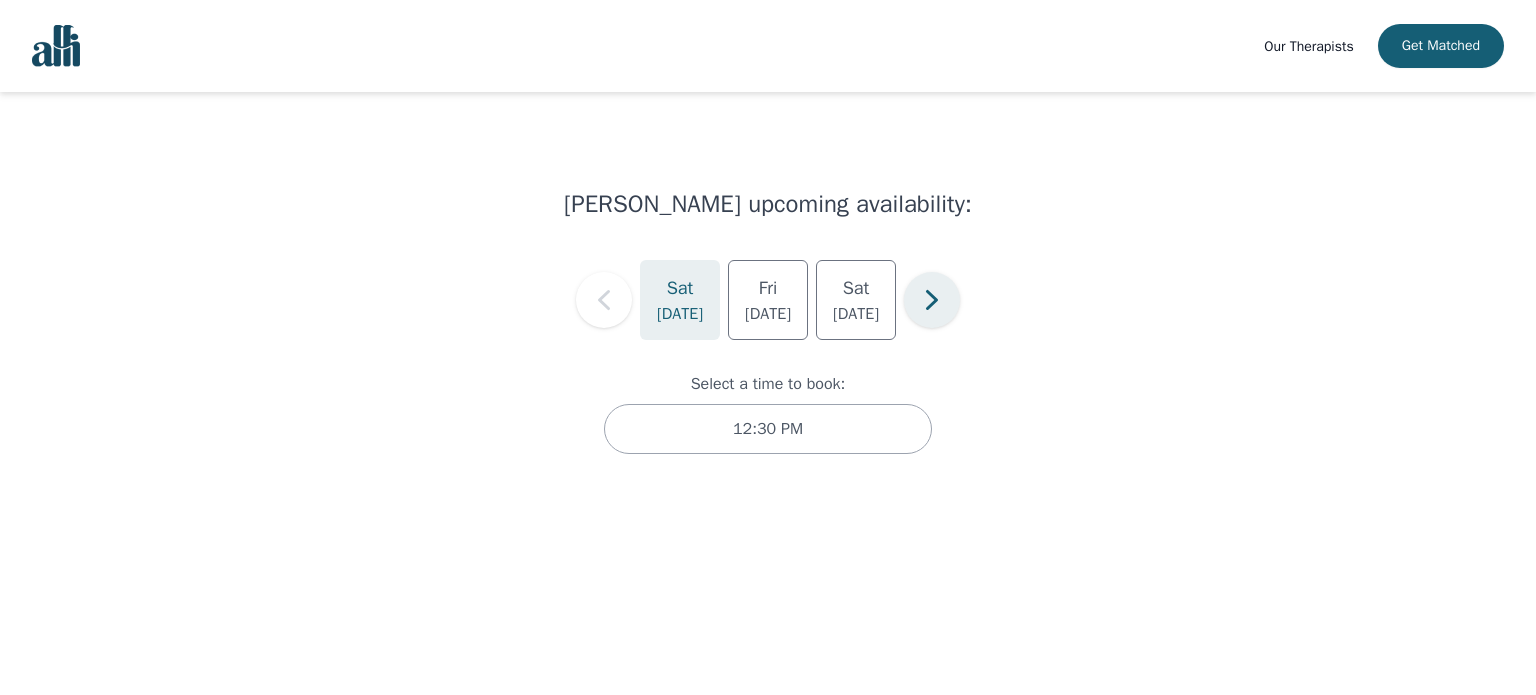 click 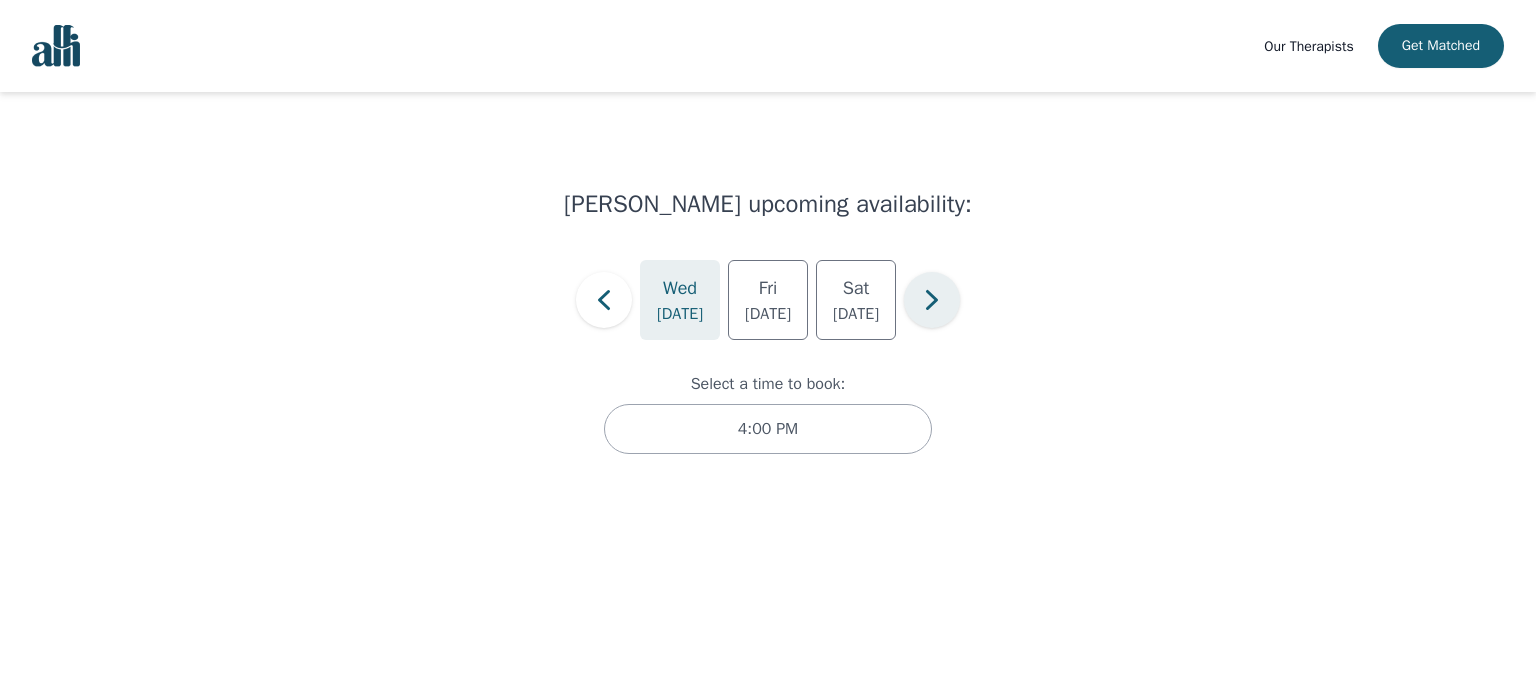 click 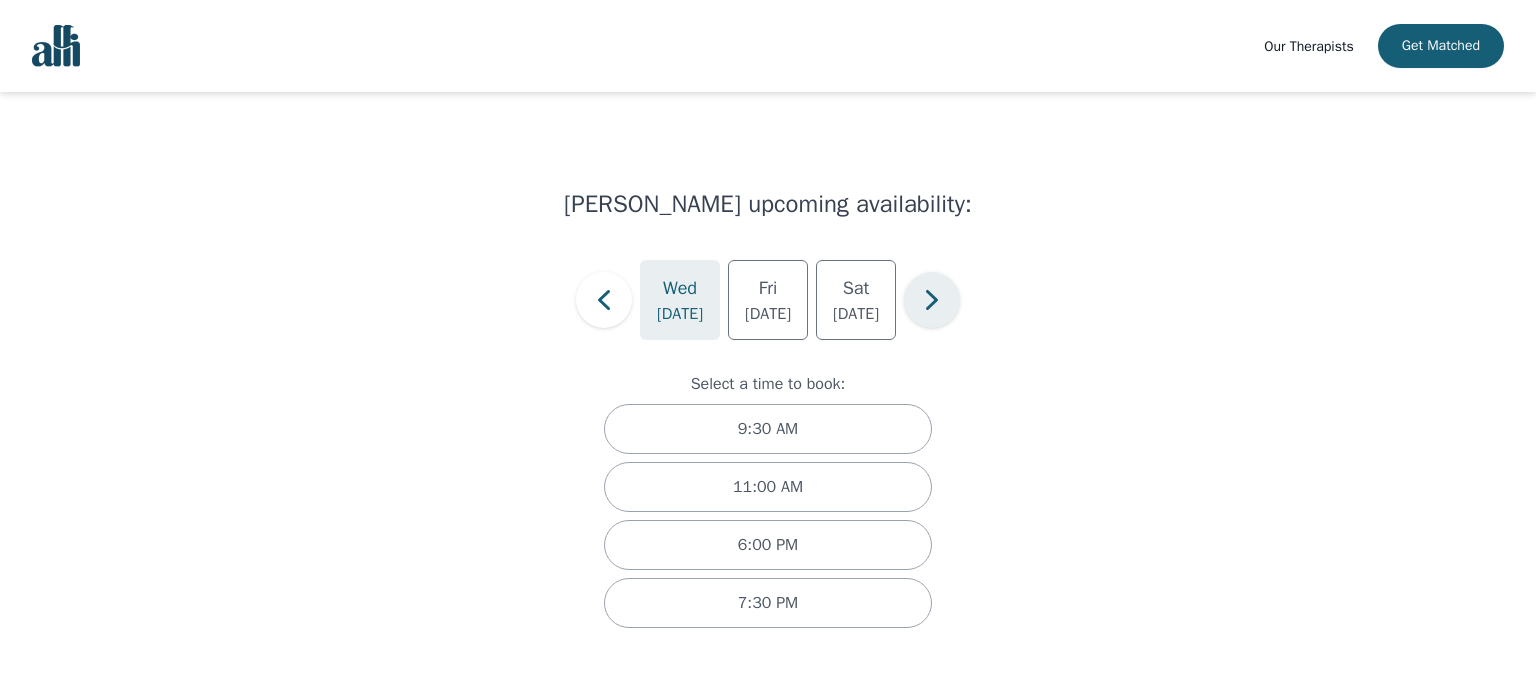 click 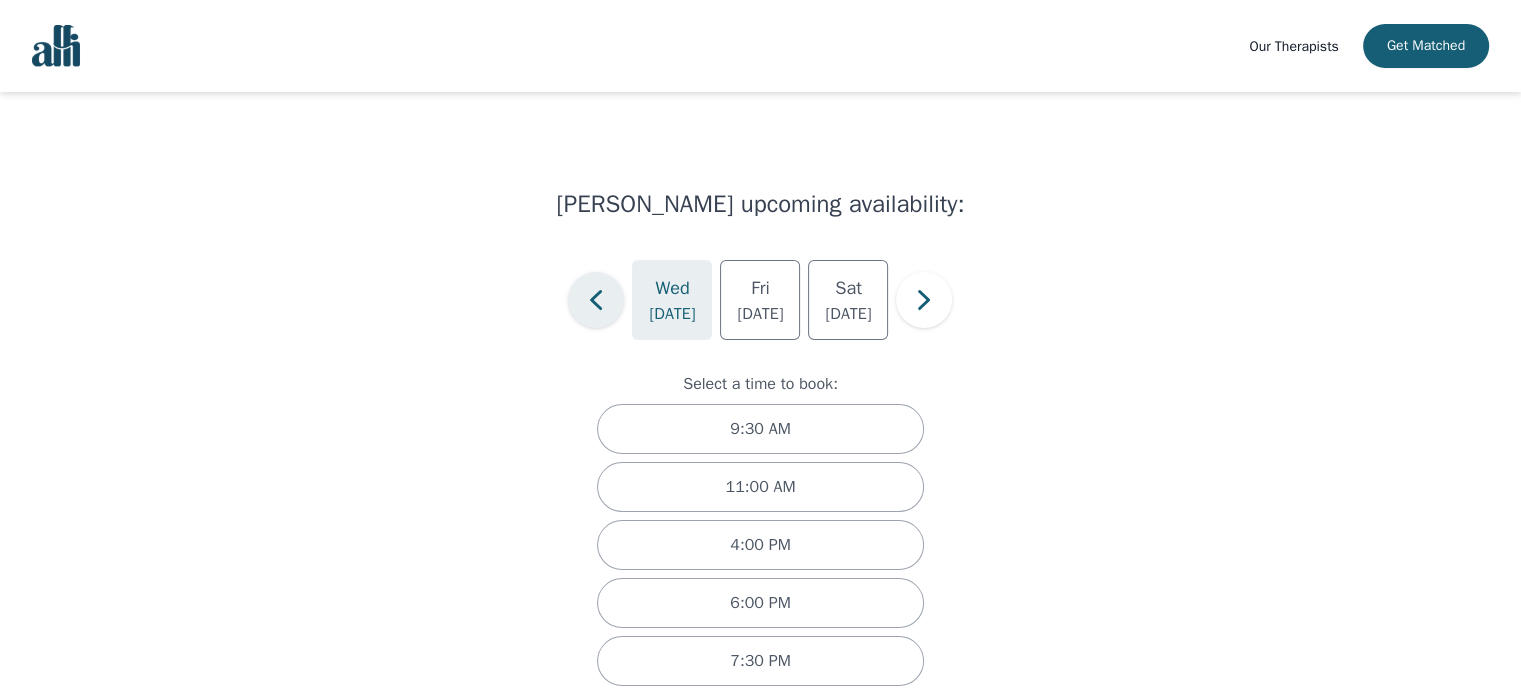 click 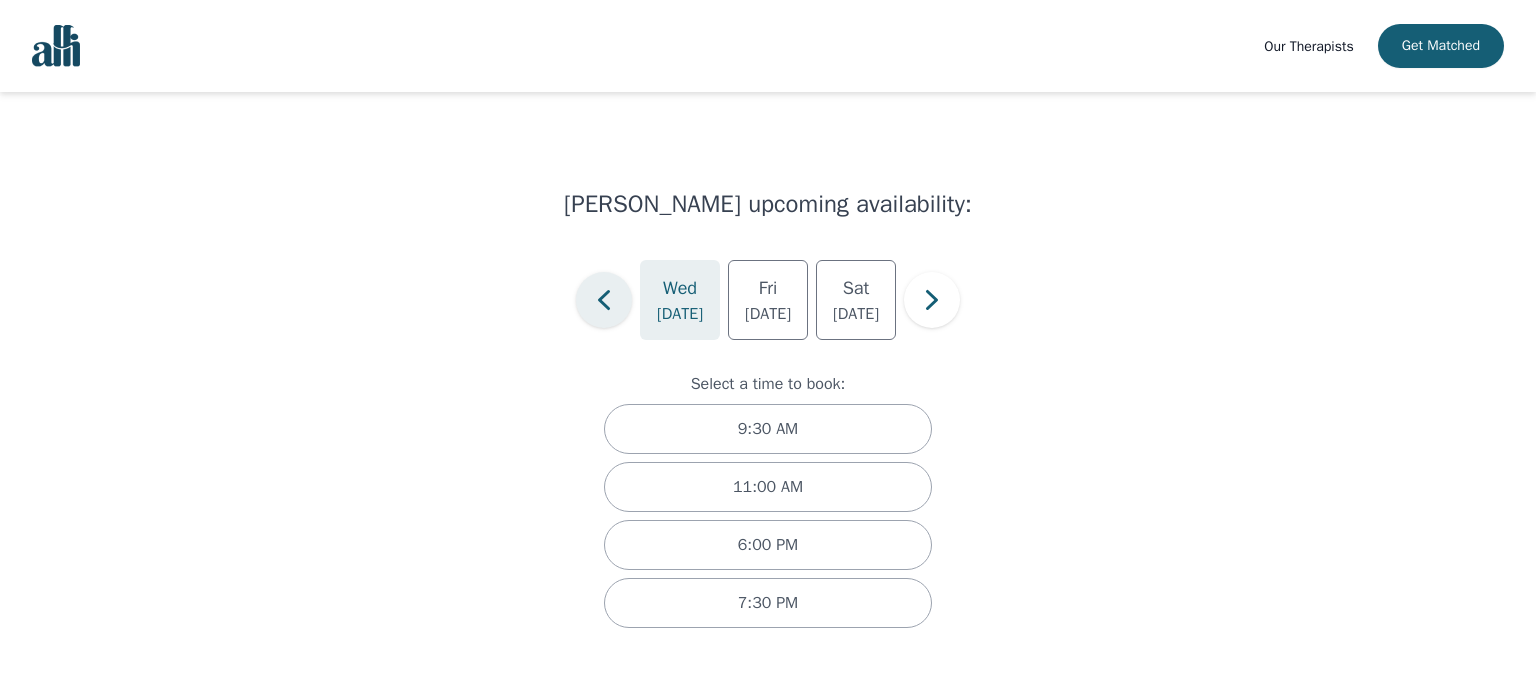 click 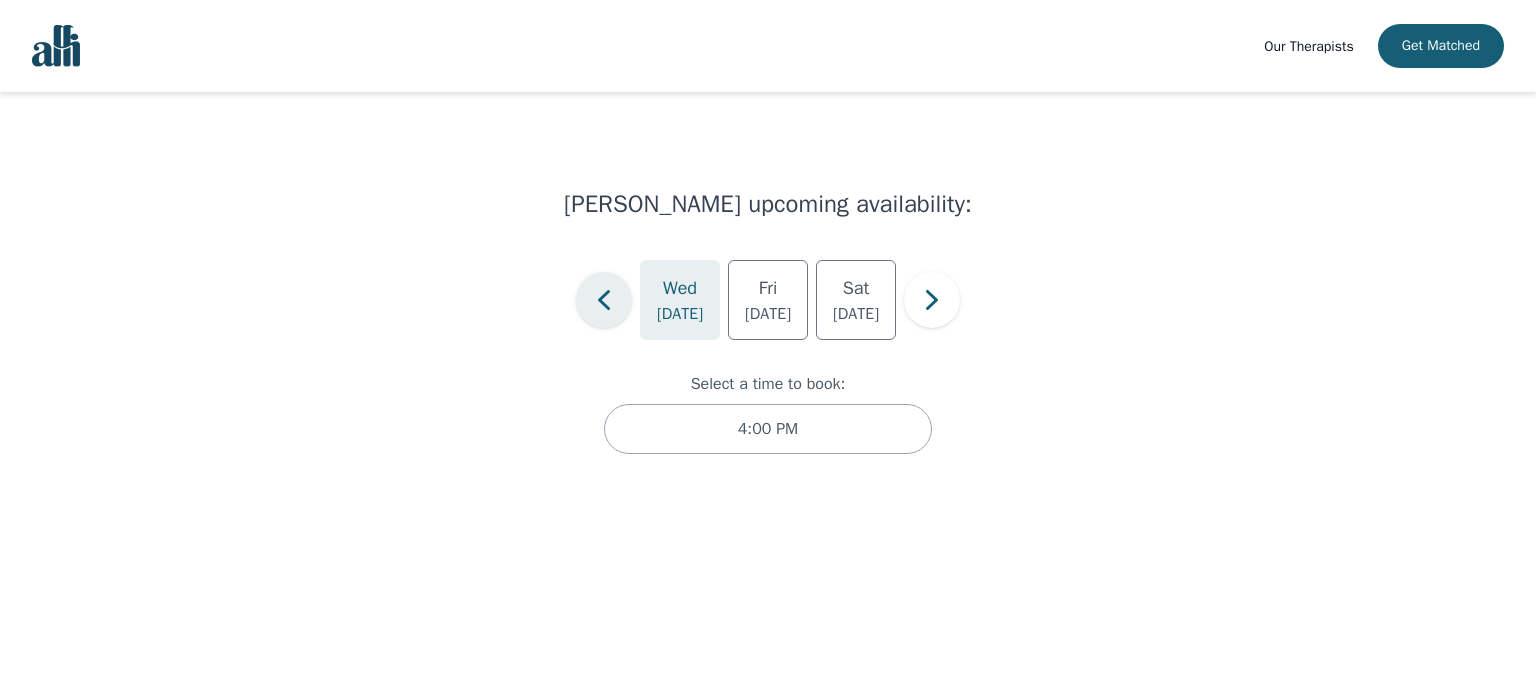 click 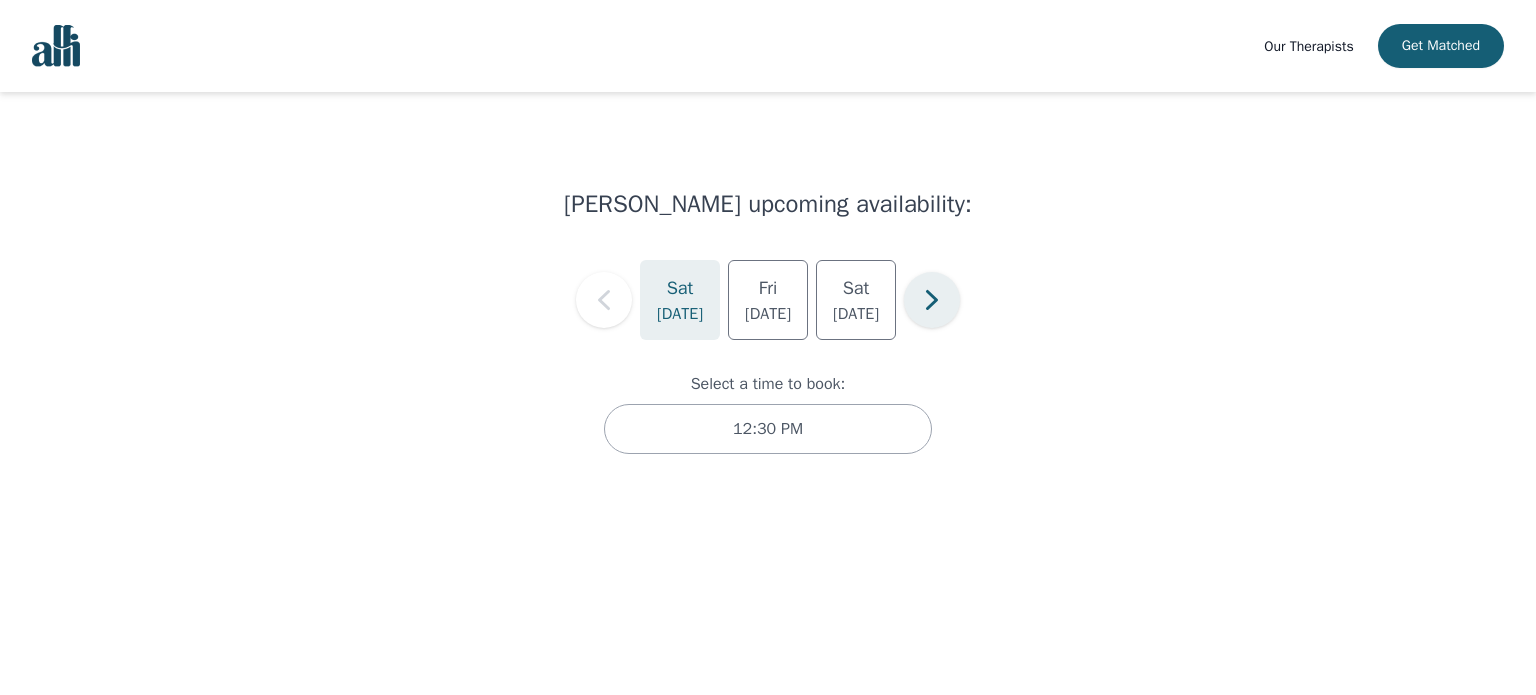 click 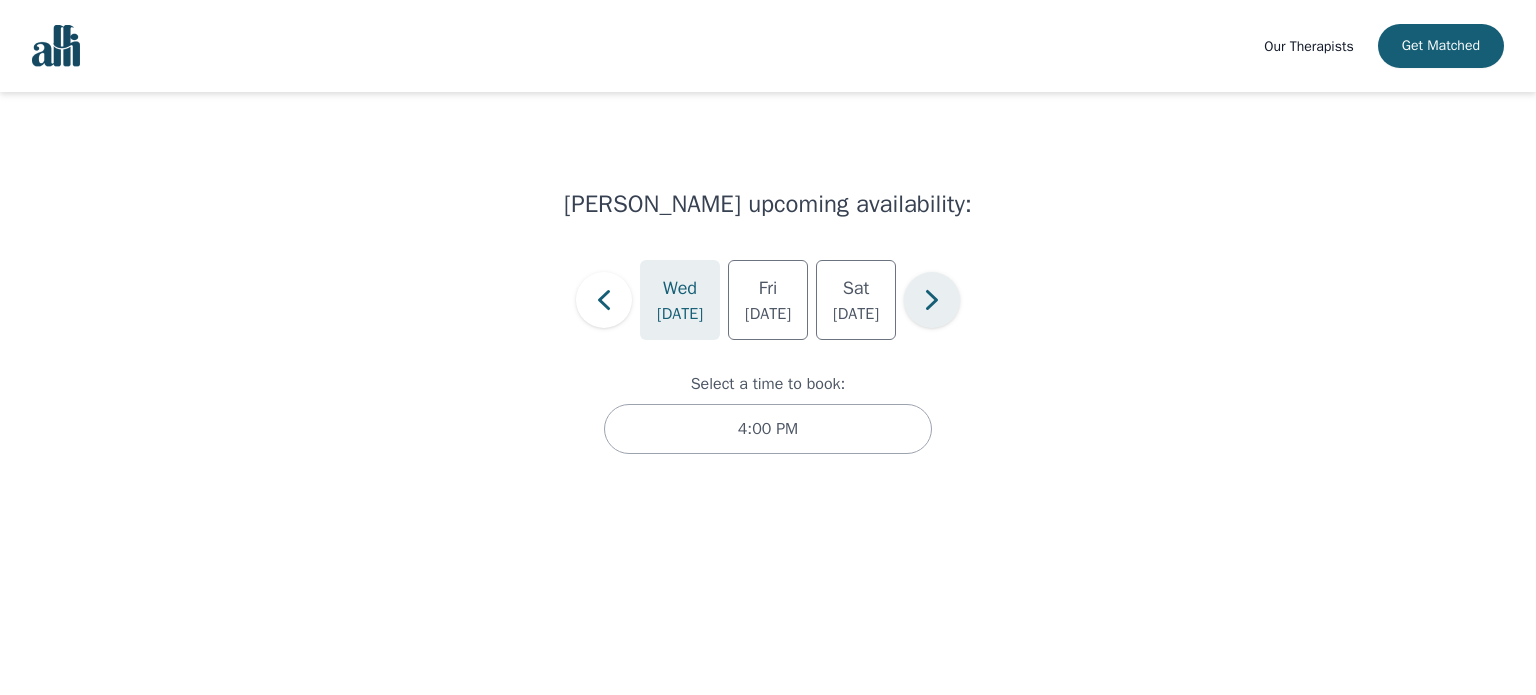 click 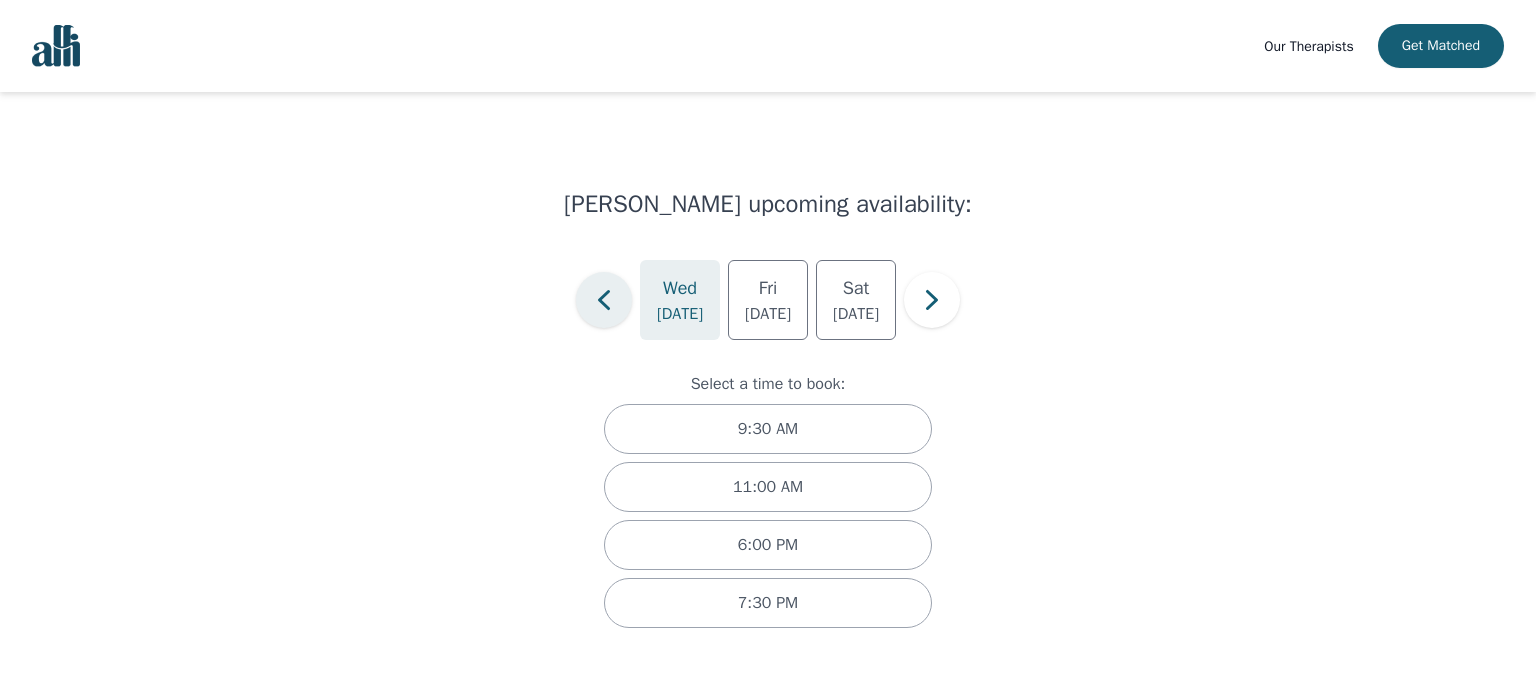 click 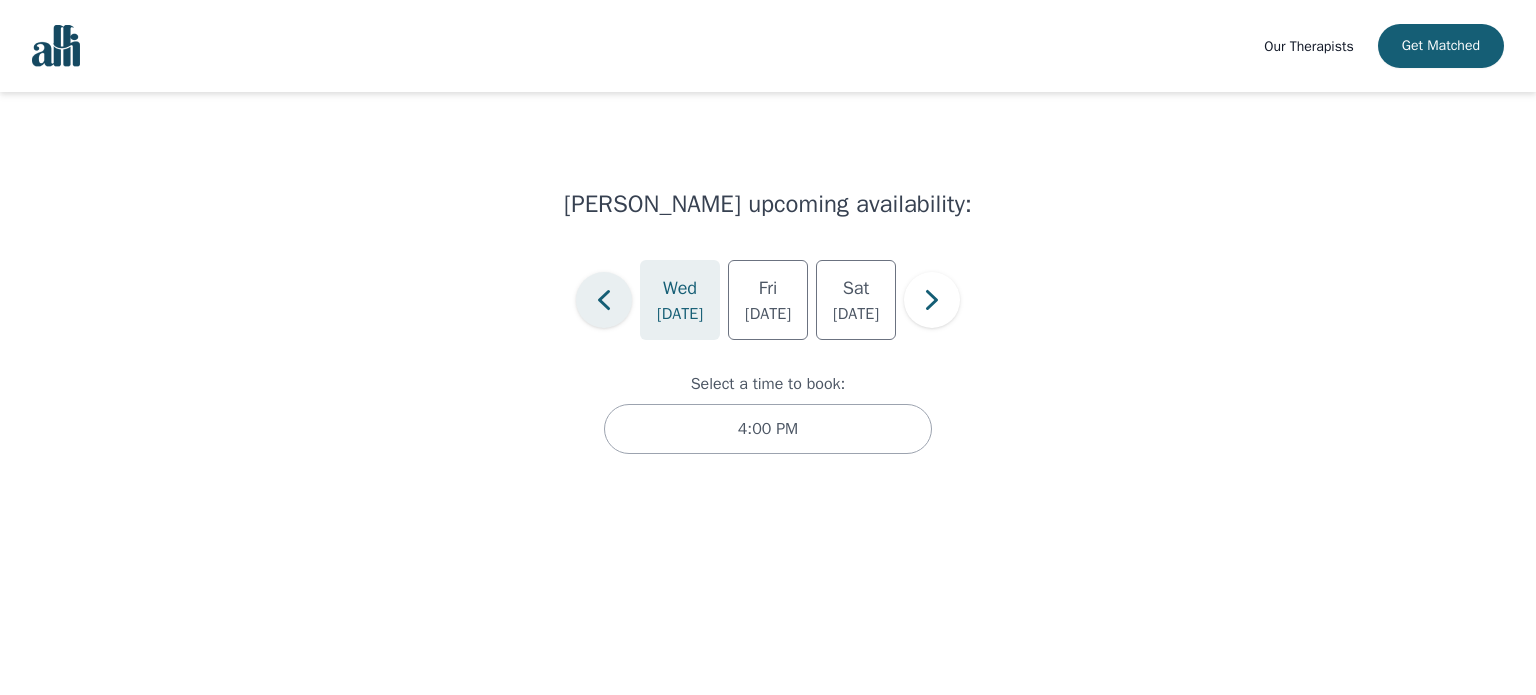 click 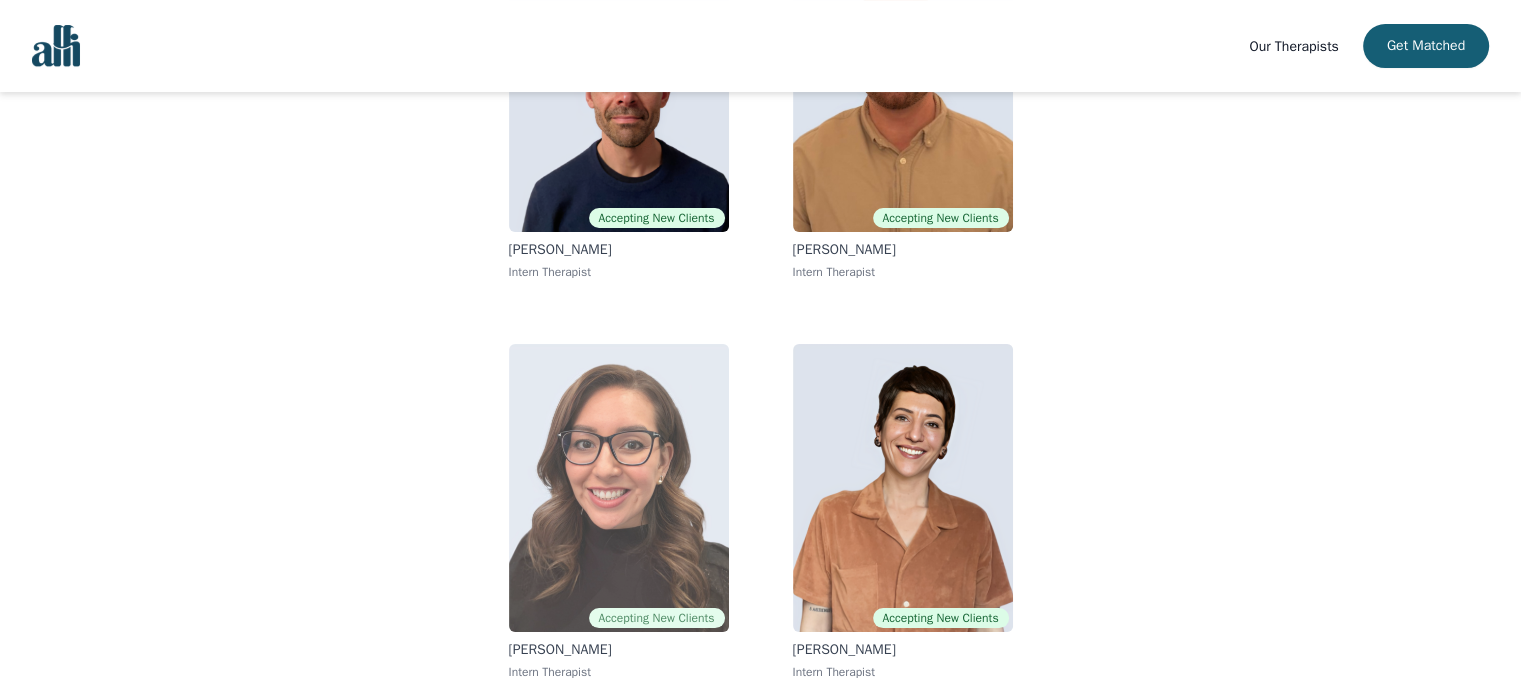 scroll, scrollTop: 131, scrollLeft: 0, axis: vertical 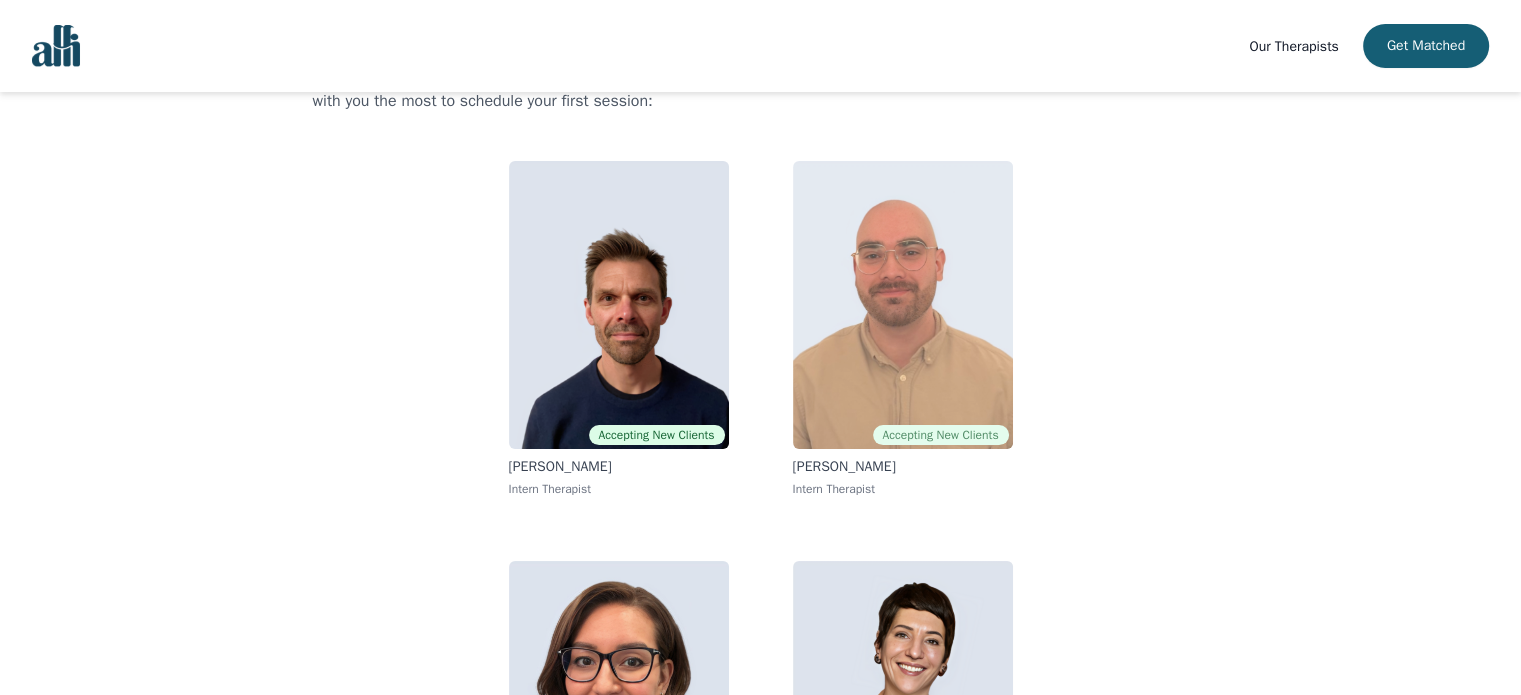 click at bounding box center [903, 305] 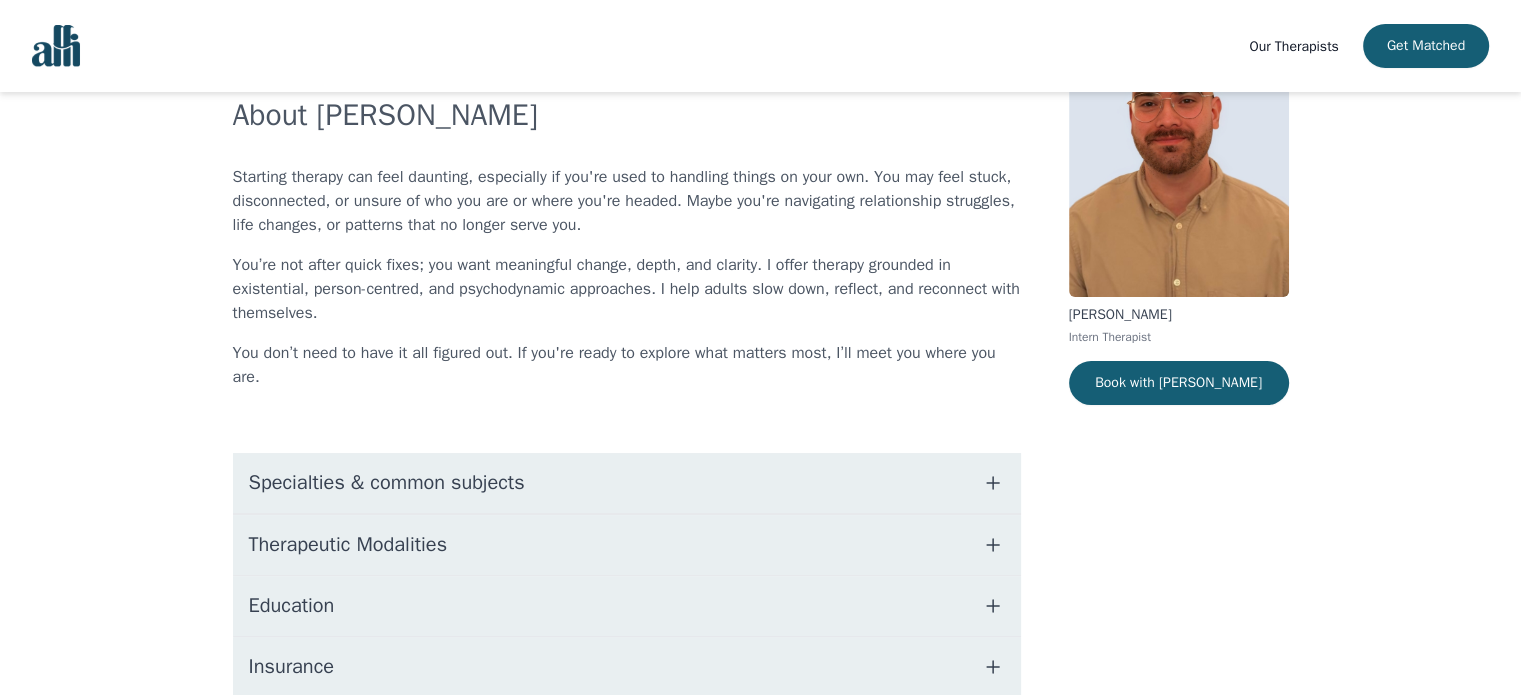 scroll, scrollTop: 0, scrollLeft: 0, axis: both 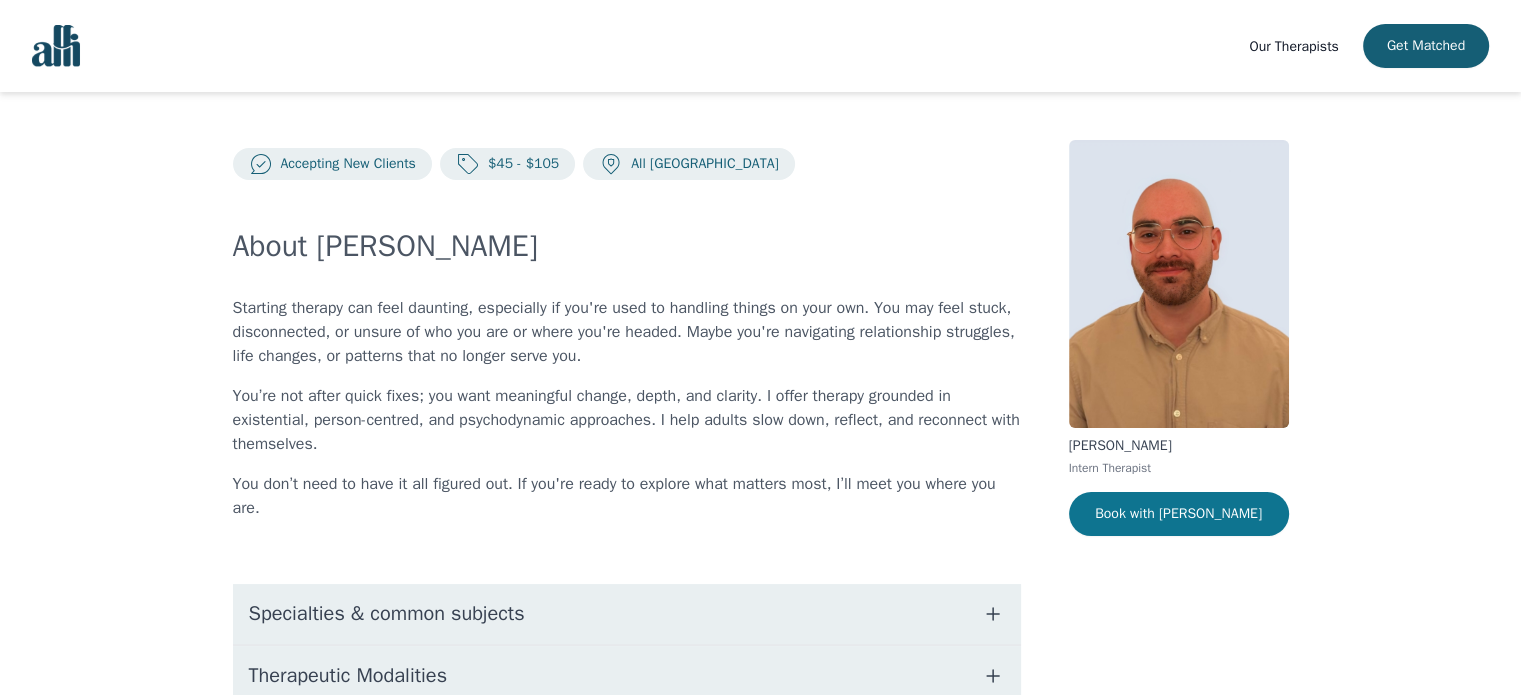 click on "Book with [PERSON_NAME]" at bounding box center [1179, 514] 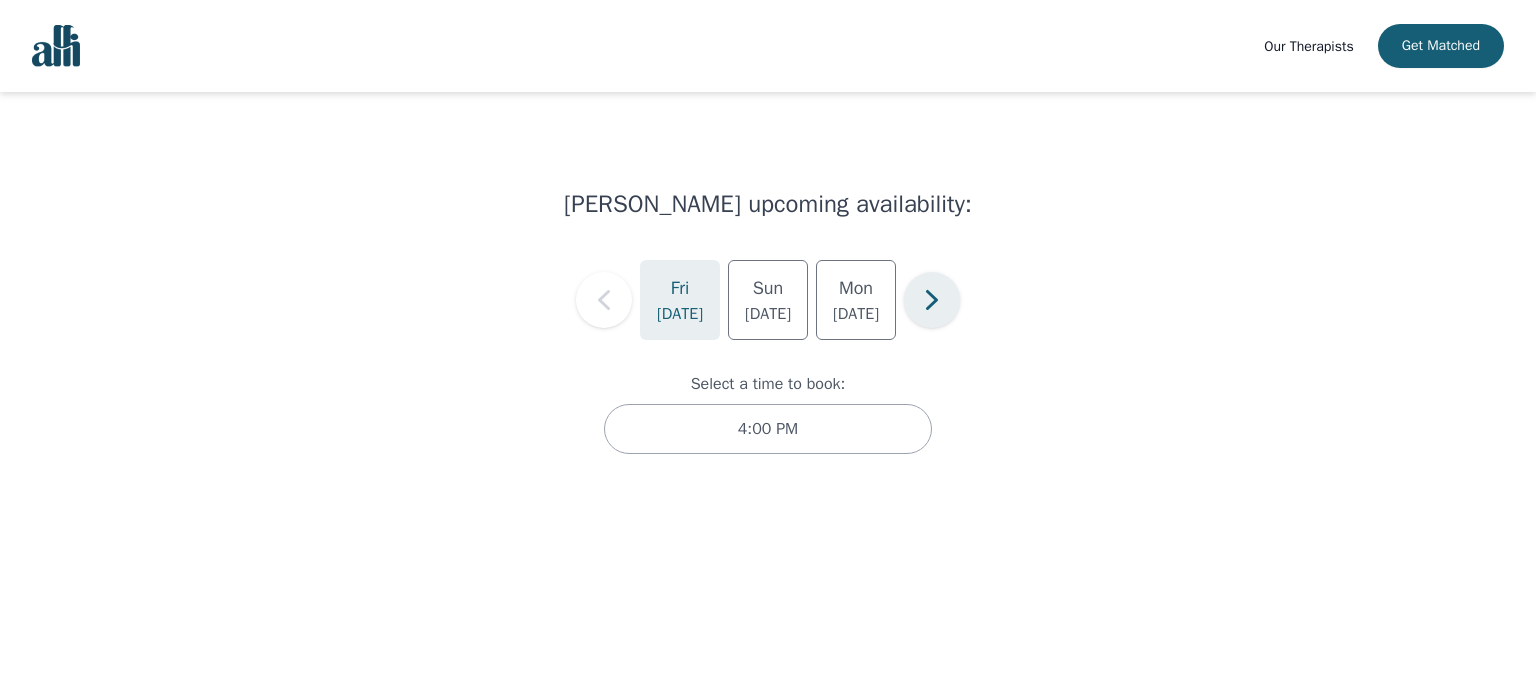 click 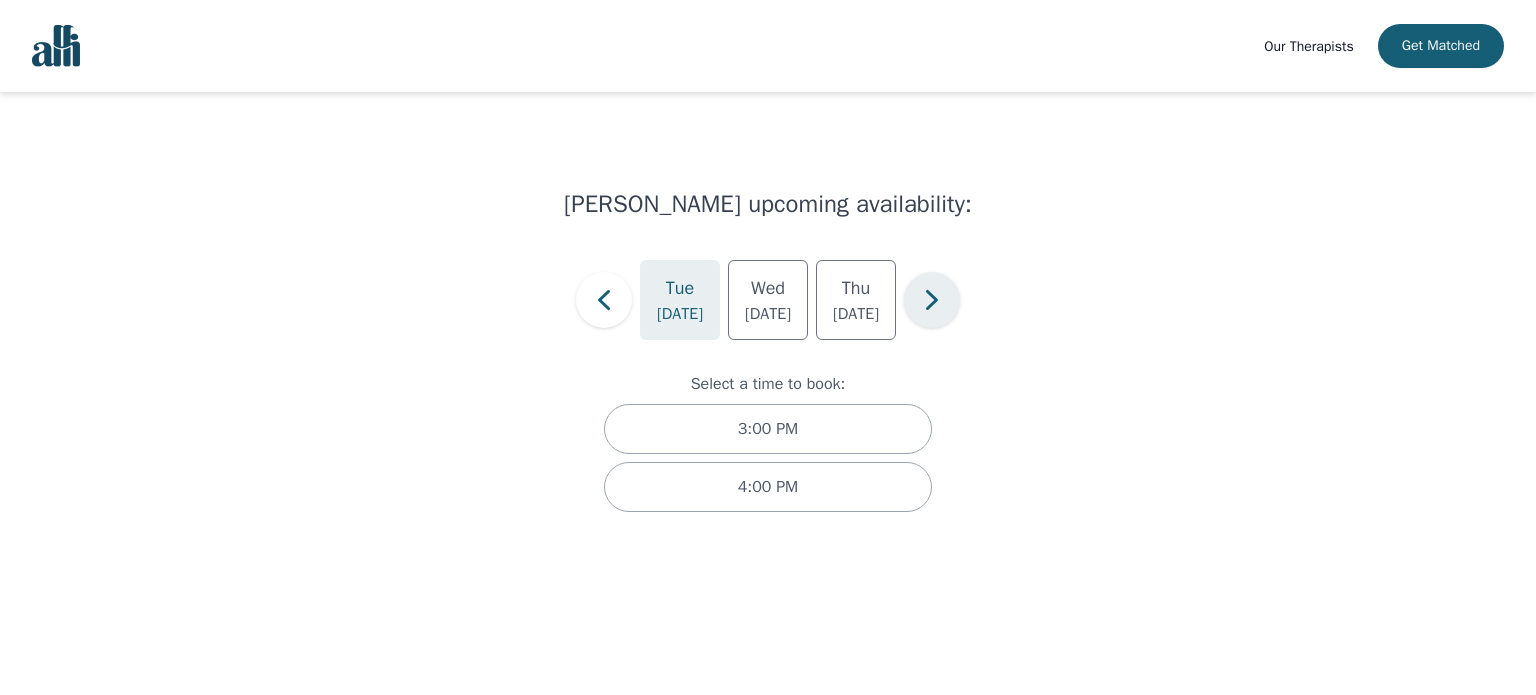 click 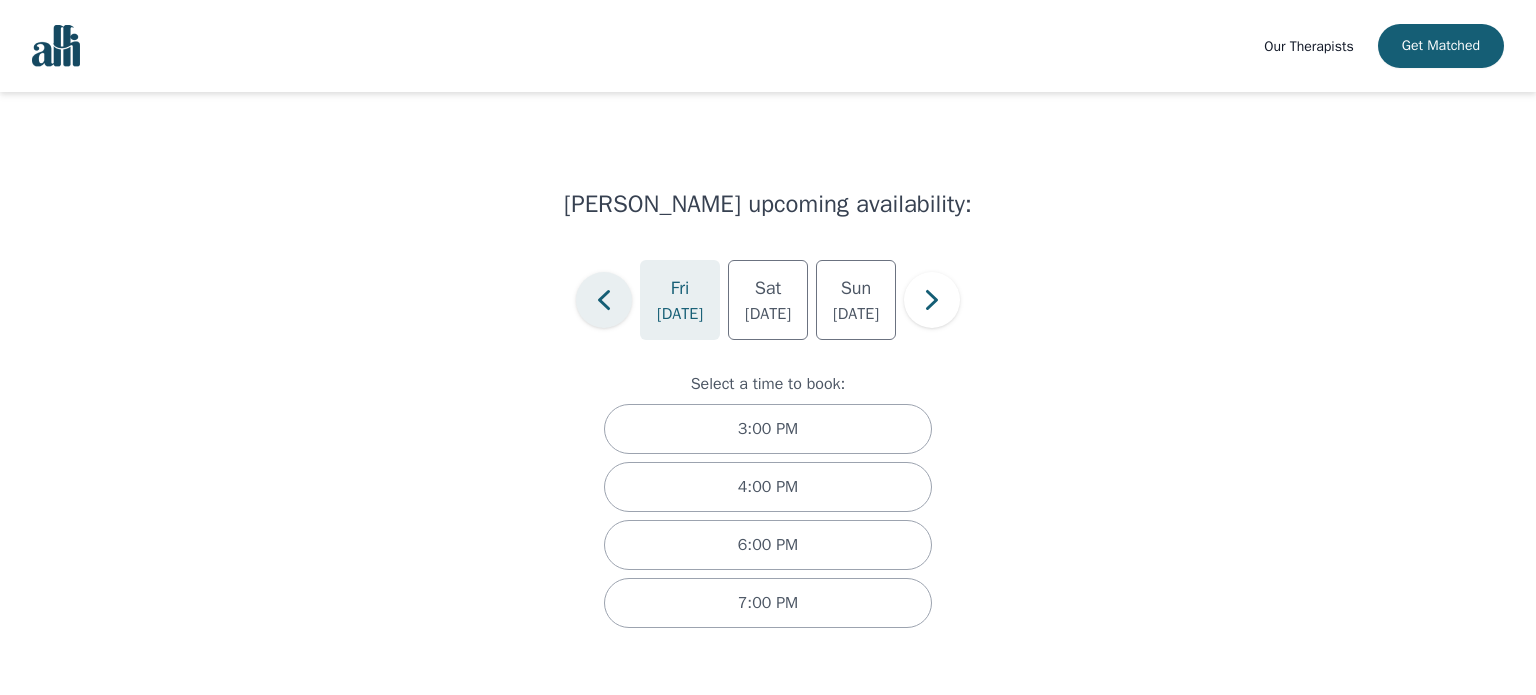 click 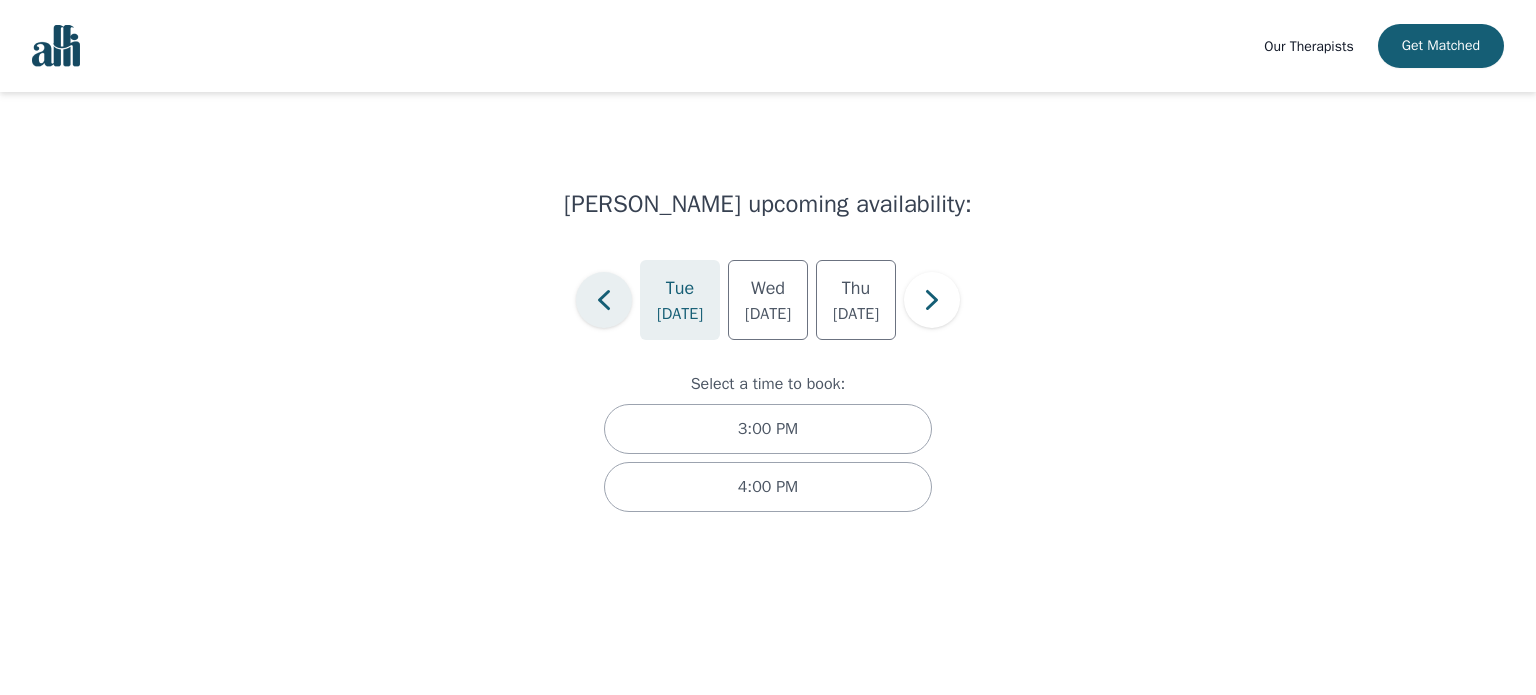click 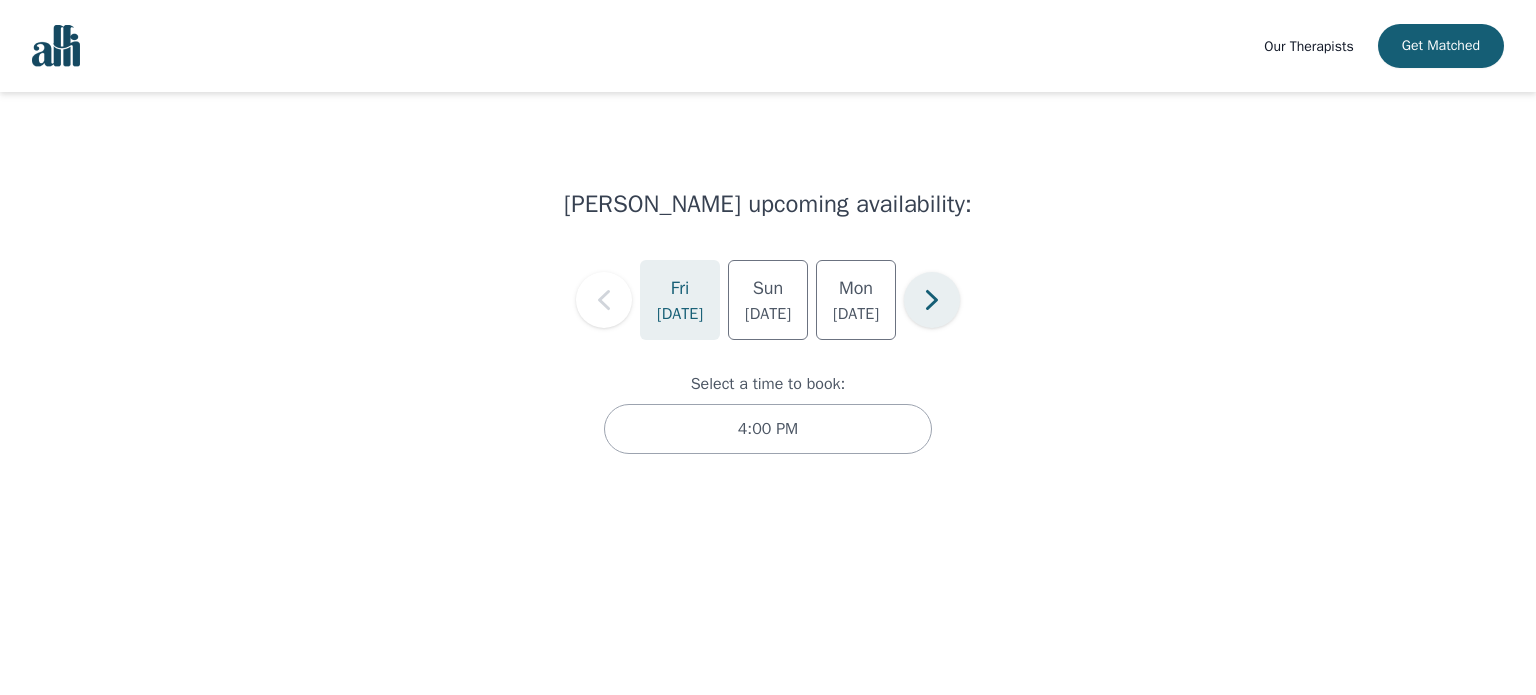 click 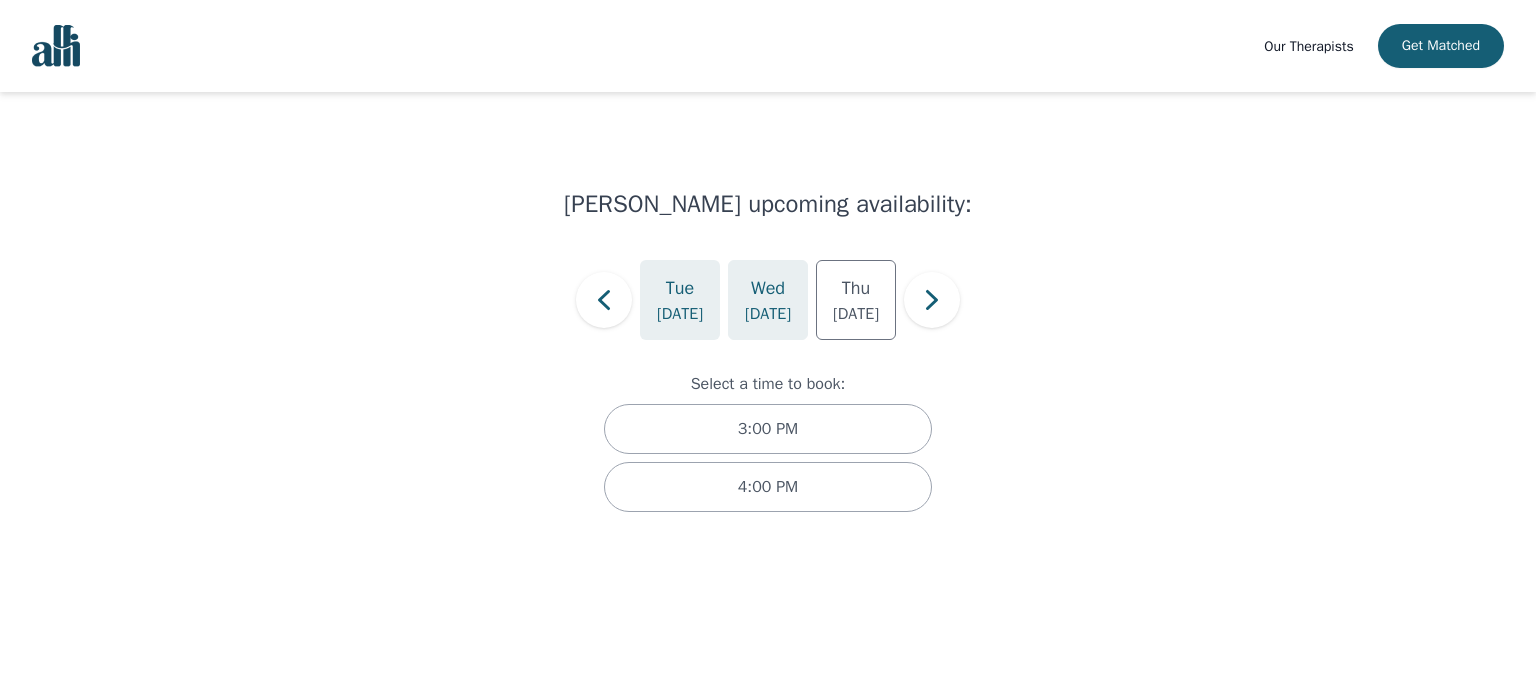 click on "[DATE]" at bounding box center (768, 314) 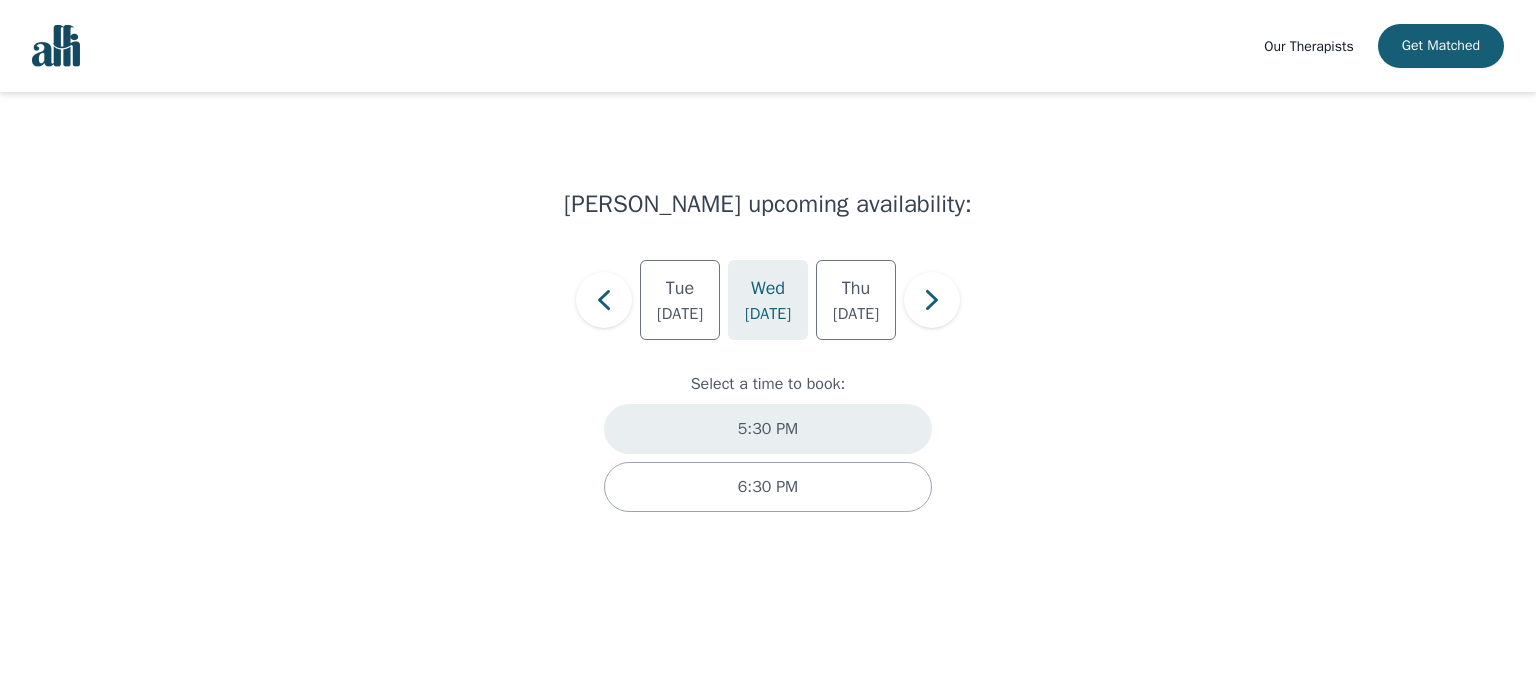 click on "5:30 PM" at bounding box center (768, 429) 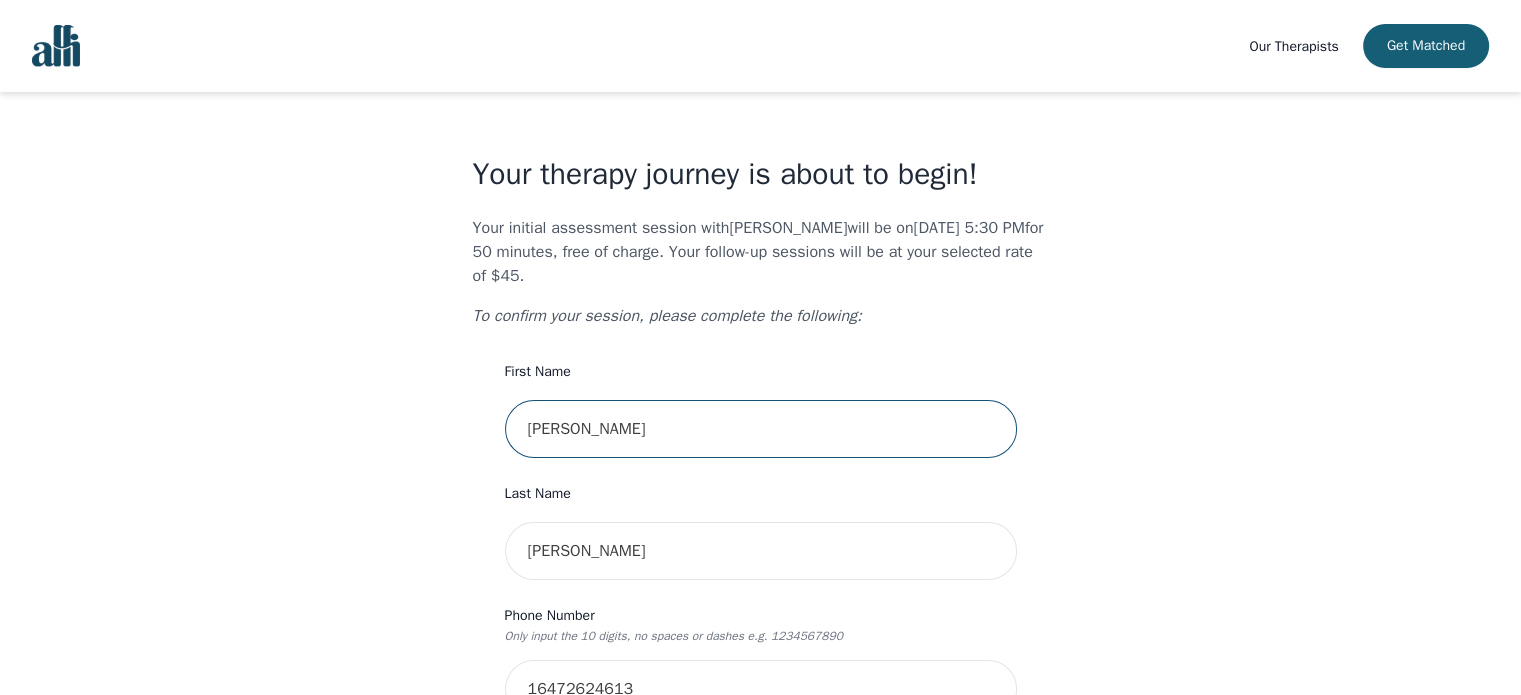 click on "[PERSON_NAME]" at bounding box center (761, 429) 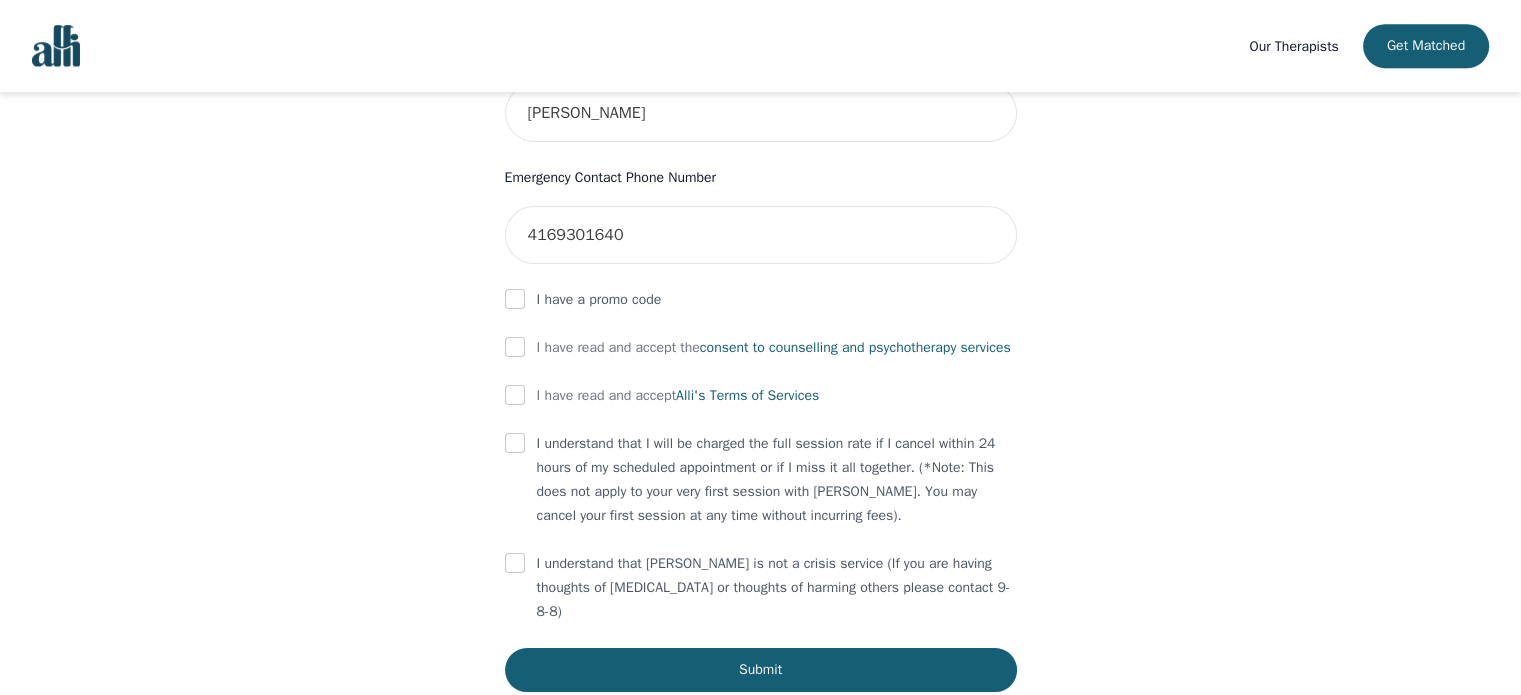 scroll, scrollTop: 1074, scrollLeft: 0, axis: vertical 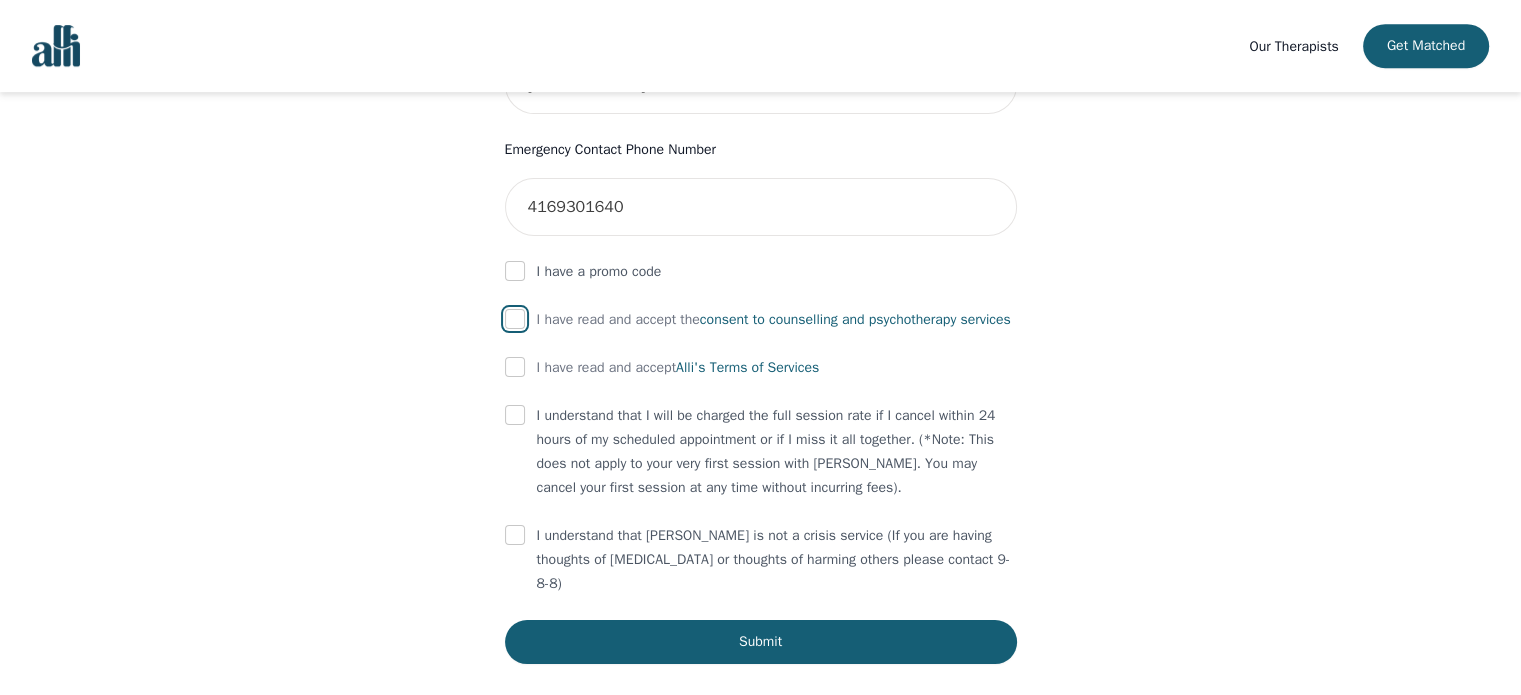 click at bounding box center [515, 319] 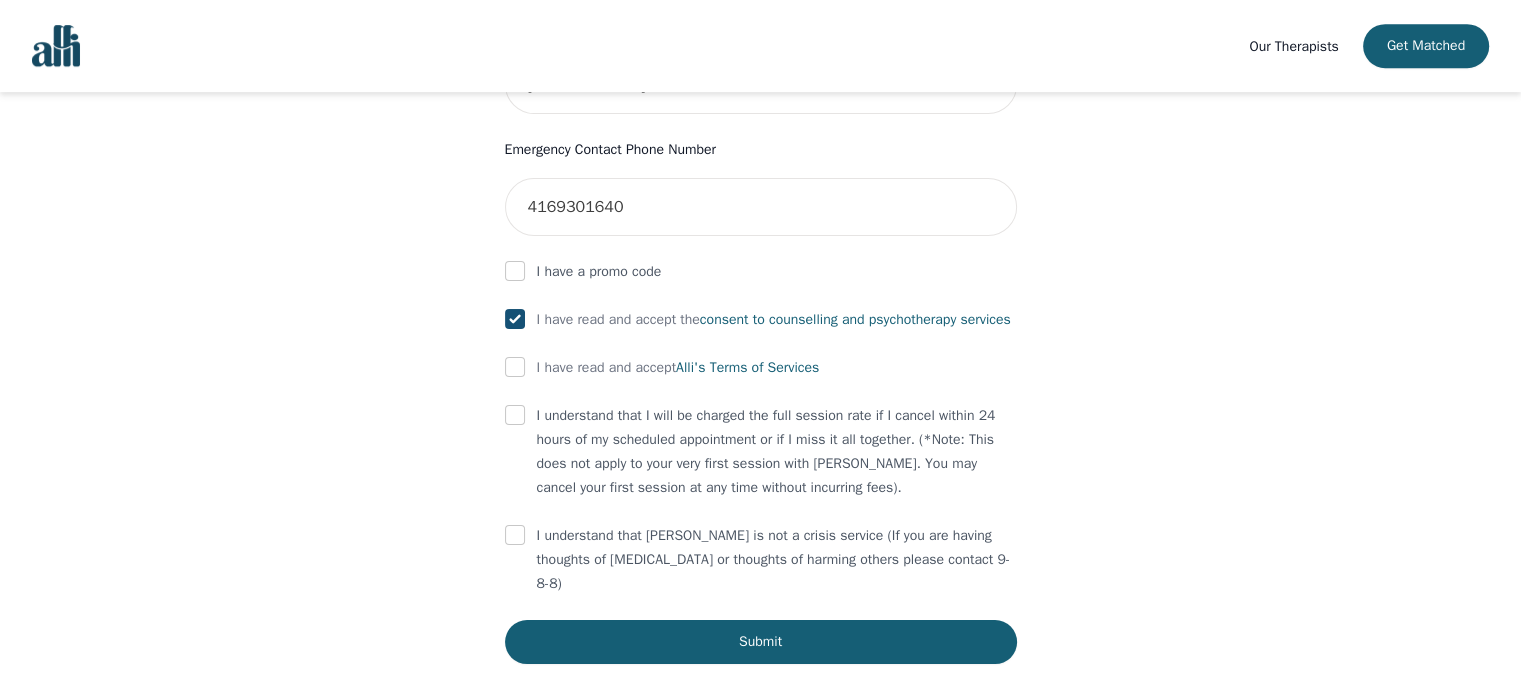 checkbox on "true" 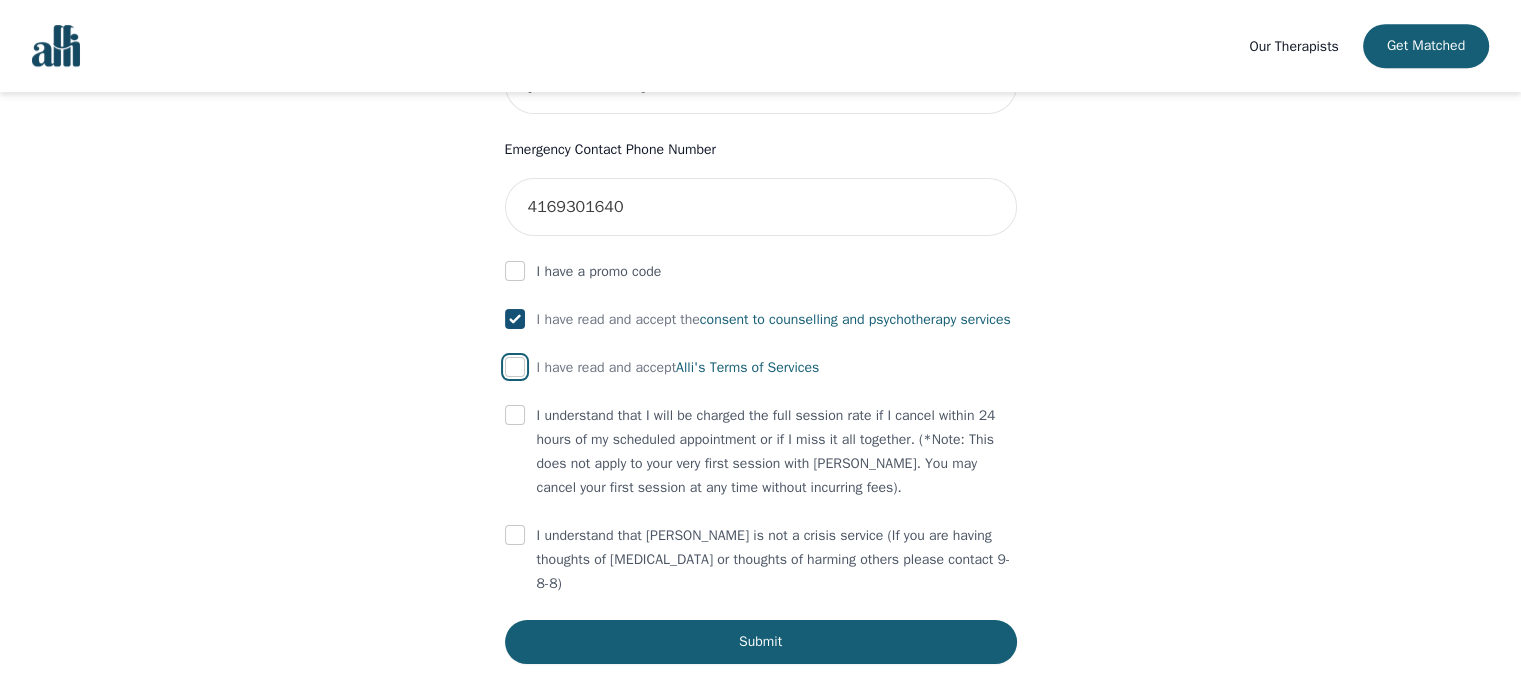 click at bounding box center (515, 367) 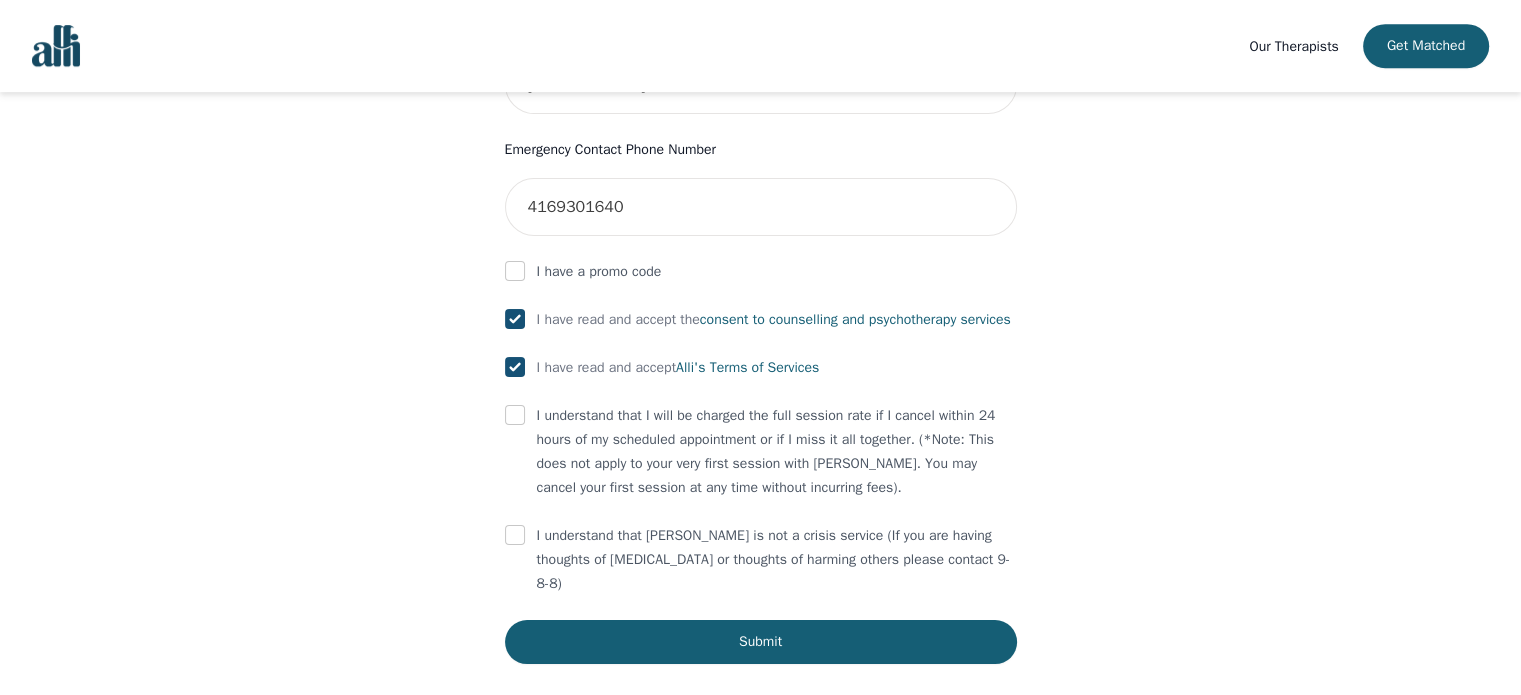 checkbox on "true" 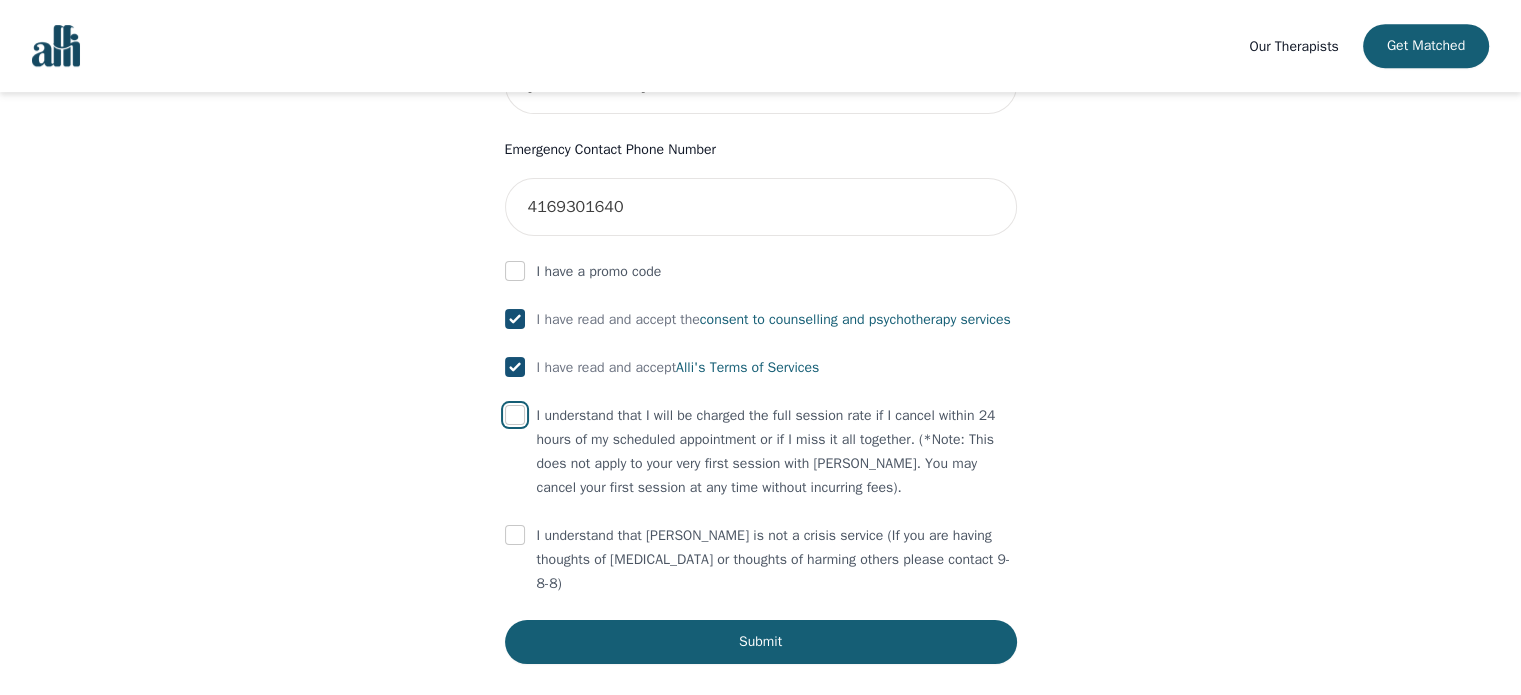 click at bounding box center (515, 415) 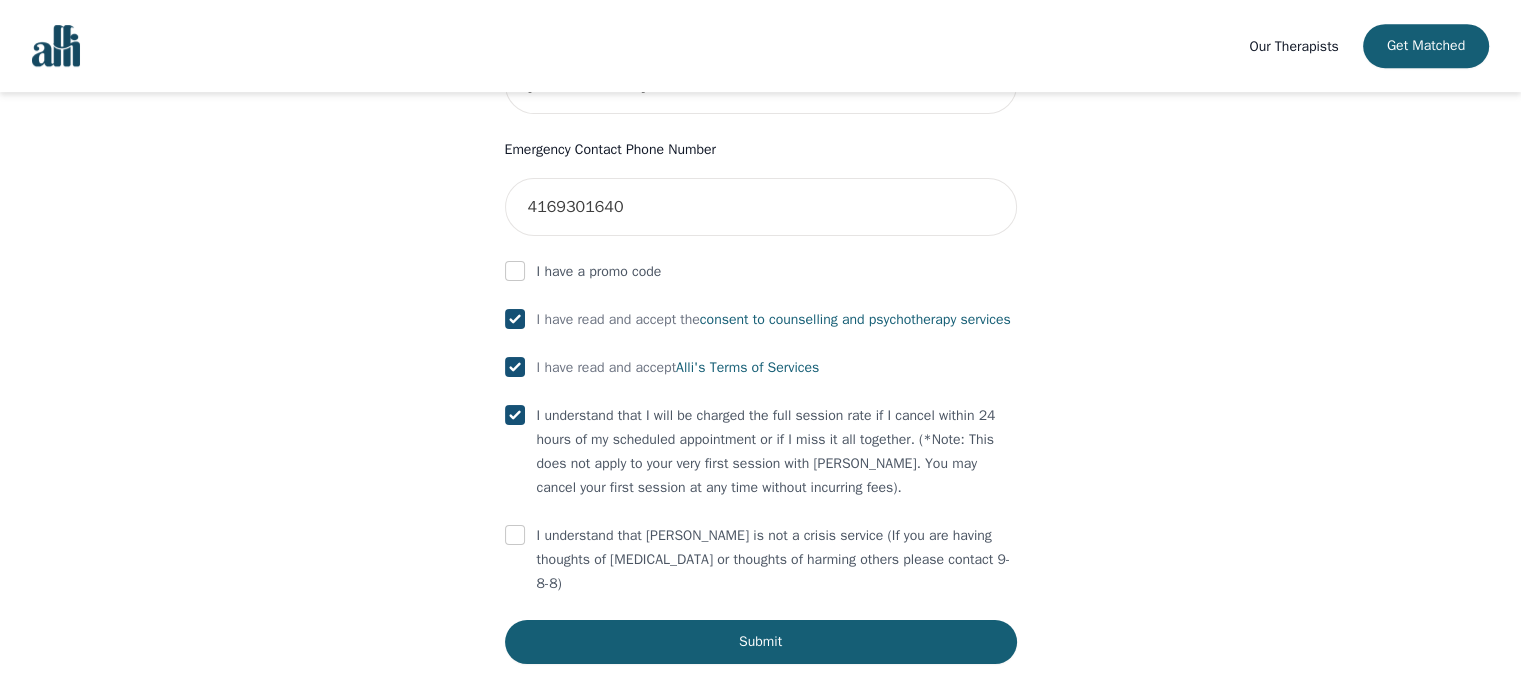 checkbox on "true" 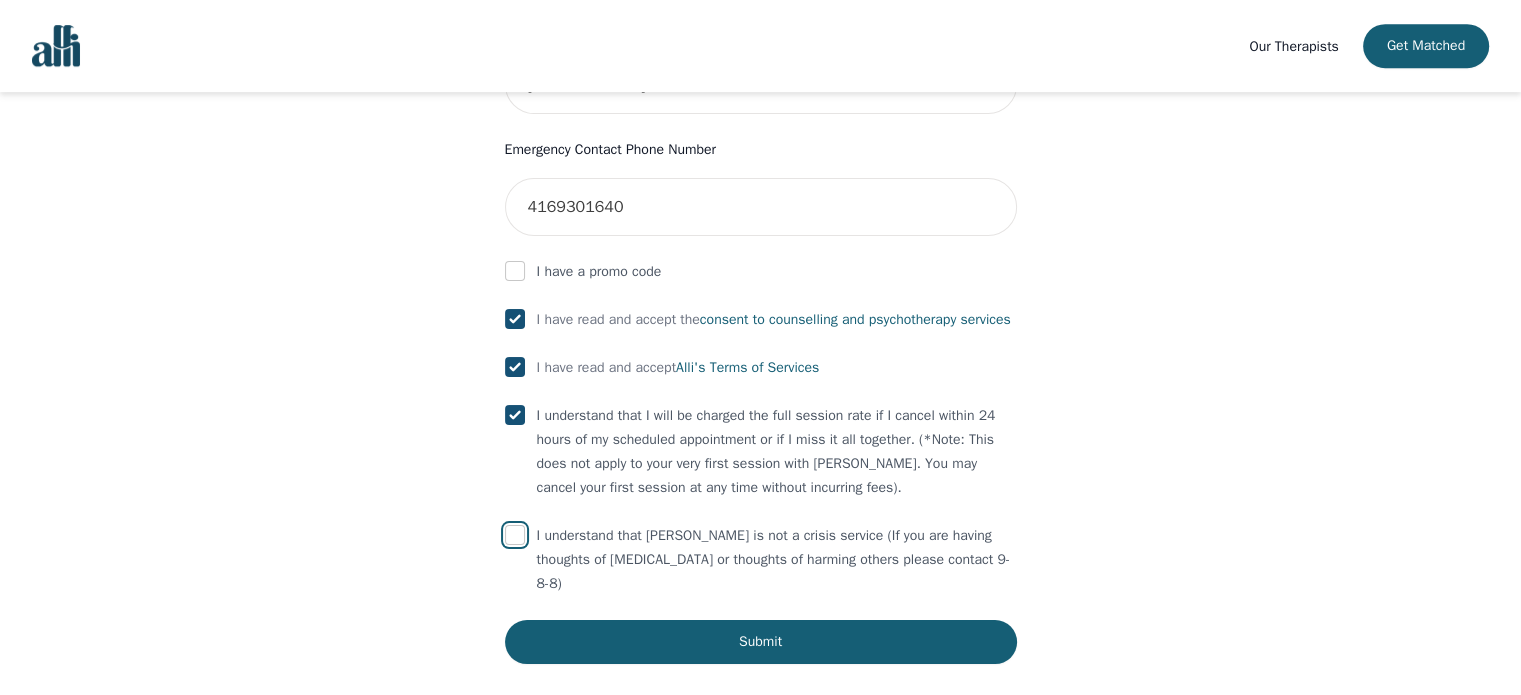 click at bounding box center (515, 535) 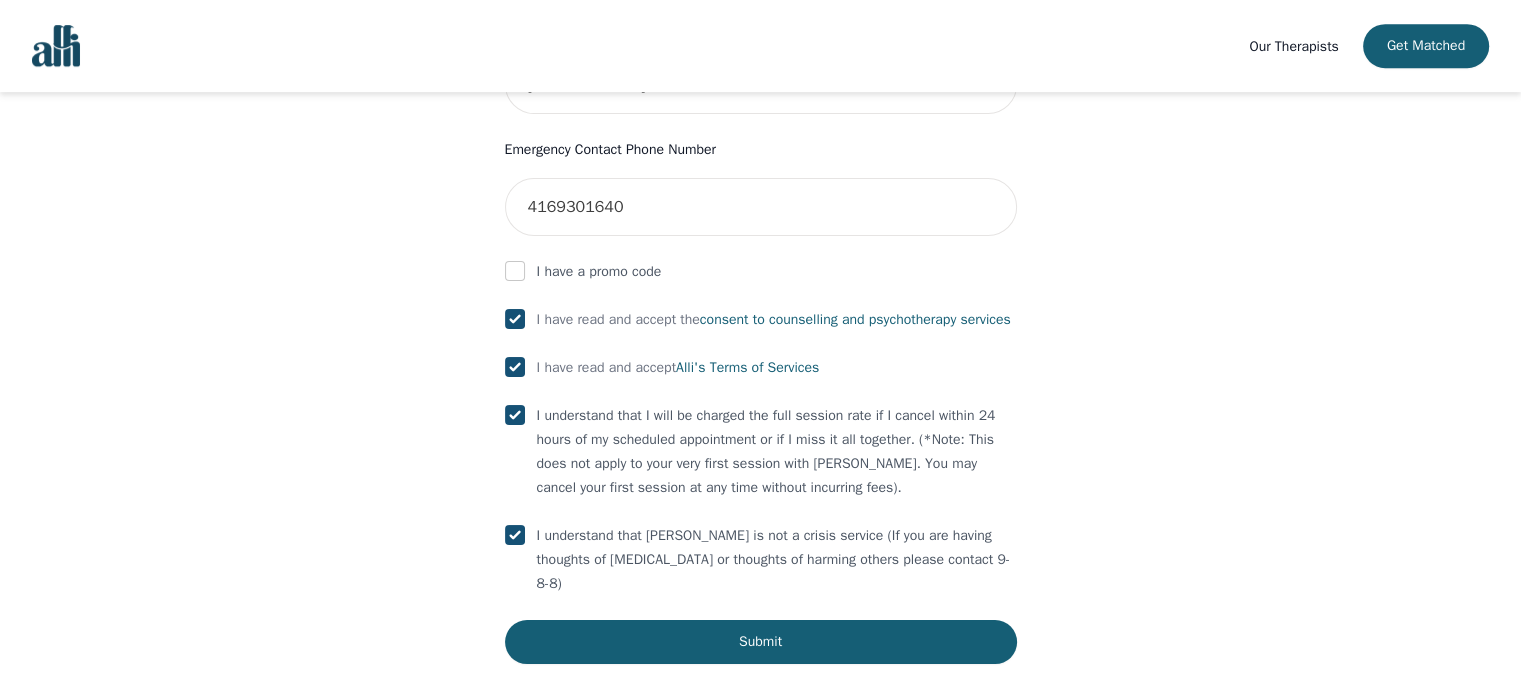checkbox on "true" 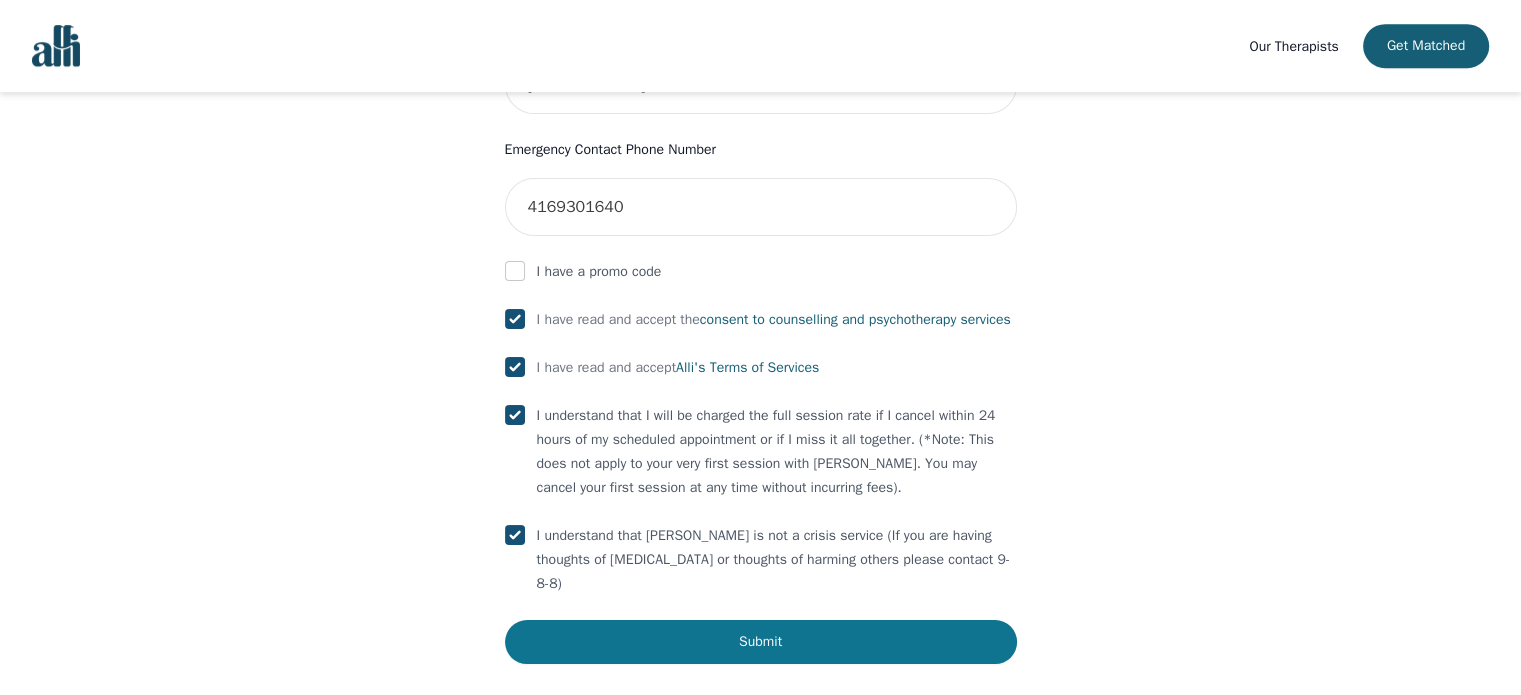 click on "Submit" at bounding box center (761, 642) 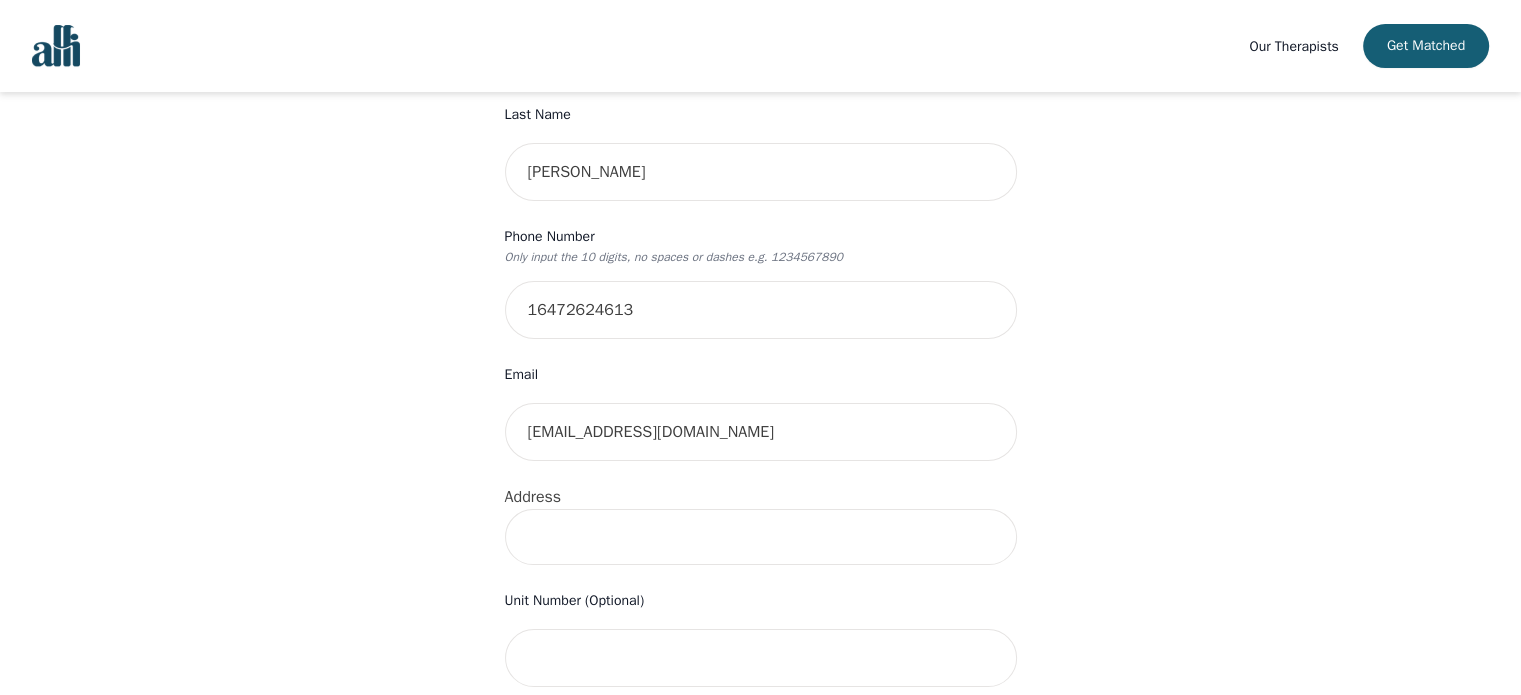scroll, scrollTop: 378, scrollLeft: 0, axis: vertical 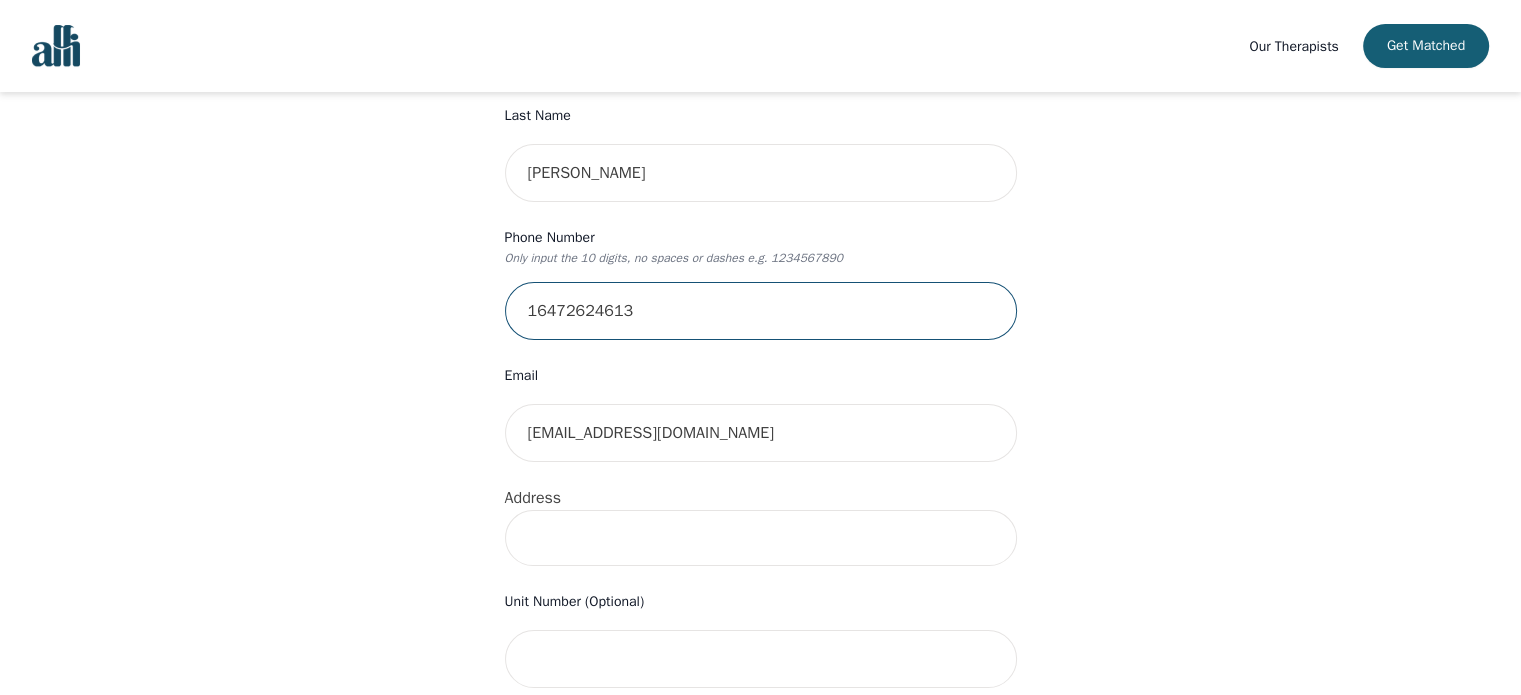 click on "16472624613" at bounding box center (761, 311) 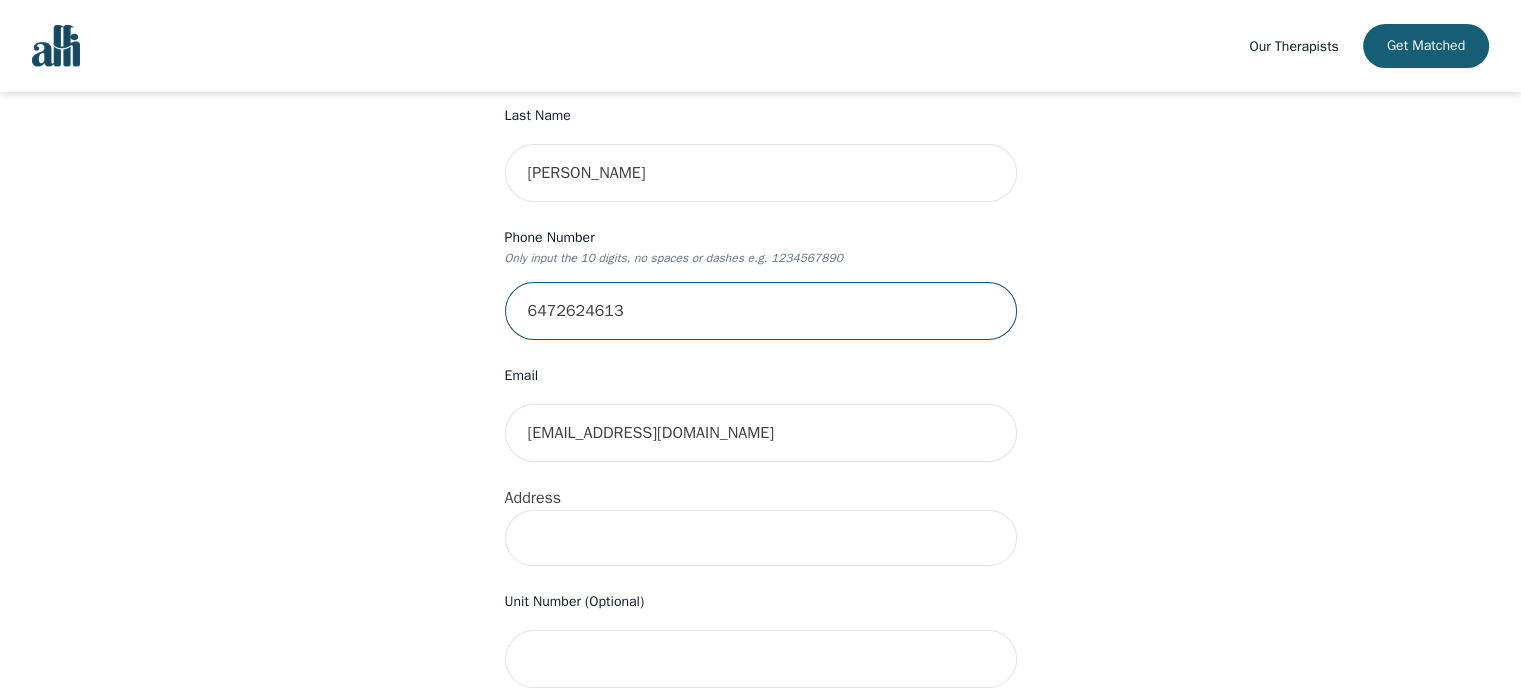 type on "6472624613" 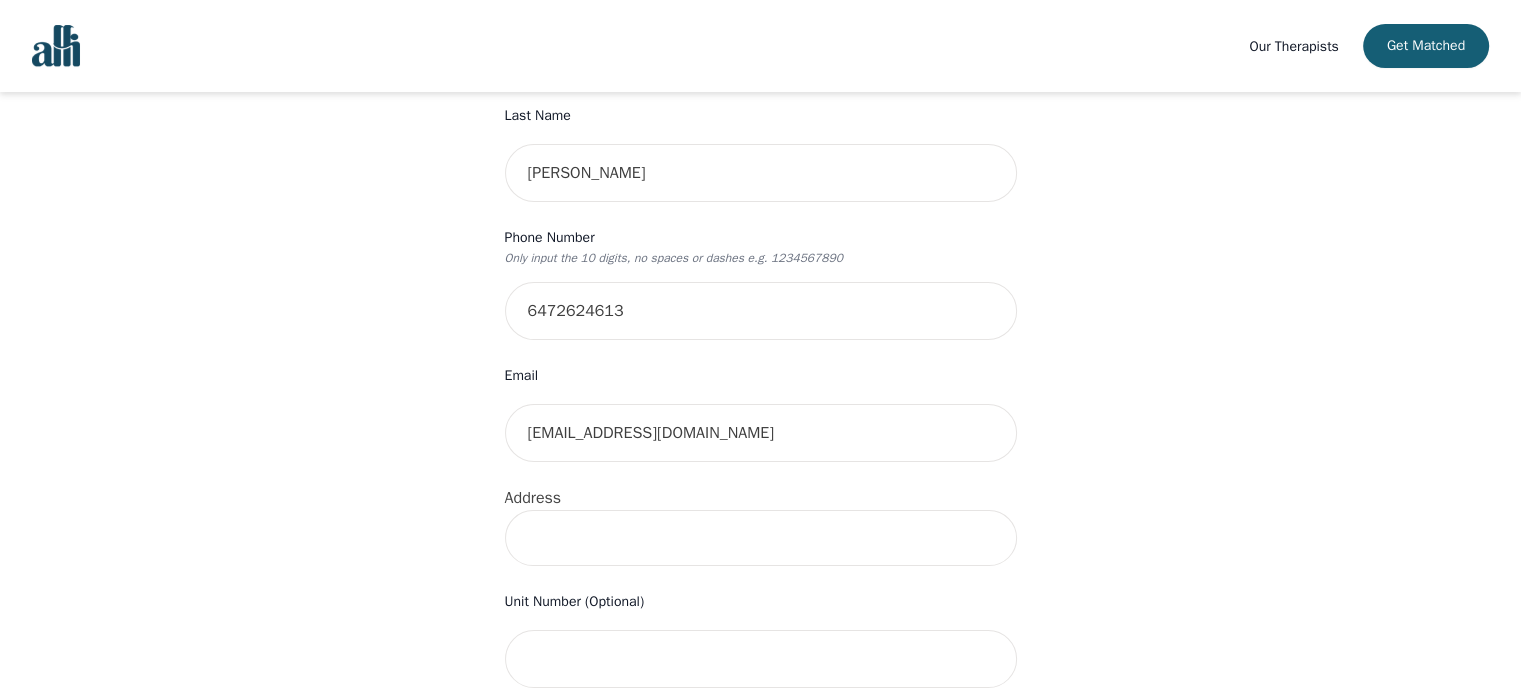 click on "Your therapy journey is about to begin! Your initial assessment session with   [PERSON_NAME]  will be on  [DATE] 5:30 PM  for 50 minutes , free of charge. Your follow-up sessions will be at your selected rate of $45. To confirm your session, please complete the following: First Name [PERSON_NAME] Last Name [PERSON_NAME] Phone Number Only input the 10 digits, no spaces or dashes e.g. 1234567890 6472624613 Email [EMAIL_ADDRESS][DOMAIN_NAME] Address Unit Number (Optional) Emergency Contact Name [PERSON_NAME] Emergency Contact Phone Number [PHONE_NUMBER] I have a promo code I have read and accept the  consent to counselling and [MEDICAL_DATA] services I have read and accept  [PERSON_NAME]'s Terms of Services I understand that I will be charged the full session rate if I cancel within 24 hours of my scheduled appointment or if I miss it all together. (*Note: This does not apply to your very first session with [PERSON_NAME]. You may cancel your first session at any time without incurring fees). Info Oops -    Submit" at bounding box center [760, 617] 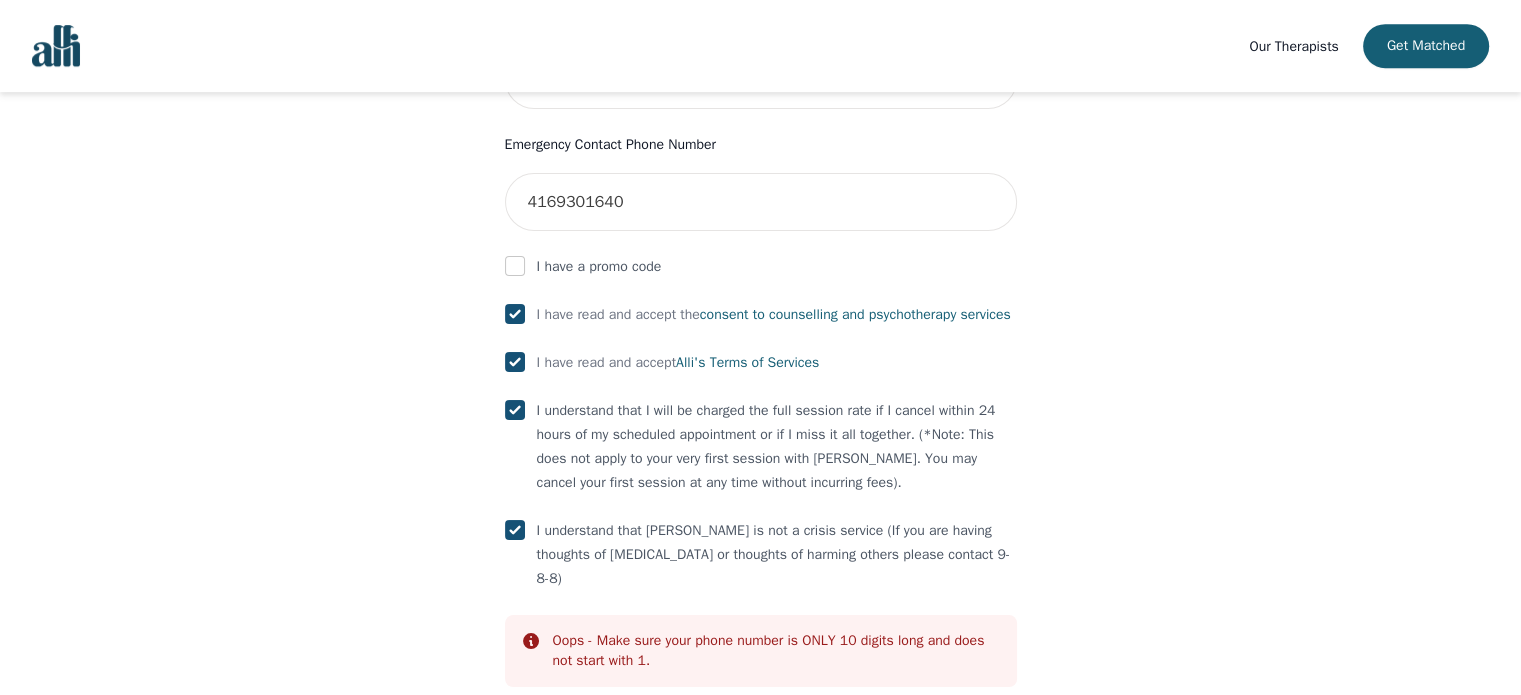 scroll, scrollTop: 1199, scrollLeft: 0, axis: vertical 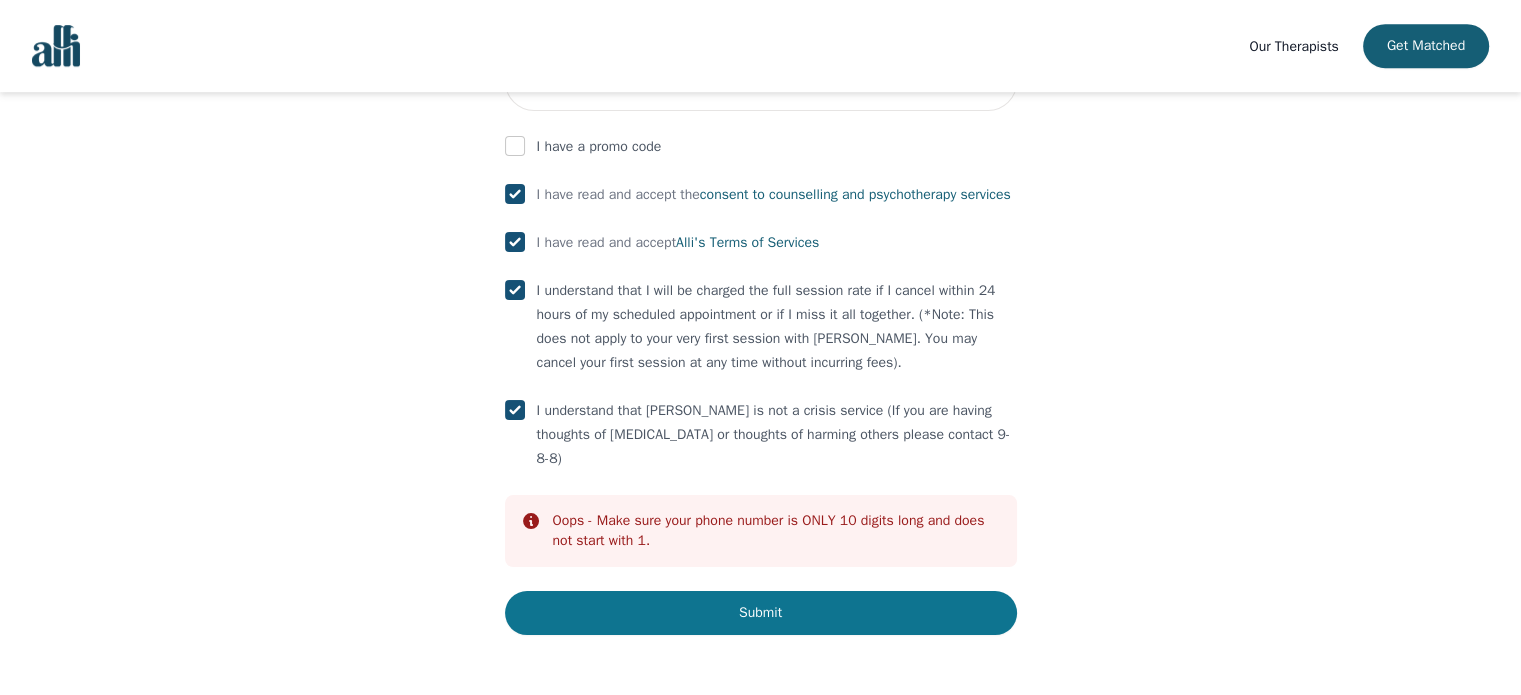 click on "Submit" at bounding box center (761, 613) 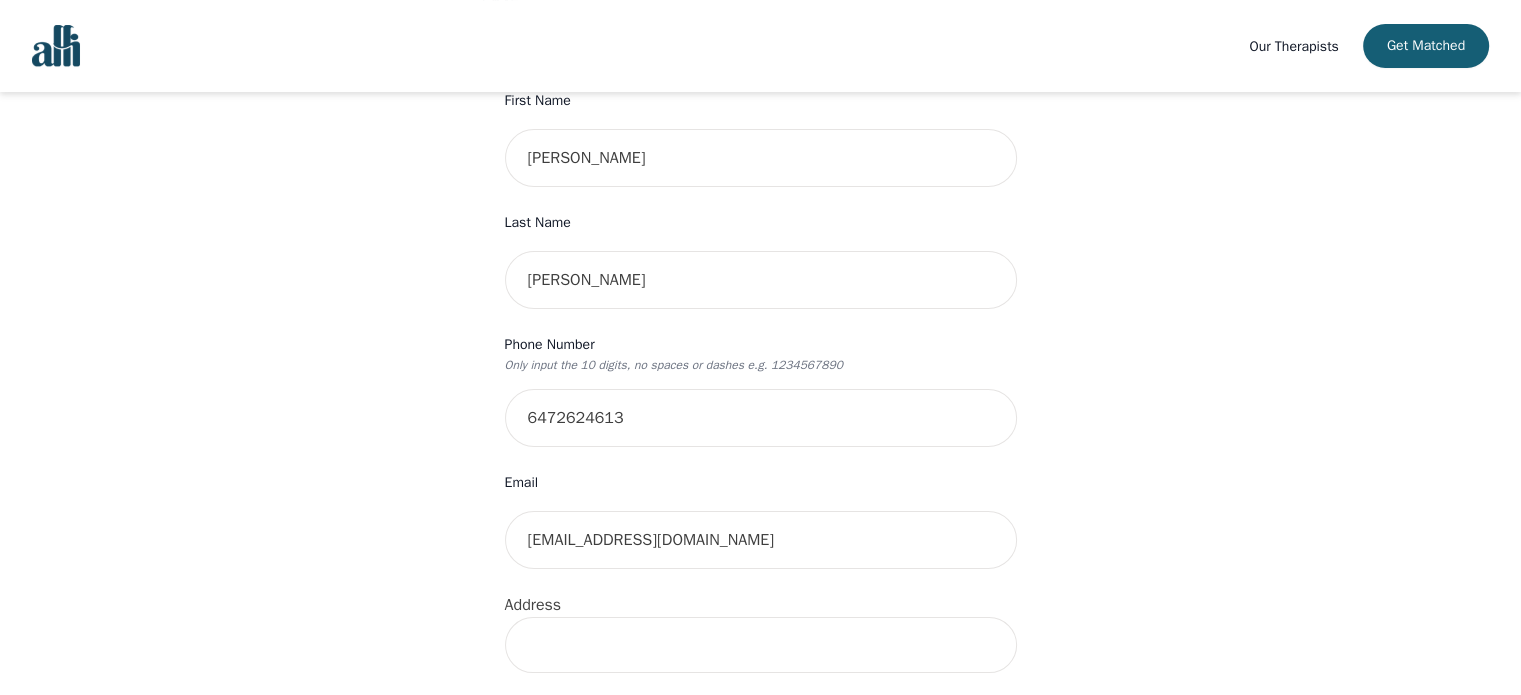 scroll, scrollTop: 251, scrollLeft: 0, axis: vertical 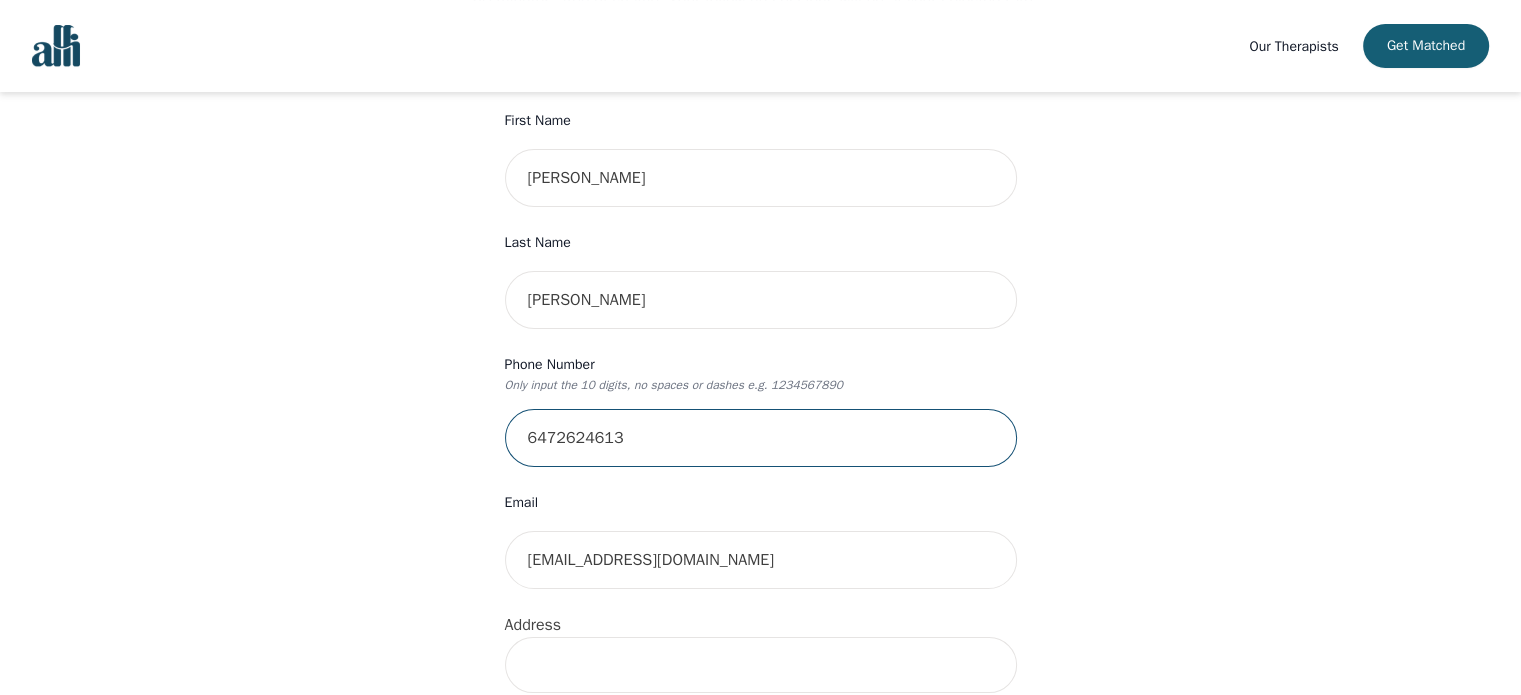 click on "6472624613" at bounding box center [761, 438] 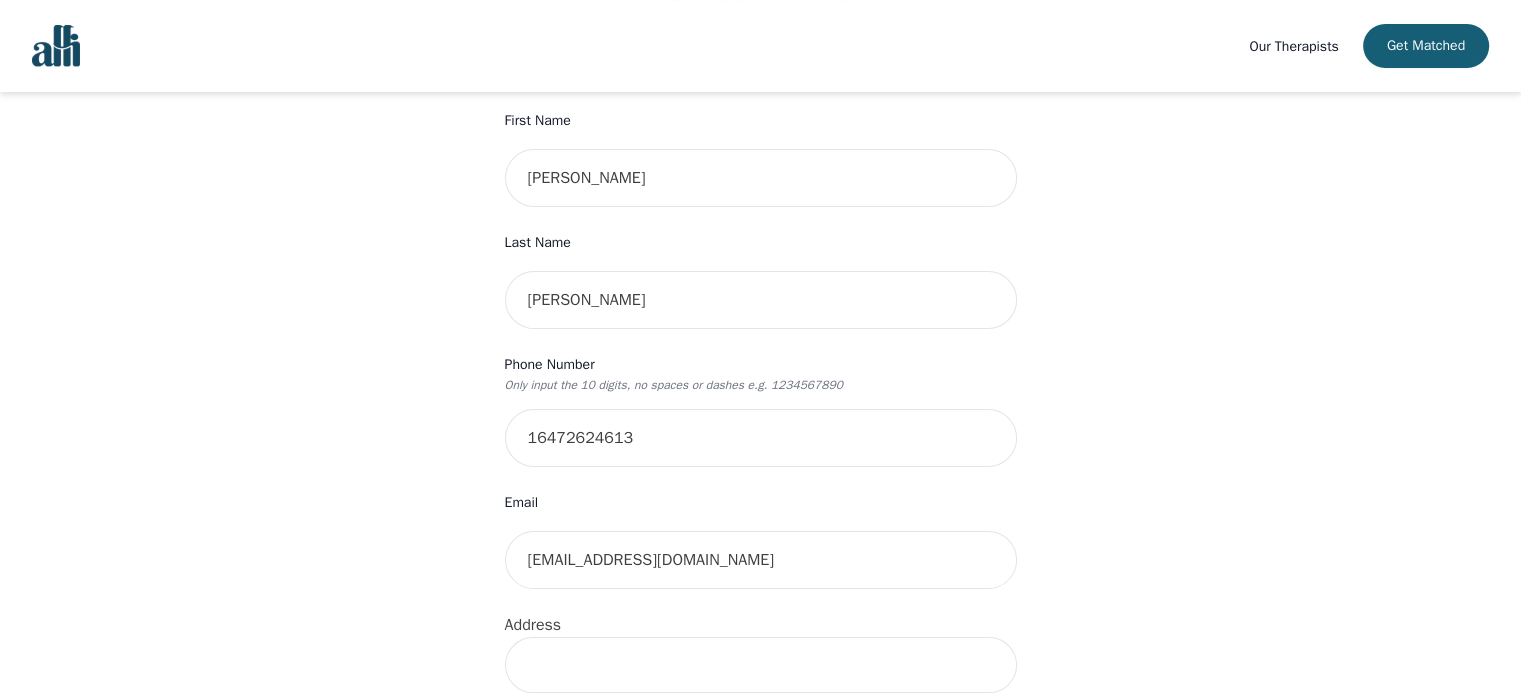 click on "Your therapy journey is about to begin! Your initial assessment session with   [PERSON_NAME]  will be on  [DATE] 5:30 PM  for 50 minutes , free of charge. Your follow-up sessions will be at your selected rate of $45. To confirm your session, please complete the following: First Name [PERSON_NAME] Last Name [PERSON_NAME] Phone Number Only input the 10 digits, no spaces or dashes e.g. 1234567890 16472624613 Email [EMAIL_ADDRESS][DOMAIN_NAME] Address Unit Number (Optional) Emergency Contact Name [PERSON_NAME] Emergency Contact Phone Number [PHONE_NUMBER] I have a promo code I have read and accept the  consent to counselling and [MEDICAL_DATA] services I have read and accept  [PERSON_NAME]'s Terms of Services I understand that I will be charged the full session rate if I cancel within 24 hours of my scheduled appointment or if I miss it all together. (*Note: This does not apply to your very first session with [PERSON_NAME]. You may cancel your first session at any time without incurring fees). Info Oops -    Submit" at bounding box center [760, 734] 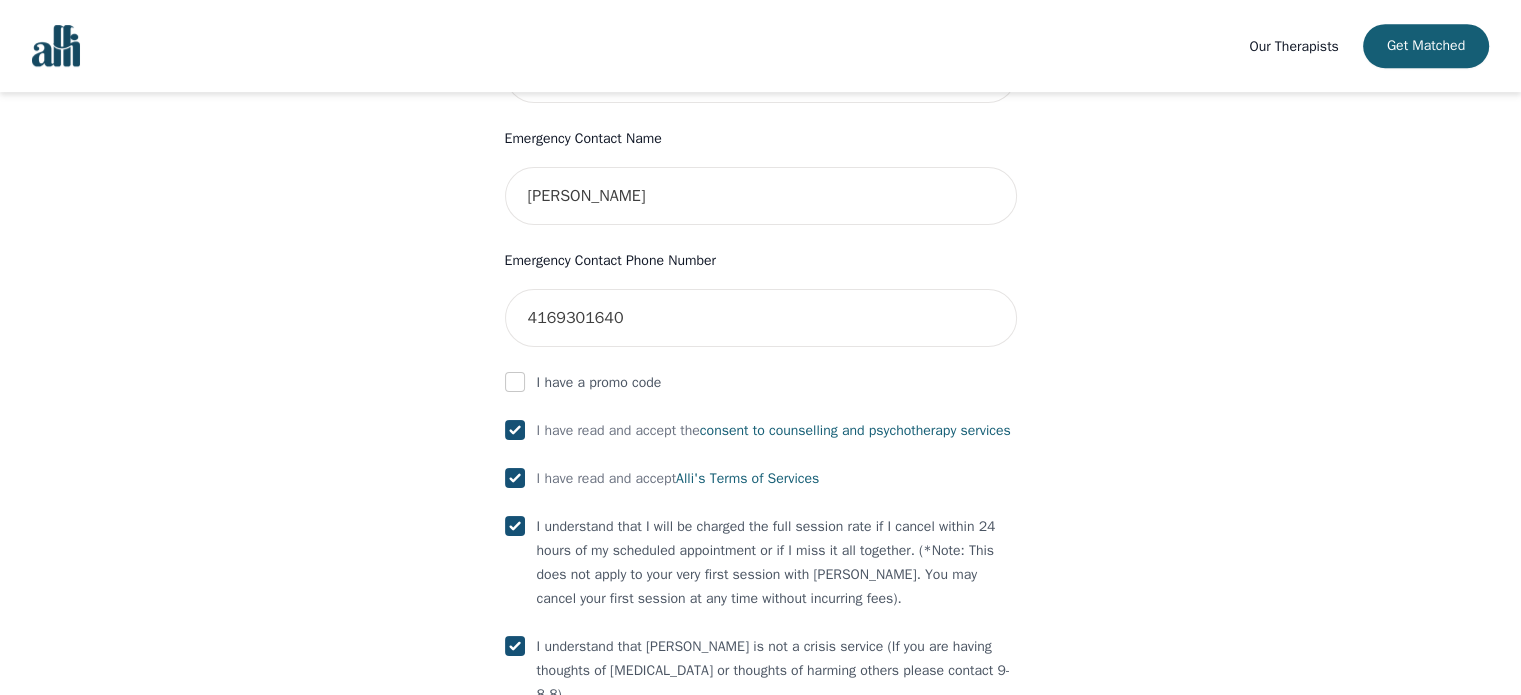 scroll, scrollTop: 1179, scrollLeft: 0, axis: vertical 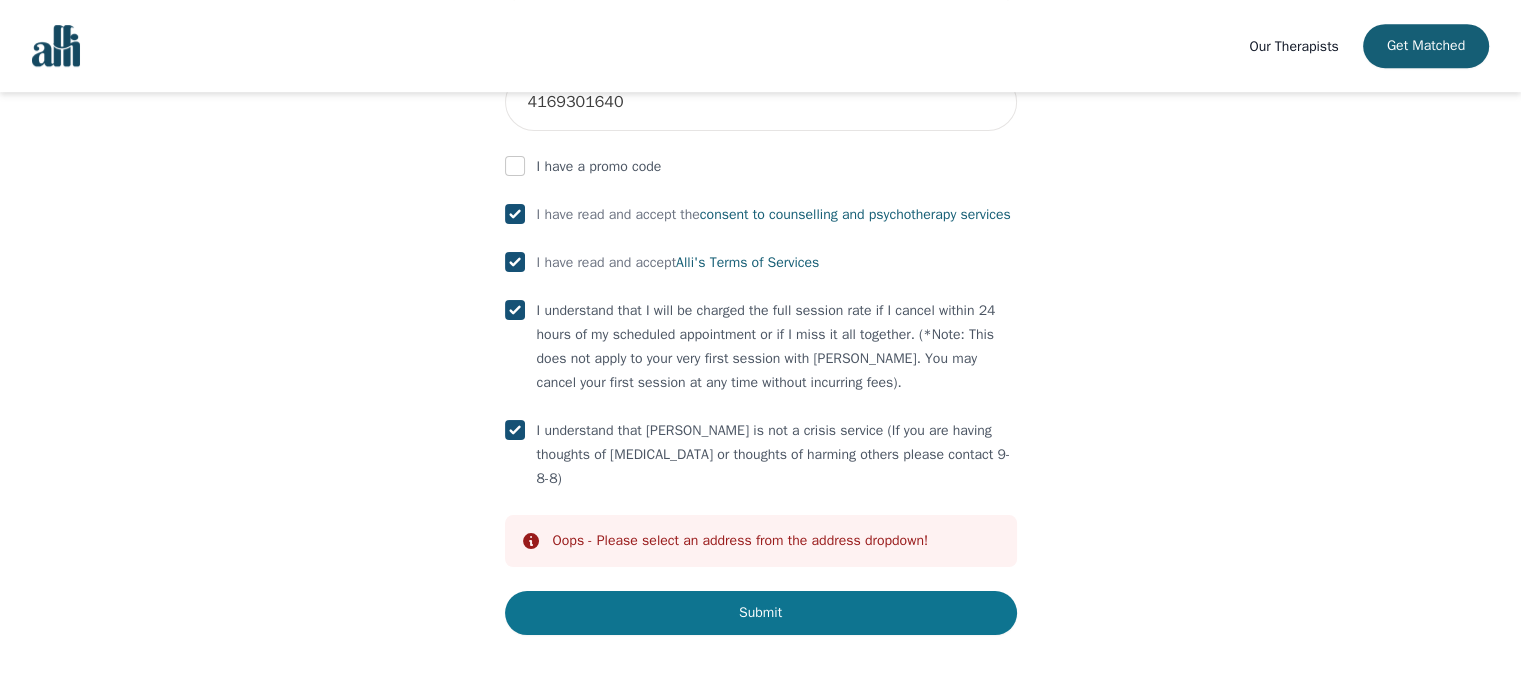 click on "Submit" at bounding box center [761, 613] 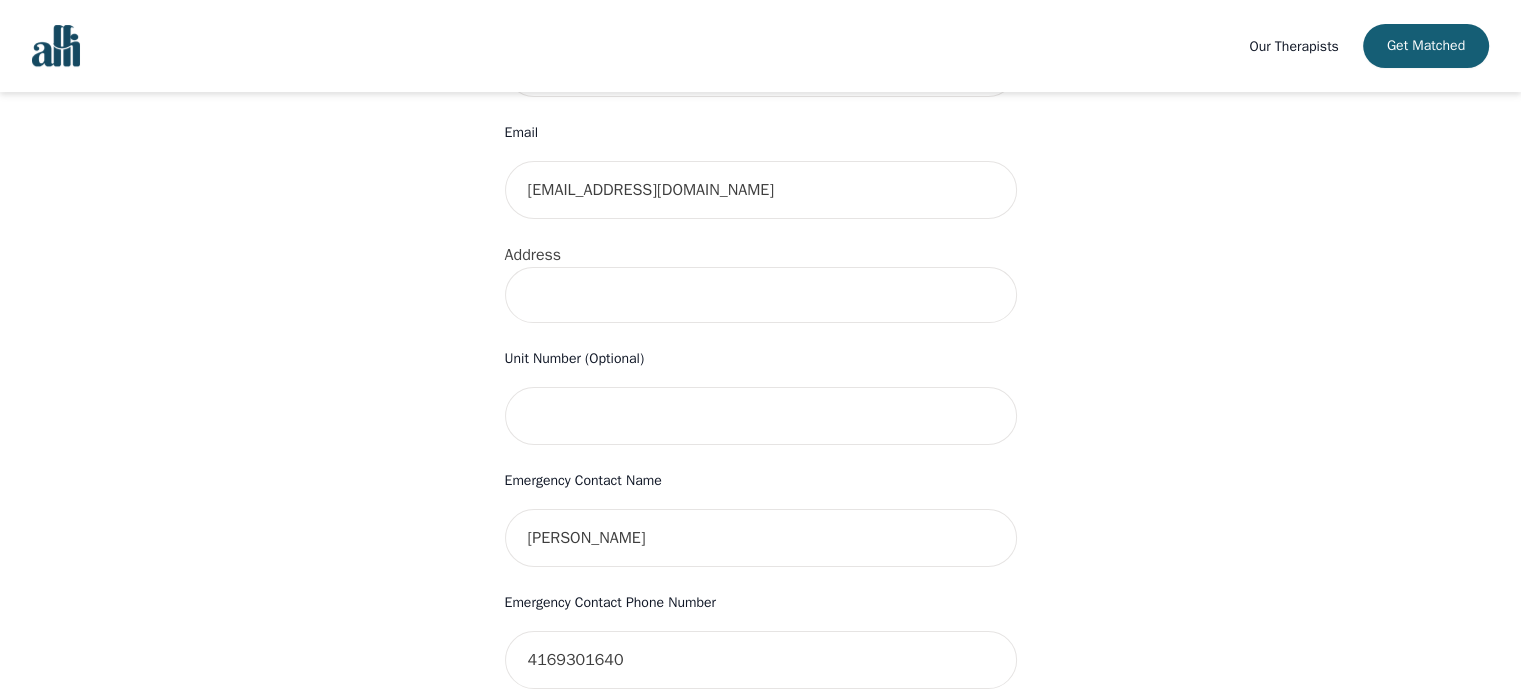 scroll, scrollTop: 281, scrollLeft: 0, axis: vertical 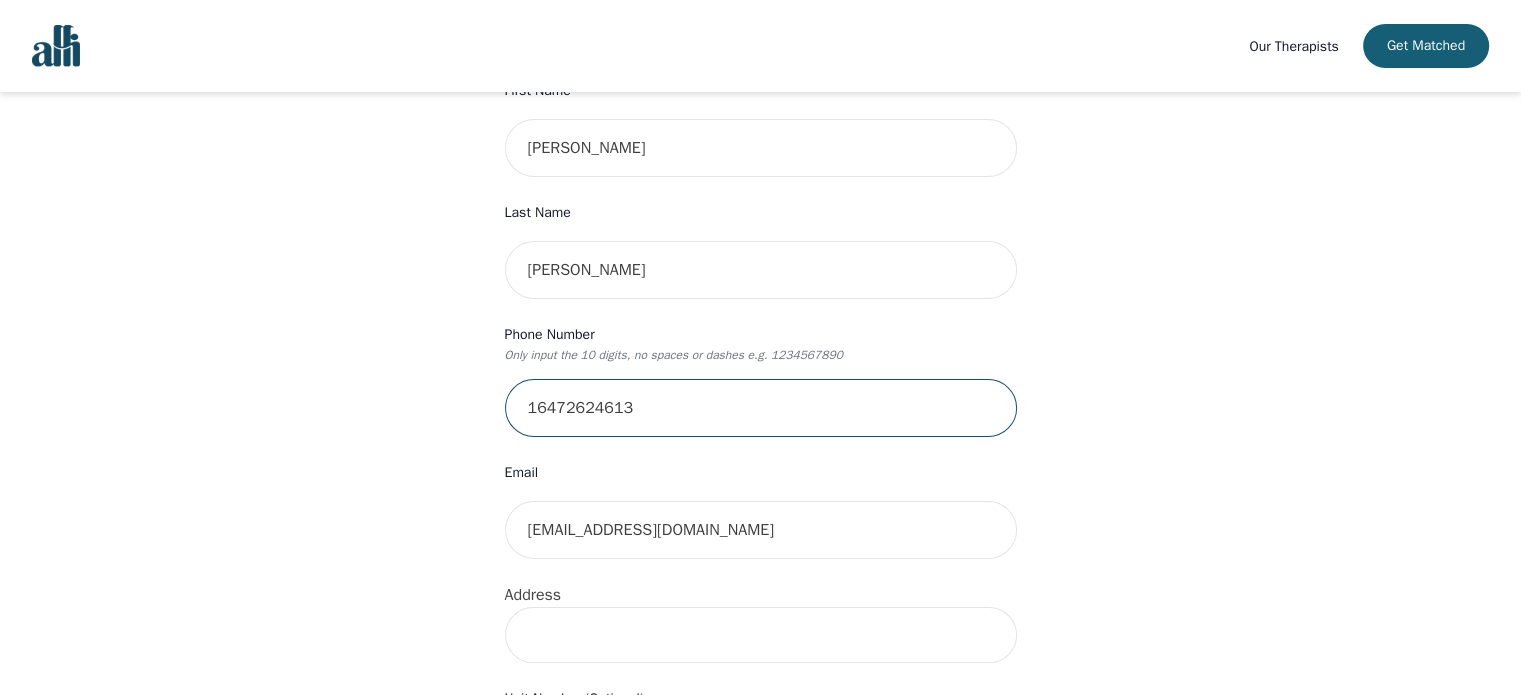 click on "16472624613" at bounding box center [761, 408] 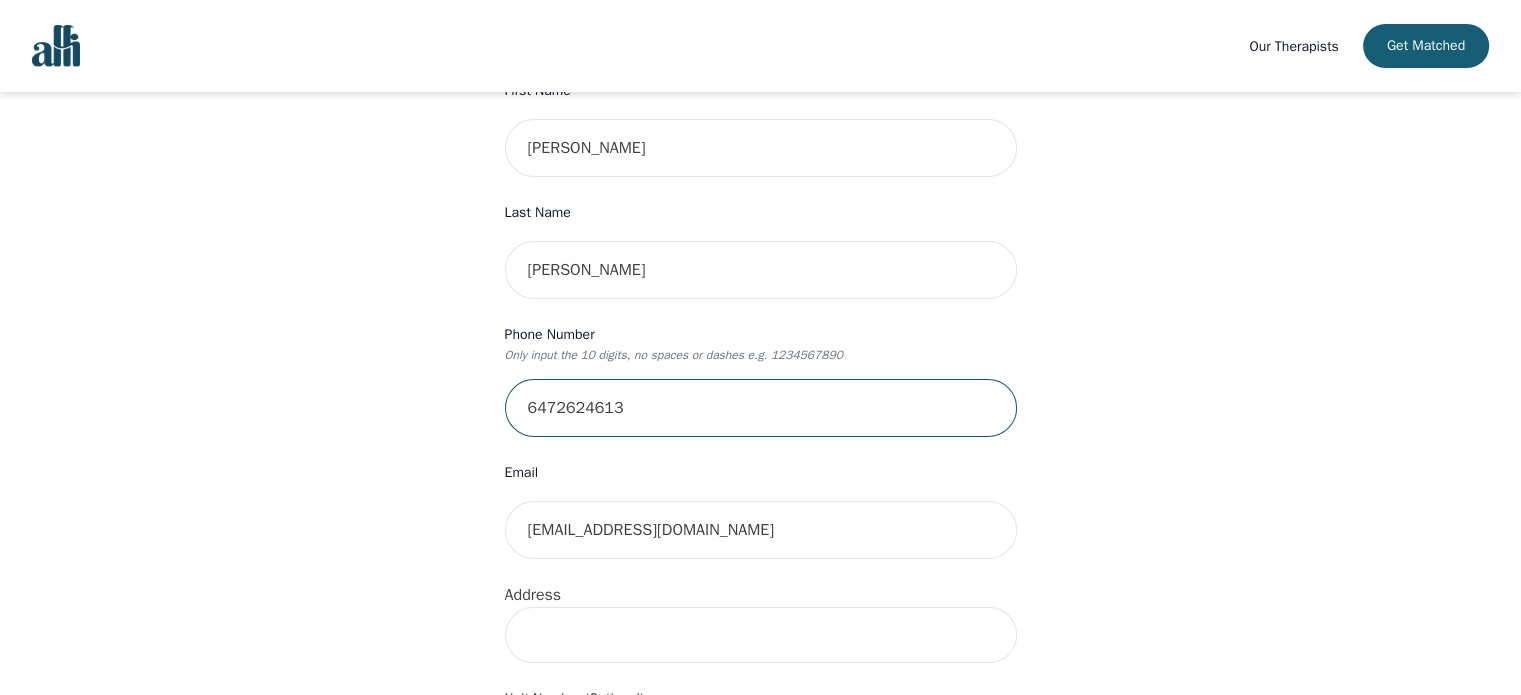type on "6472624613" 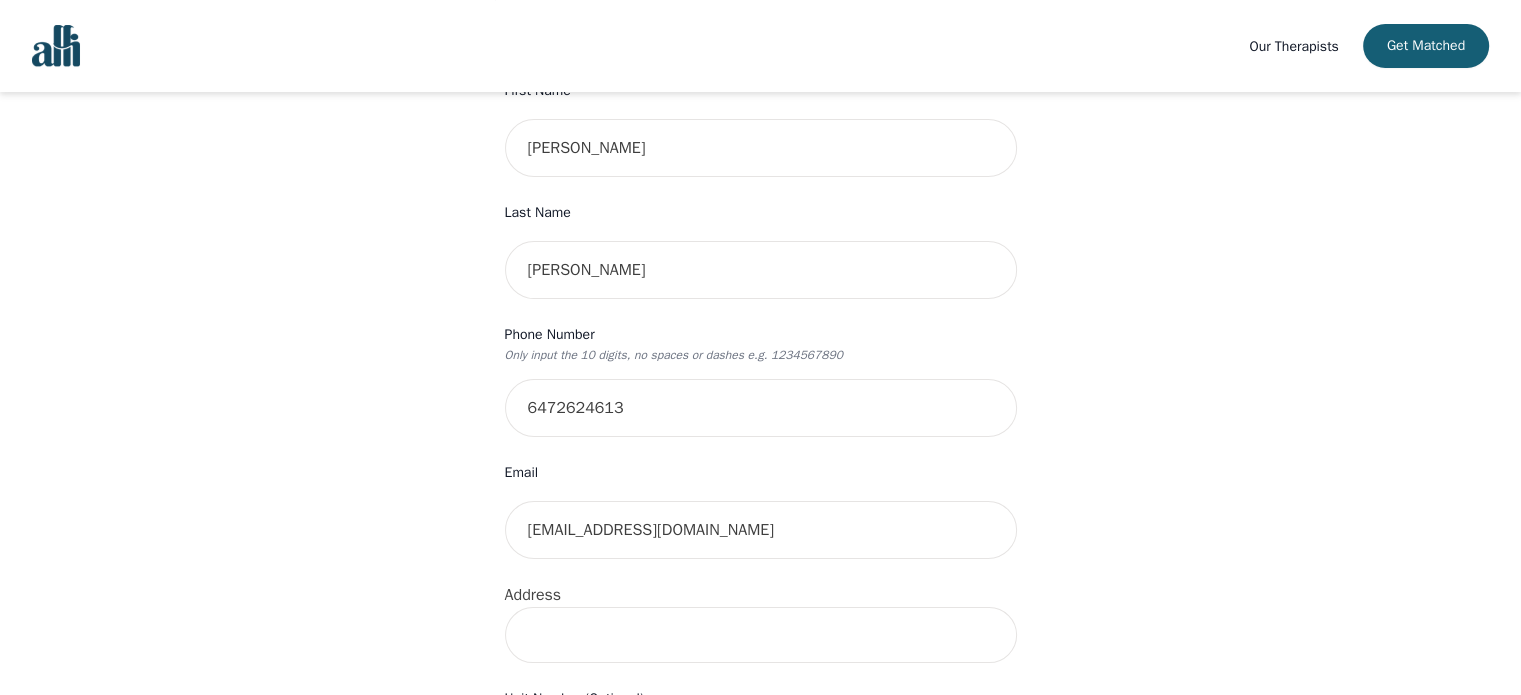 click on "Your therapy journey is about to begin! Your initial assessment session with   [PERSON_NAME]  will be on  [DATE] 5:30 PM  for 50 minutes , free of charge. Your follow-up sessions will be at your selected rate of $45. To confirm your session, please complete the following: First Name [PERSON_NAME] Last Name [PERSON_NAME] Phone Number Only input the 10 digits, no spaces or dashes e.g. 1234567890 6472624613 Email [EMAIL_ADDRESS][DOMAIN_NAME] Address Unit Number (Optional) Emergency Contact Name [PERSON_NAME] Emergency Contact Phone Number [PHONE_NUMBER] I have a promo code I have read and accept the  consent to counselling and [MEDICAL_DATA] services I have read and accept  [PERSON_NAME]'s Terms of Services I understand that I will be charged the full session rate if I cancel within 24 hours of my scheduled appointment or if I miss it all together. (*Note: This does not apply to your very first session with [PERSON_NAME]. You may cancel your first session at any time without incurring fees). Info Oops -    Submit" at bounding box center (760, 714) 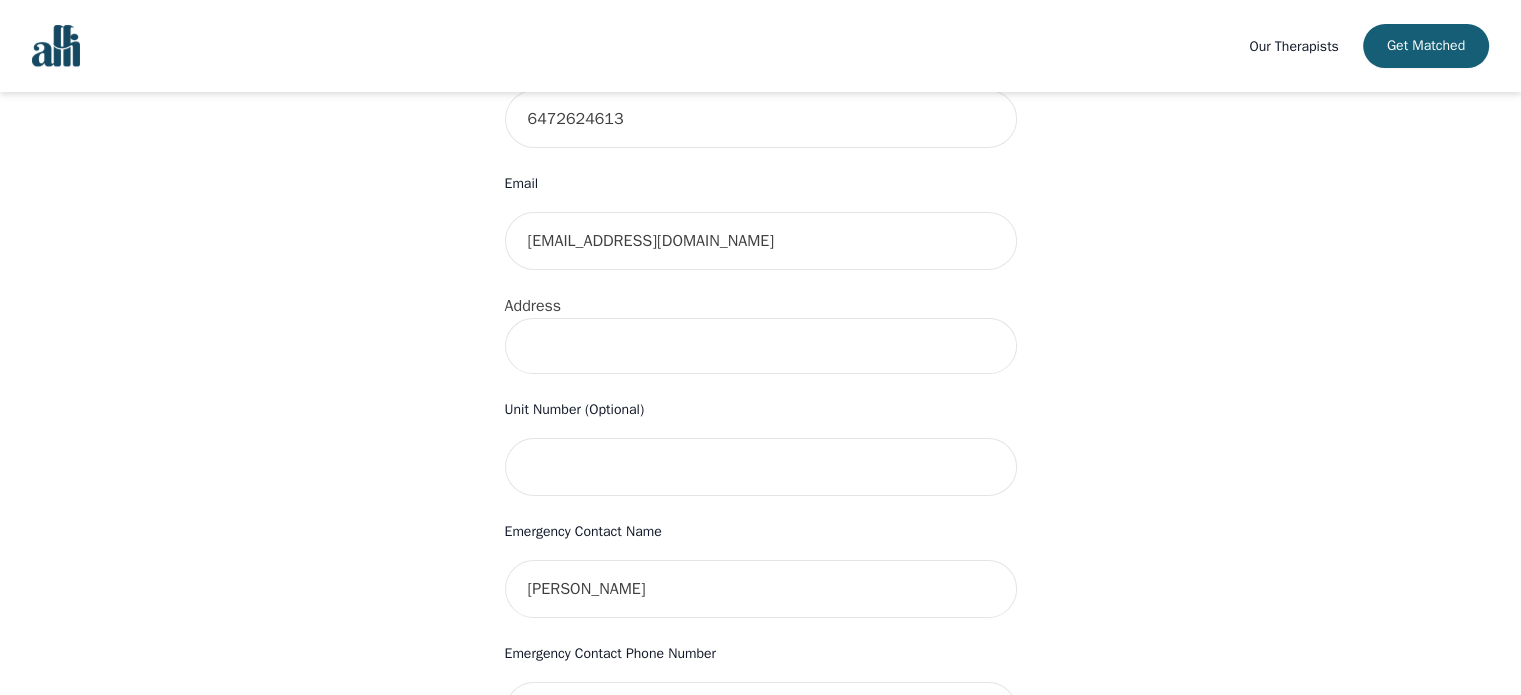 scroll, scrollTop: 569, scrollLeft: 0, axis: vertical 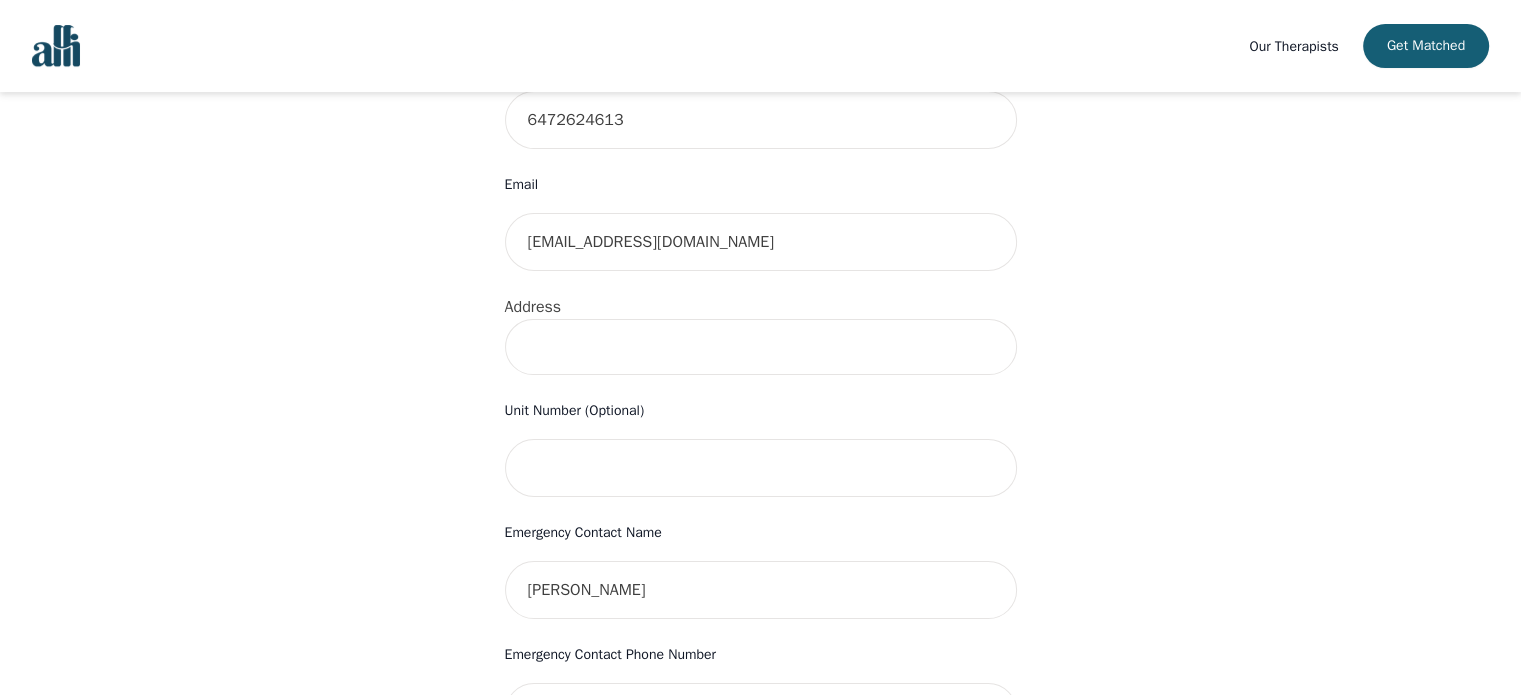 click at bounding box center [761, 347] 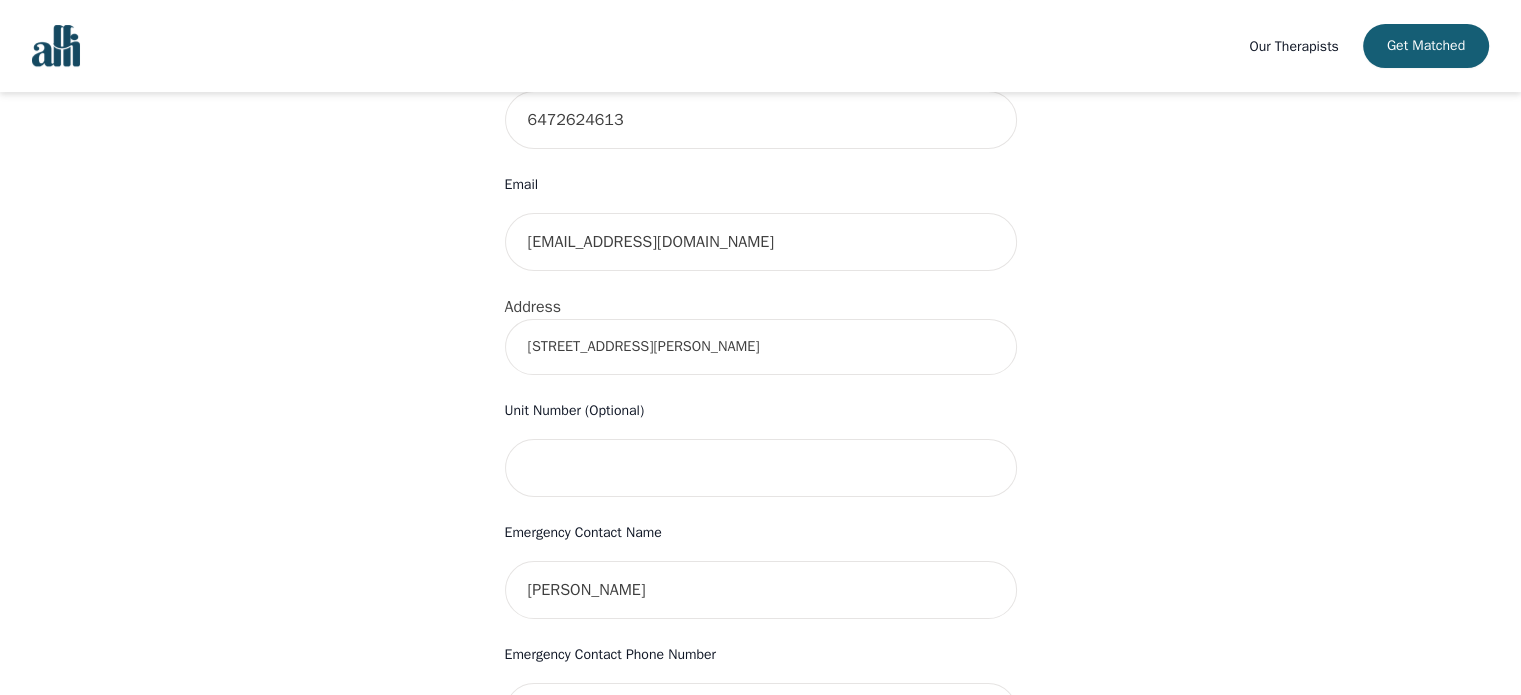 type on "[STREET_ADDRESS][PERSON_NAME]" 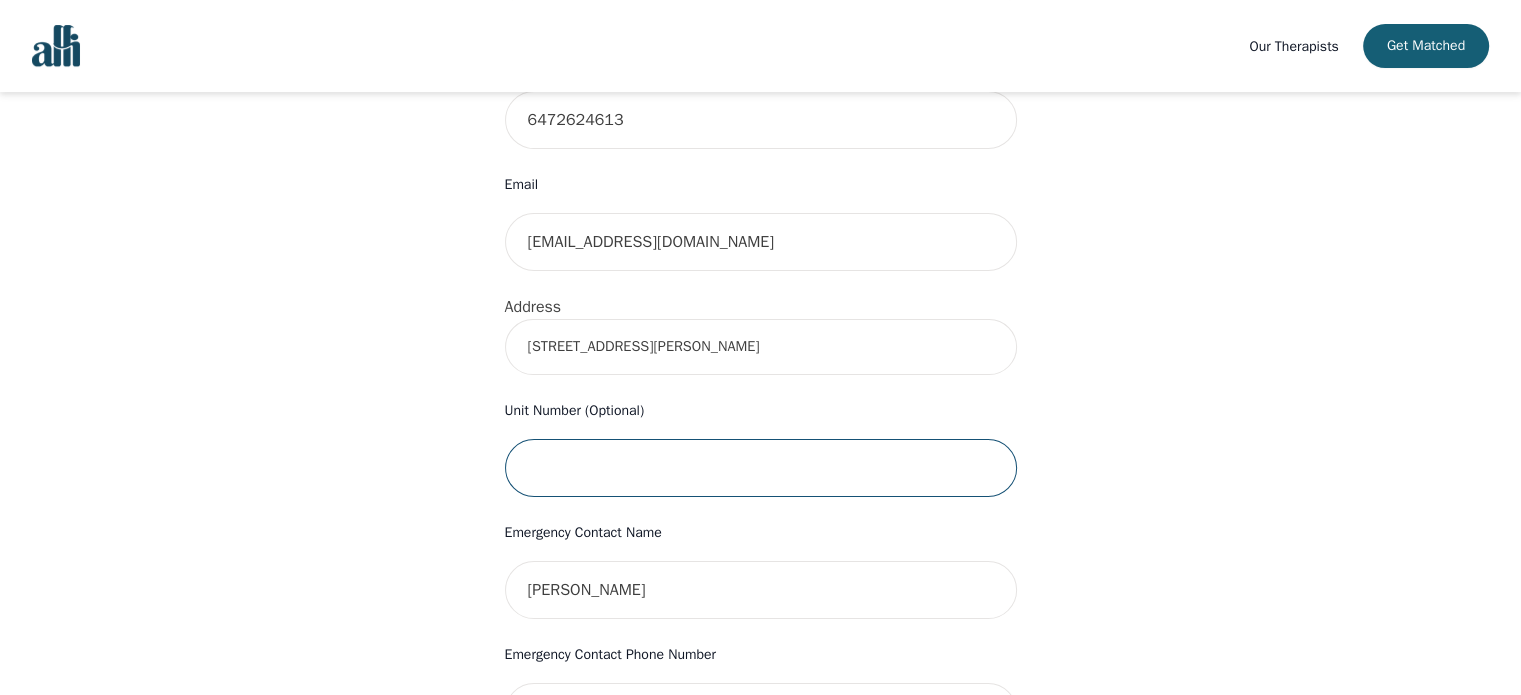 click at bounding box center [761, 468] 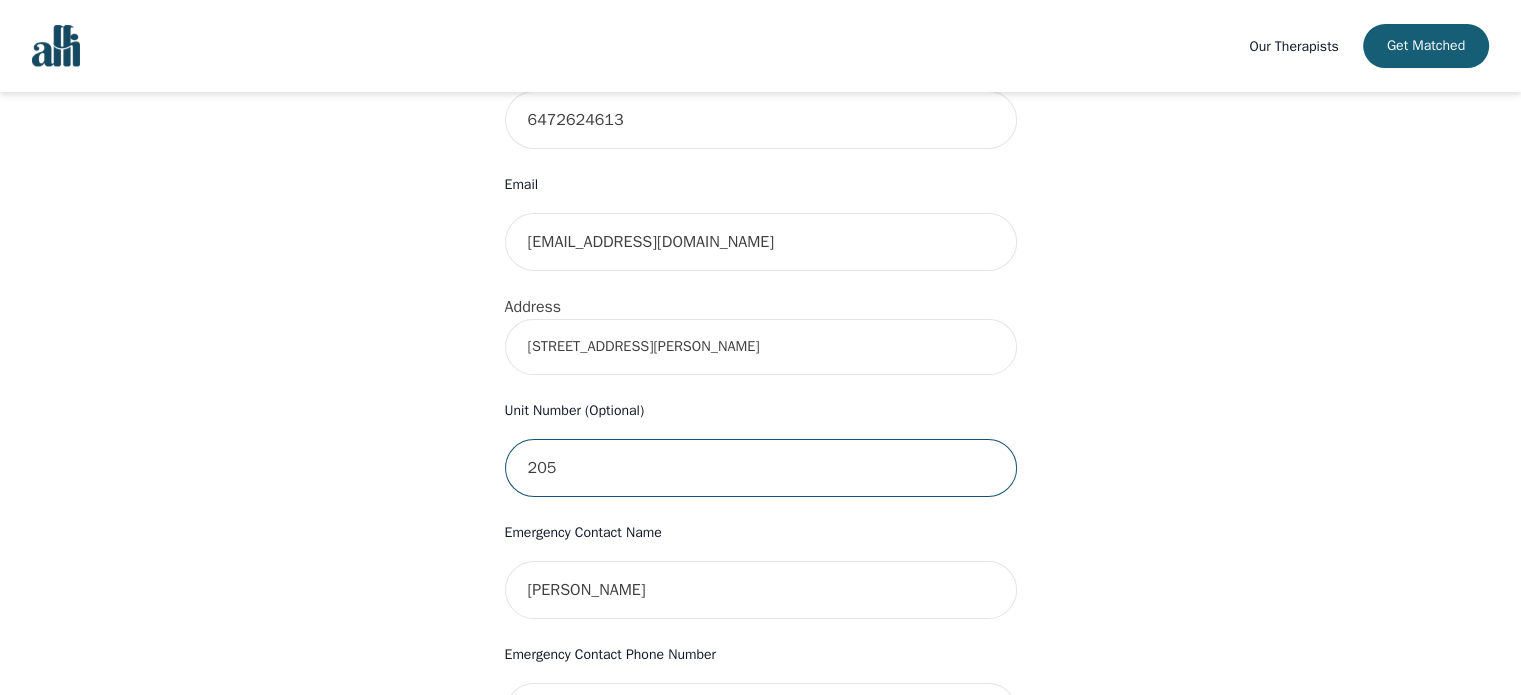 type on "205" 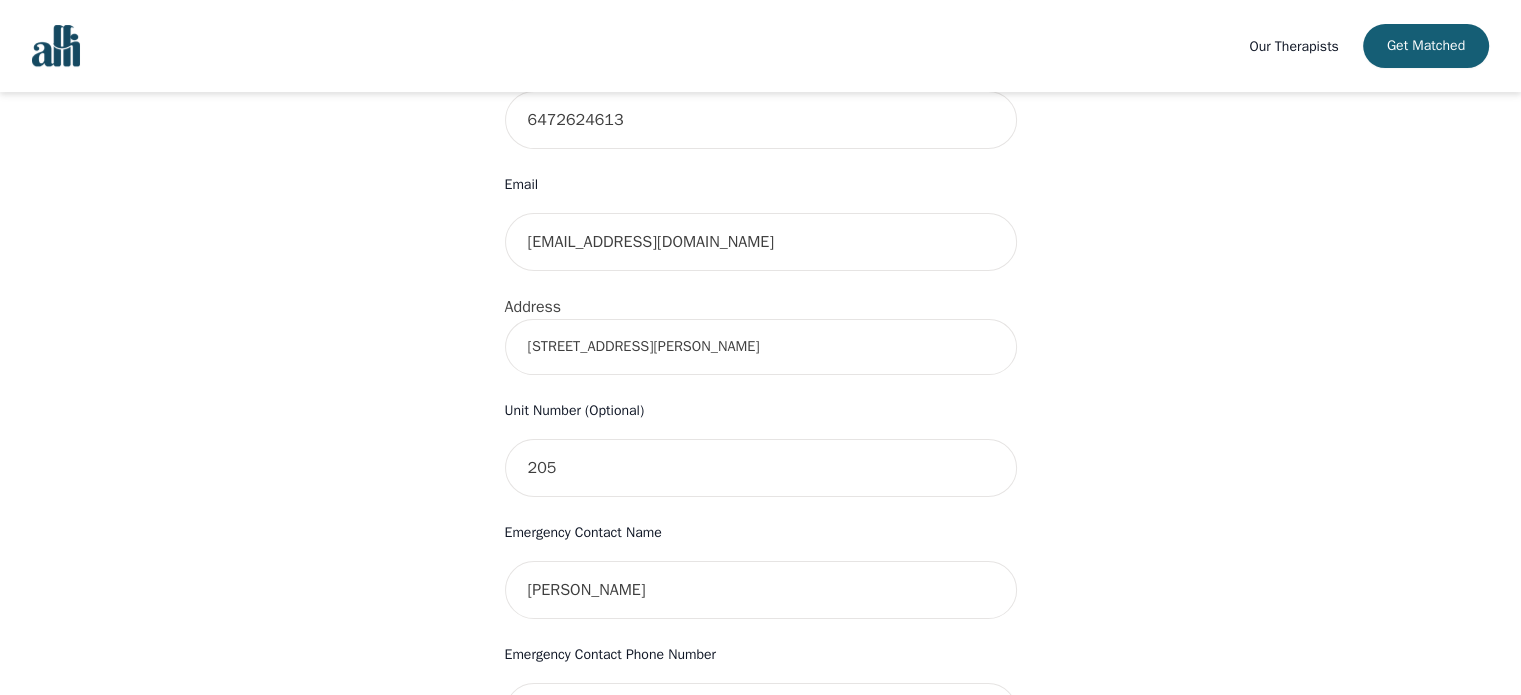 click on "Your therapy journey is about to begin! Your initial assessment session with   [PERSON_NAME]  will be on  [DATE] 5:30 PM  for 50 minutes , free of charge. Your follow-up sessions will be at your selected rate of $45. To confirm your session, please complete the following: First Name [PERSON_NAME] Last Name [PERSON_NAME] Phone Number Only input the 10 digits, no spaces or dashes e.g. 1234567890 6472624613 Email [EMAIL_ADDRESS][DOMAIN_NAME] Address [STREET_ADDRESS][PERSON_NAME] Unit Number (Optional) 205 Emergency Contact Name [PERSON_NAME] Emergency Contact Phone Number [PHONE_NUMBER] I have a promo code I have read and accept the  consent to counselling and [MEDICAL_DATA] services I have read and accept  [PERSON_NAME]'s Terms of Services I understand that I will be charged the full session rate if I cancel within 24 hours of my scheduled appointment or if I miss it all together. (*Note: This does not apply to your very first session with [PERSON_NAME]. You may cancel your first session at any time without incurring fees). Info" at bounding box center [760, 426] 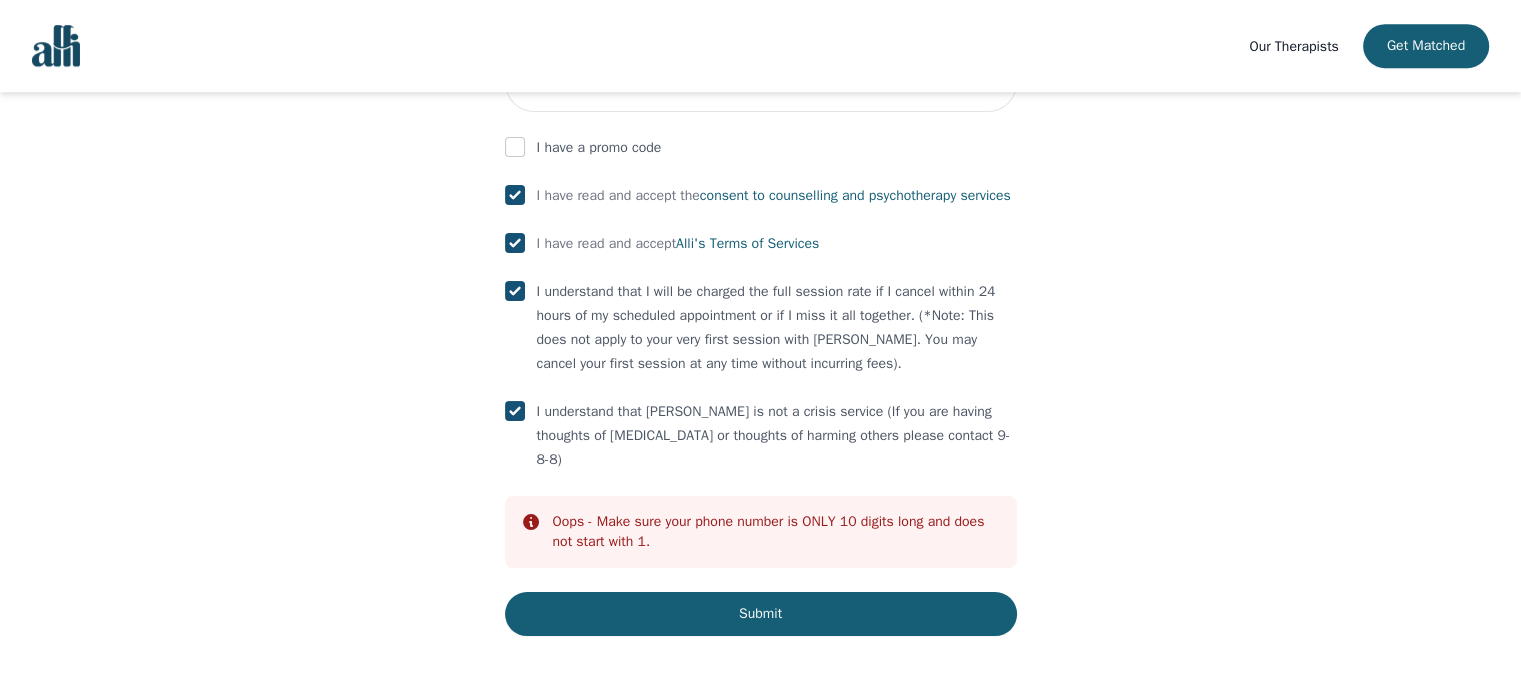 scroll, scrollTop: 1199, scrollLeft: 0, axis: vertical 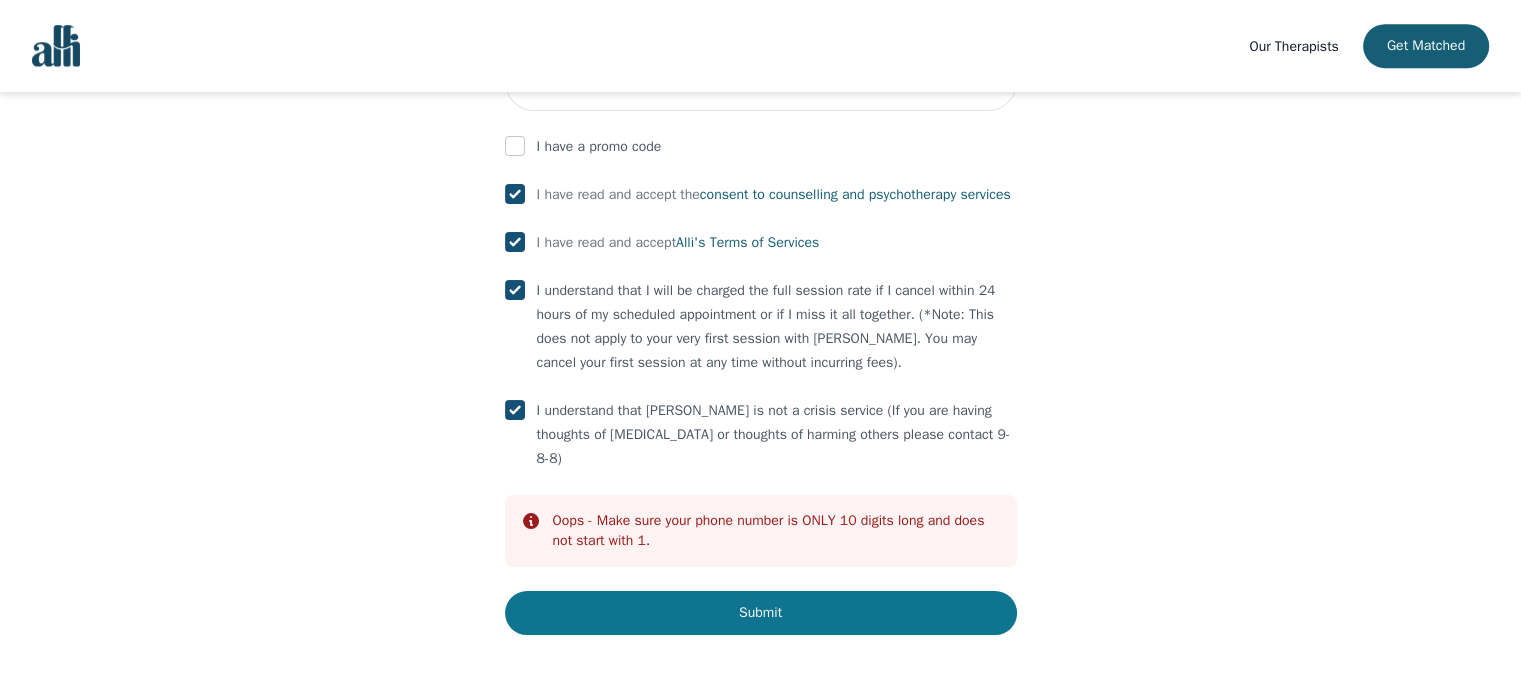 click on "Submit" at bounding box center [761, 613] 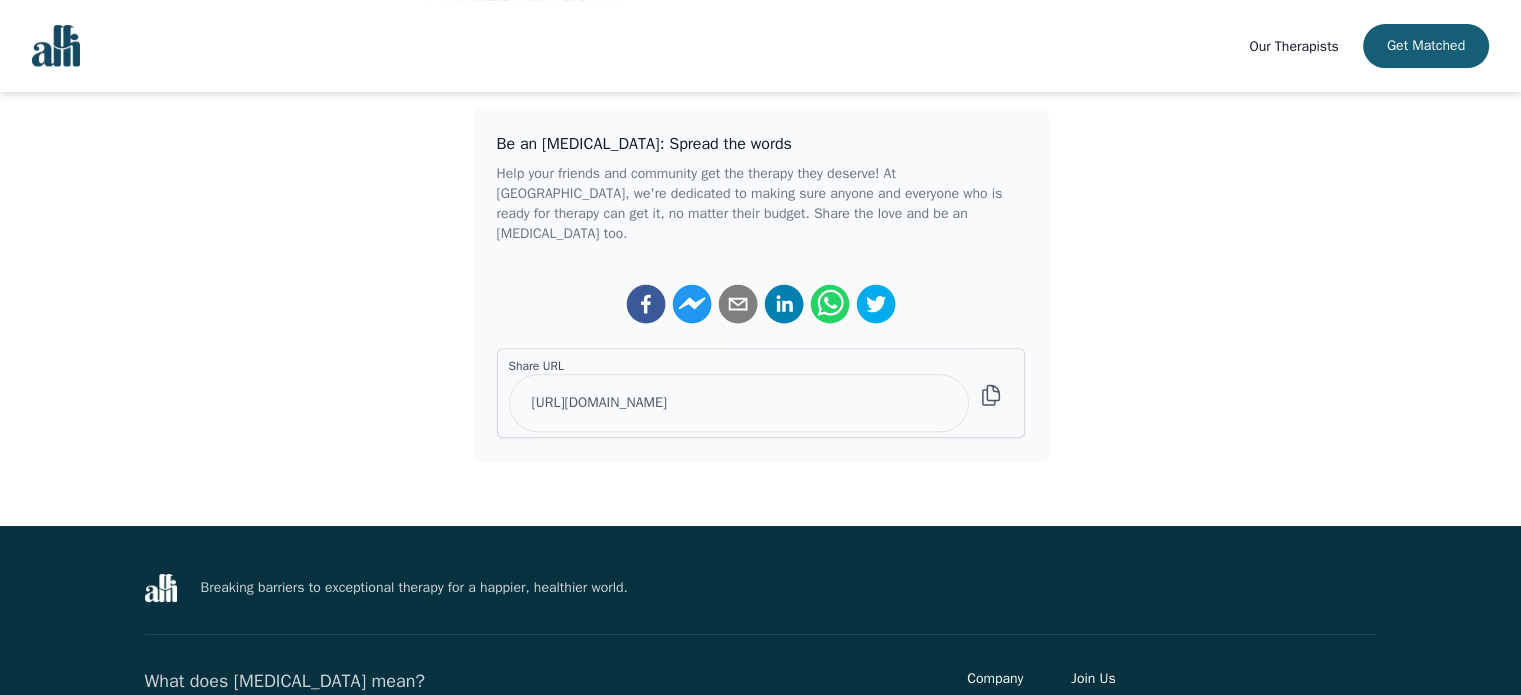 scroll, scrollTop: 0, scrollLeft: 0, axis: both 